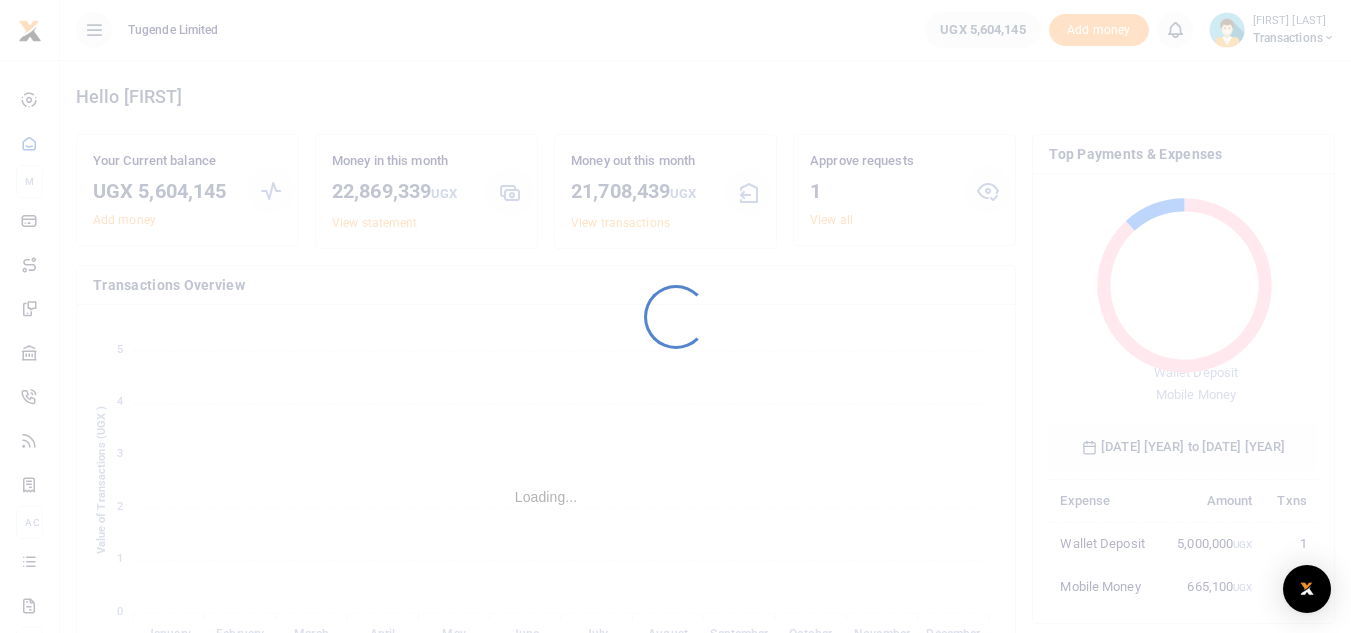 scroll, scrollTop: 0, scrollLeft: 0, axis: both 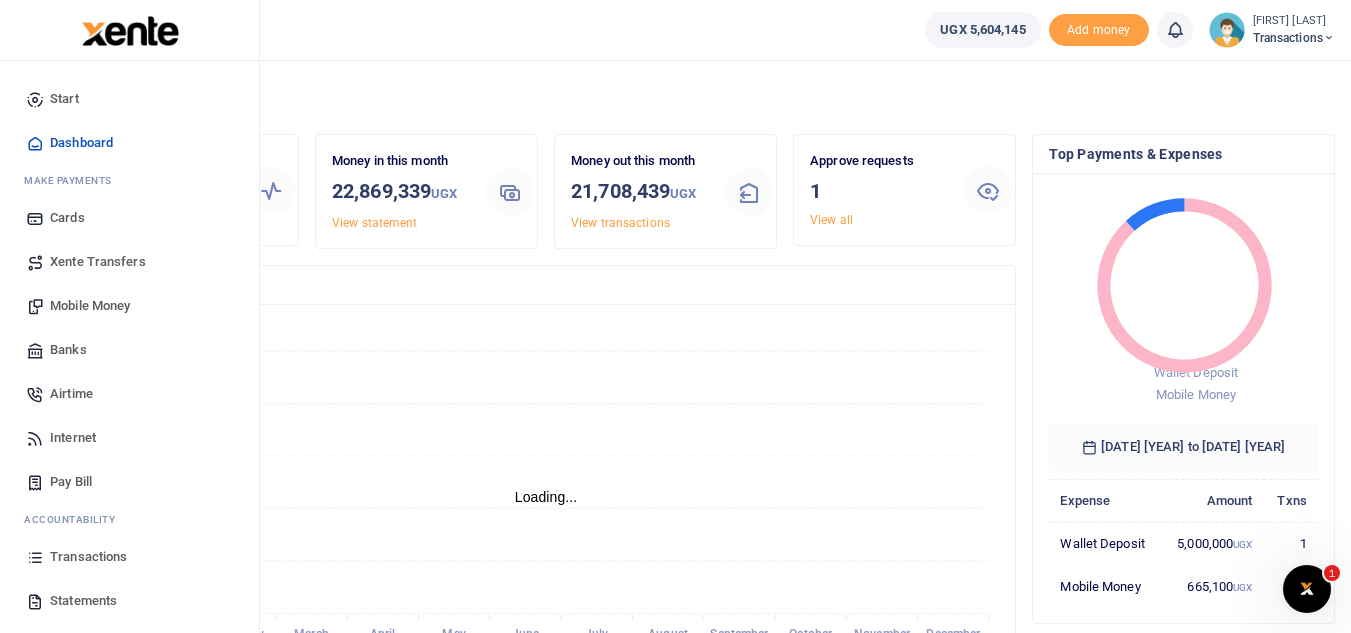 click on "Mobile Money" at bounding box center (90, 306) 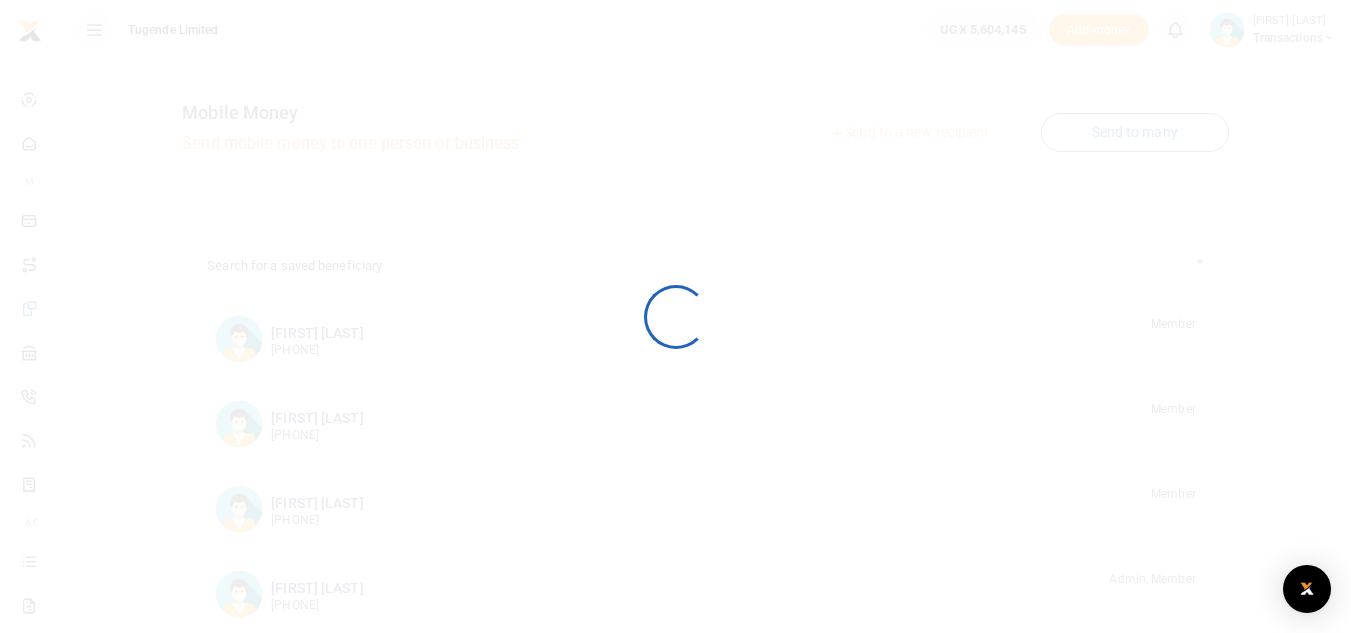 scroll, scrollTop: 0, scrollLeft: 0, axis: both 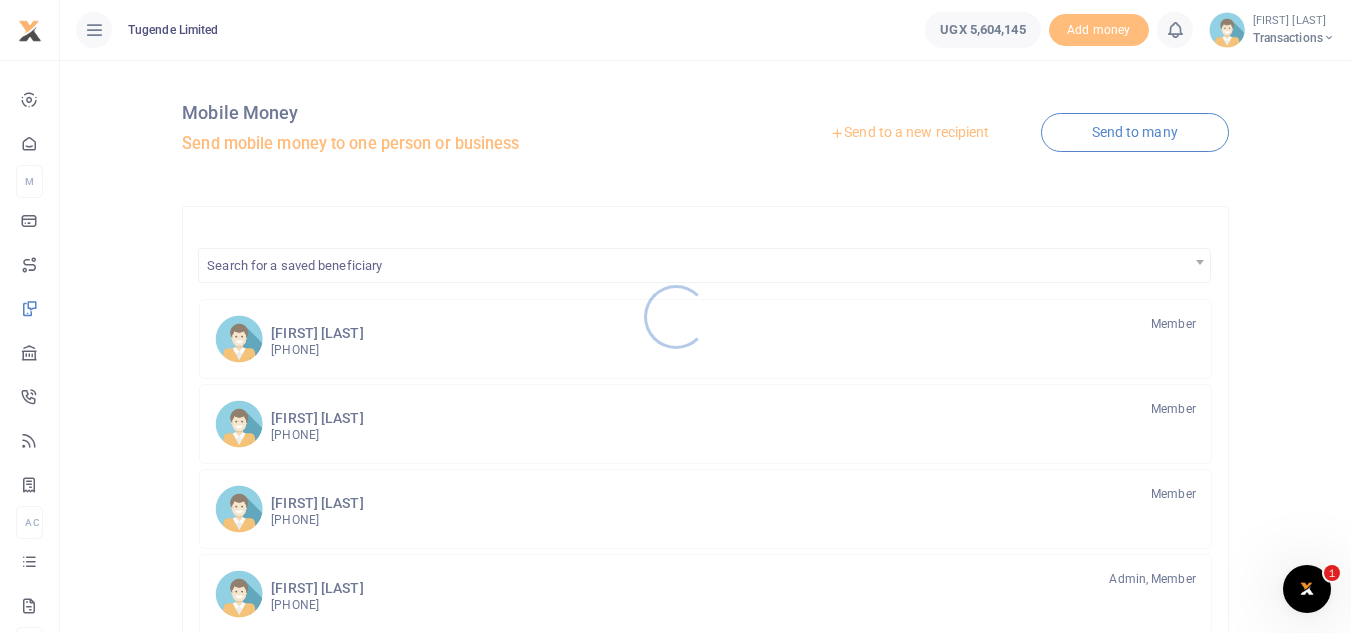 click at bounding box center [675, 316] 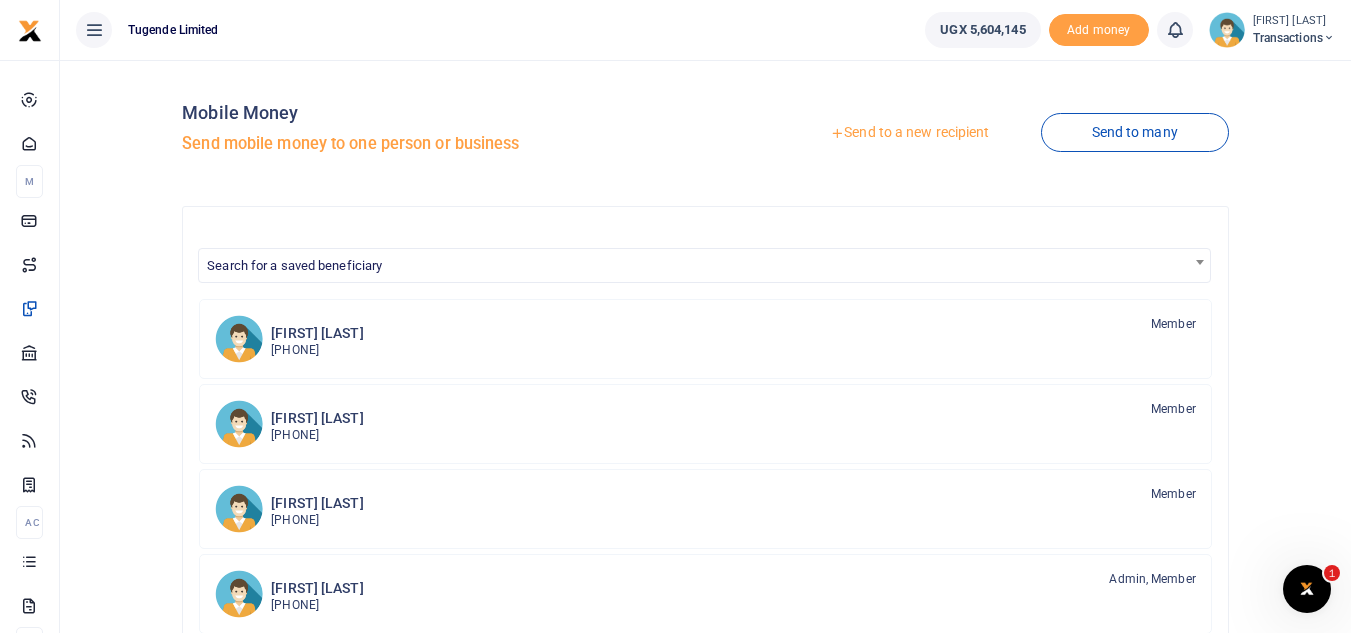 click on "Send to a new recipient" at bounding box center (909, 133) 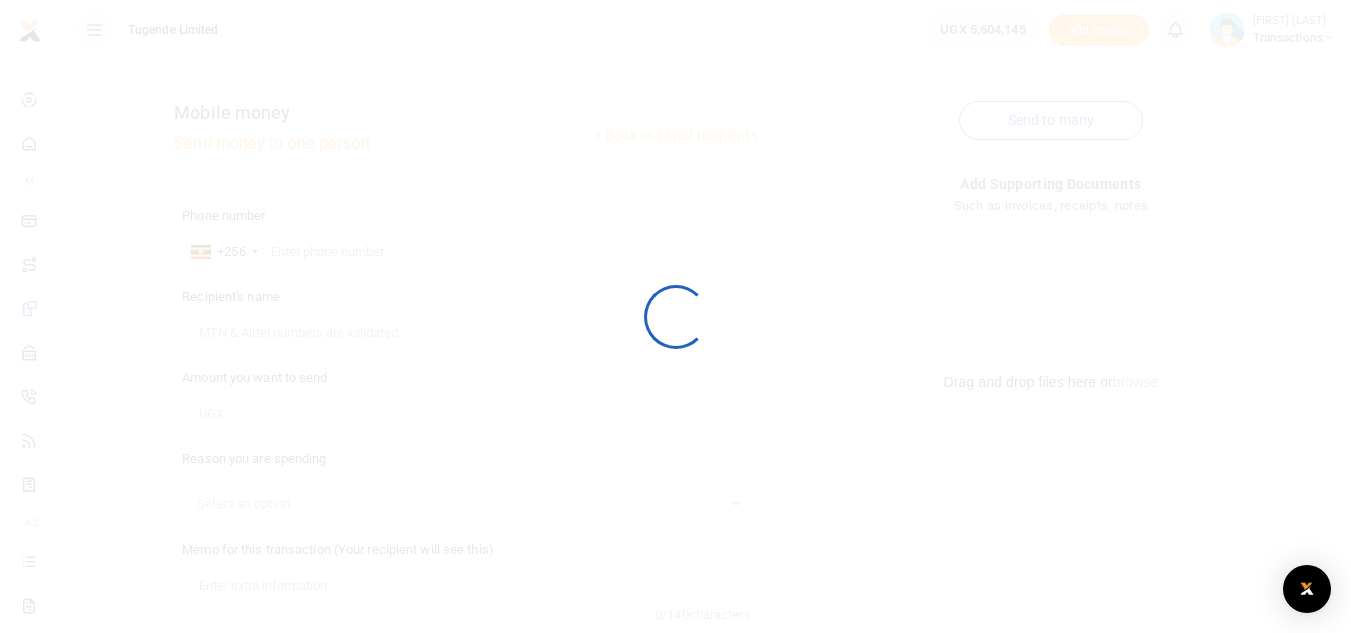 scroll, scrollTop: 0, scrollLeft: 0, axis: both 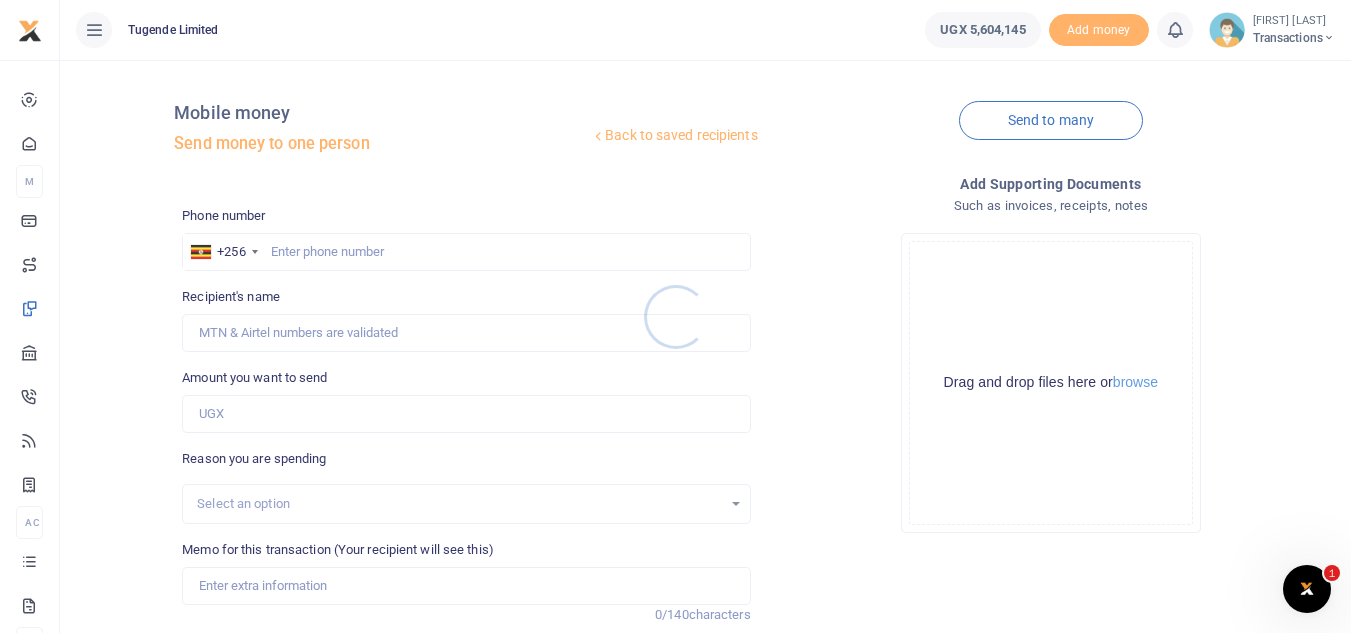 click at bounding box center [675, 316] 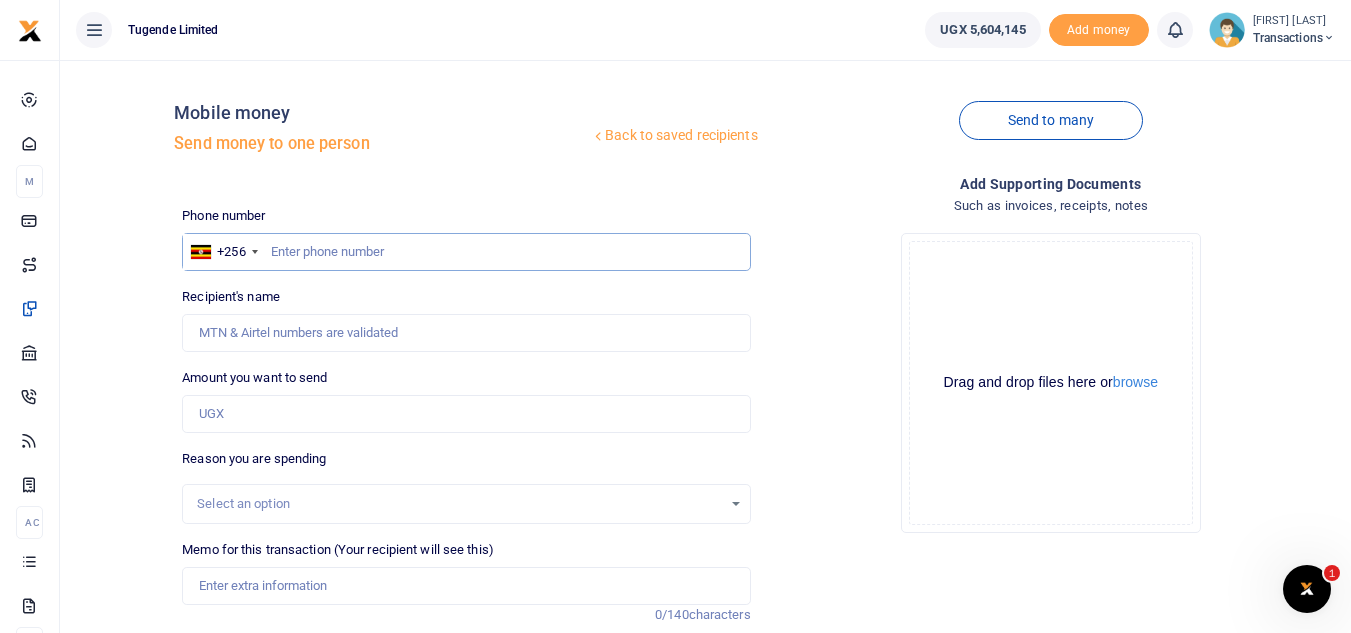 click at bounding box center [466, 252] 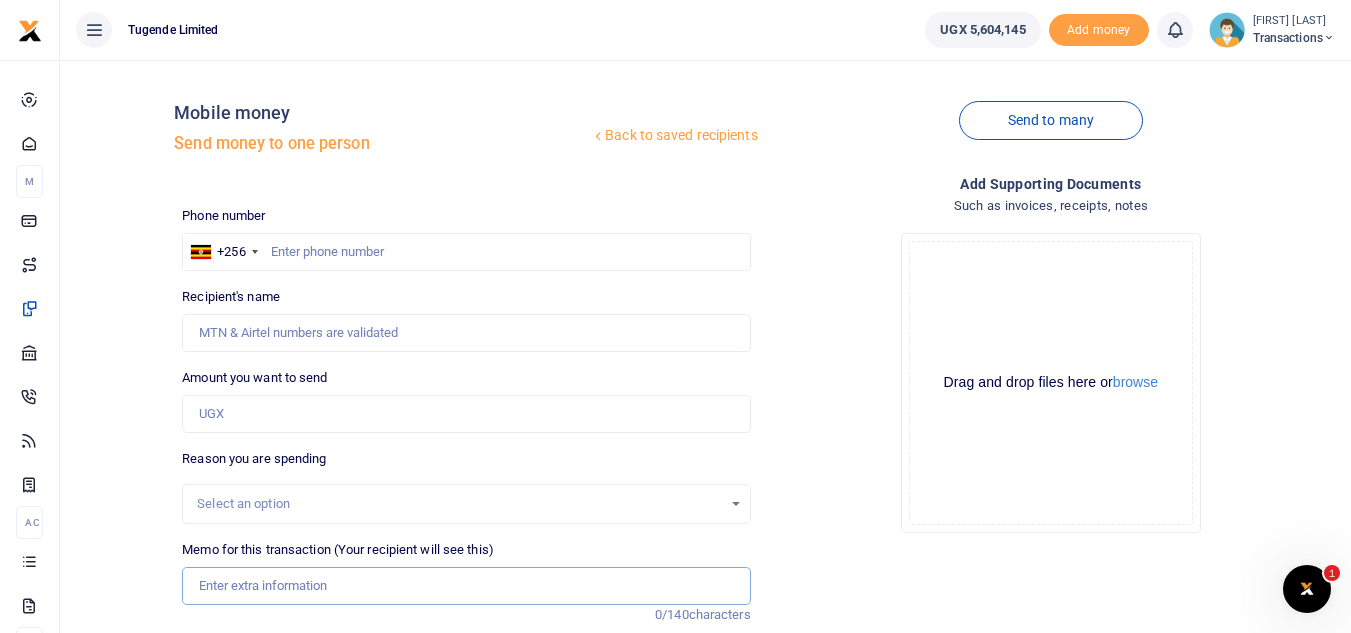 click on "Memo for this transaction (Your recipient will see this)" at bounding box center (466, 586) 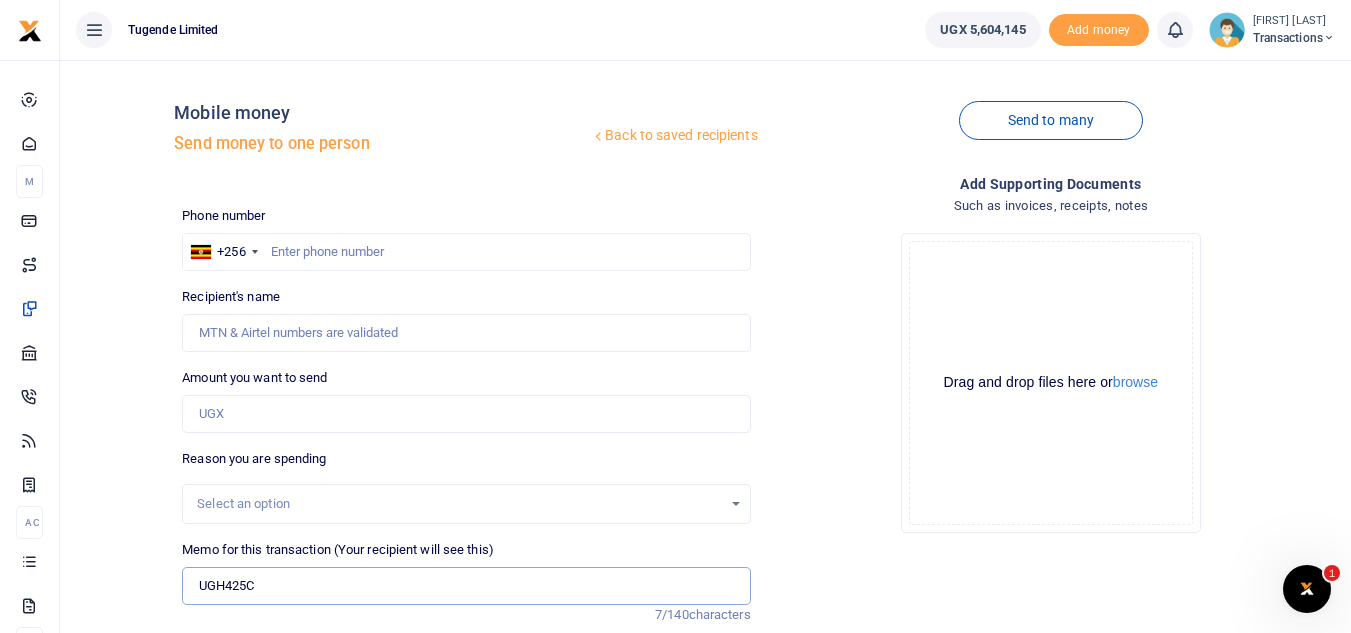 type on "UGH425C" 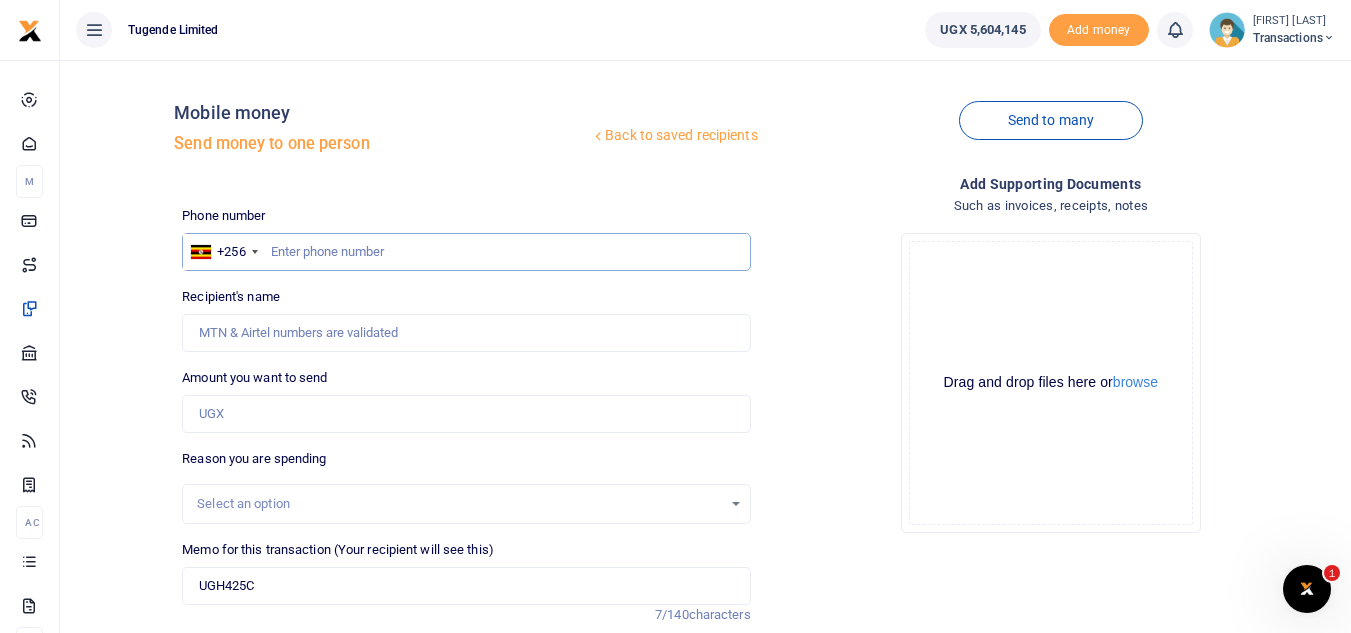 click at bounding box center (466, 252) 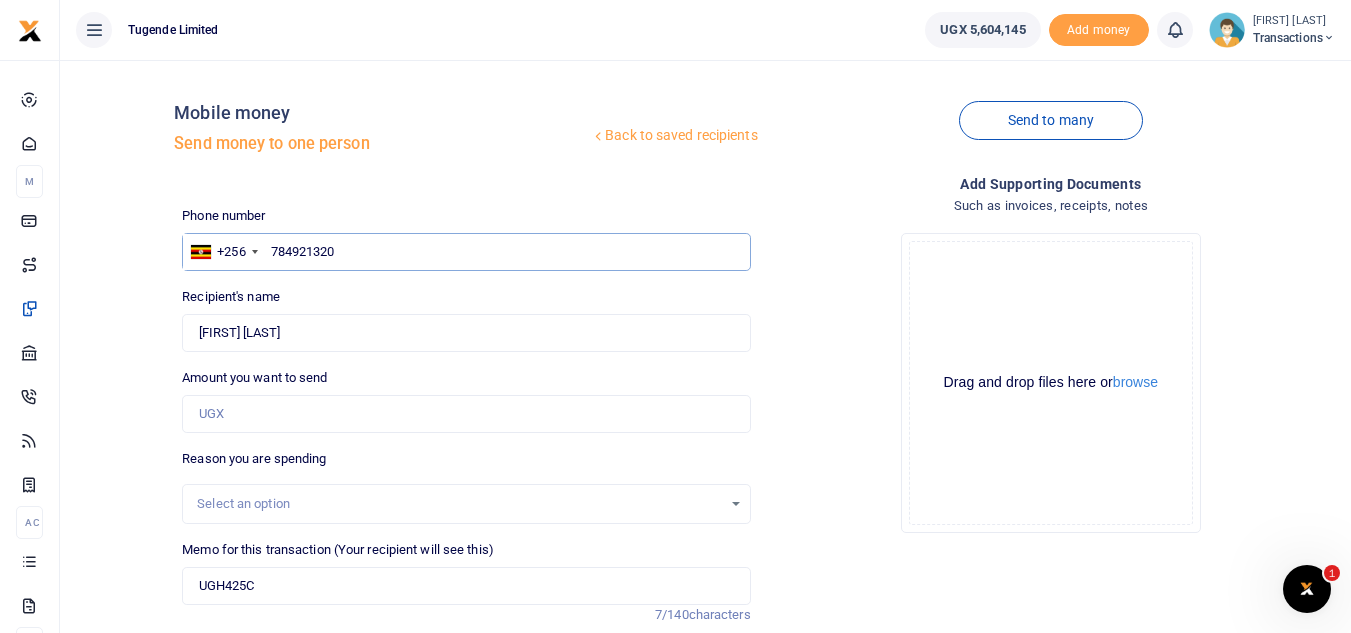 type on "784921320" 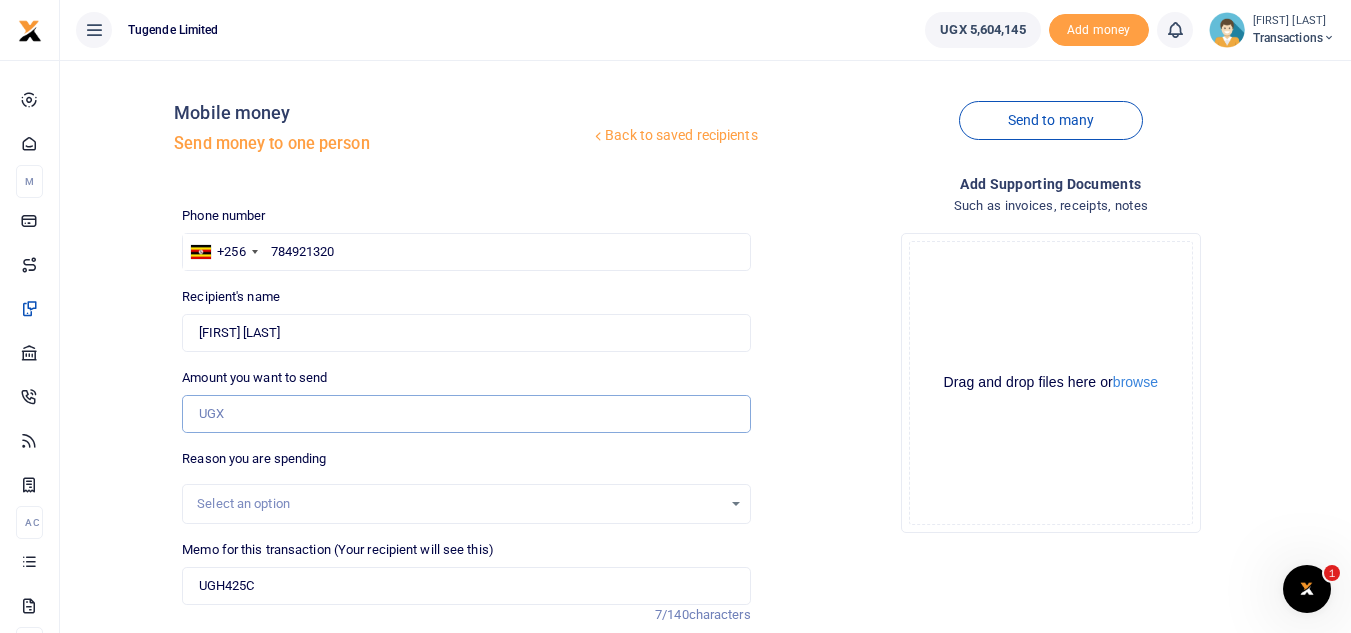 click on "Amount you want to send" at bounding box center (466, 414) 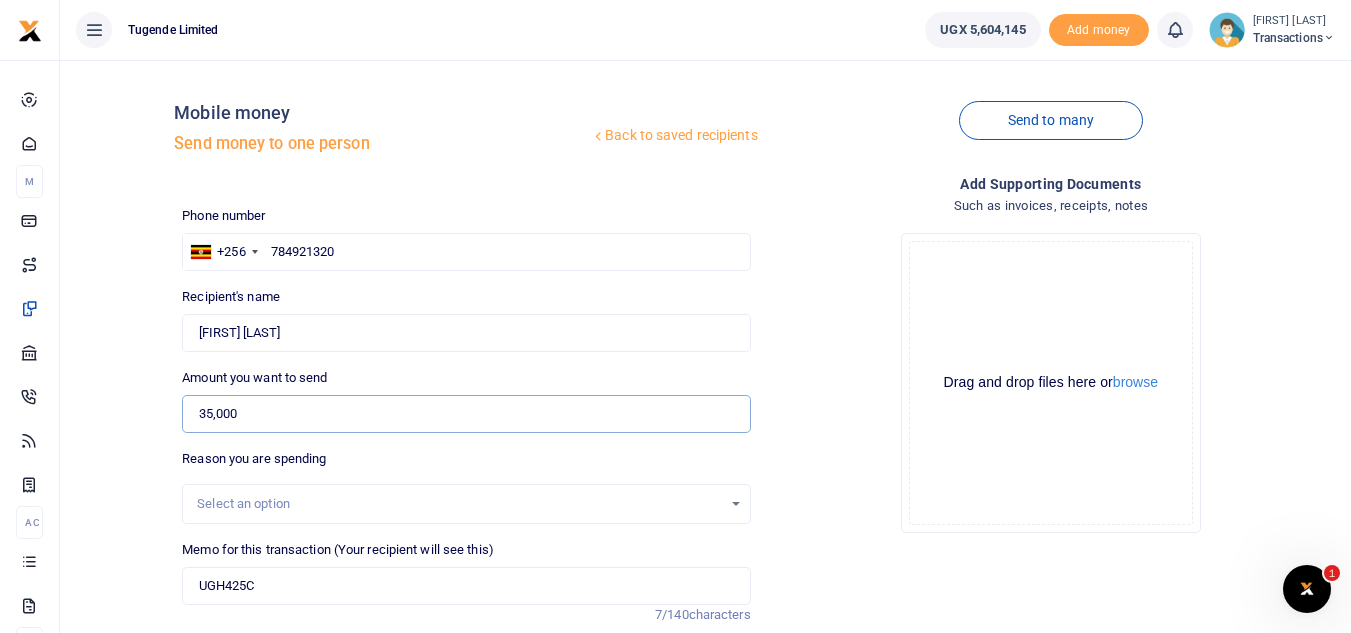 click on "35,000" at bounding box center [466, 414] 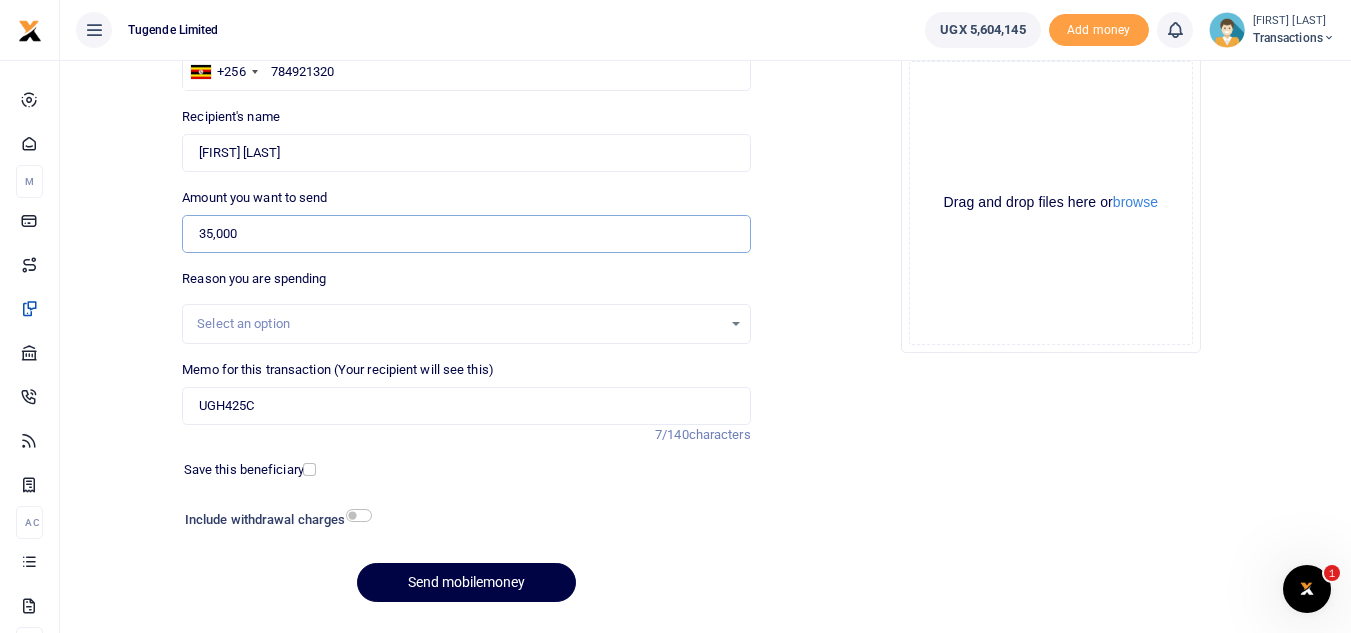 scroll, scrollTop: 186, scrollLeft: 0, axis: vertical 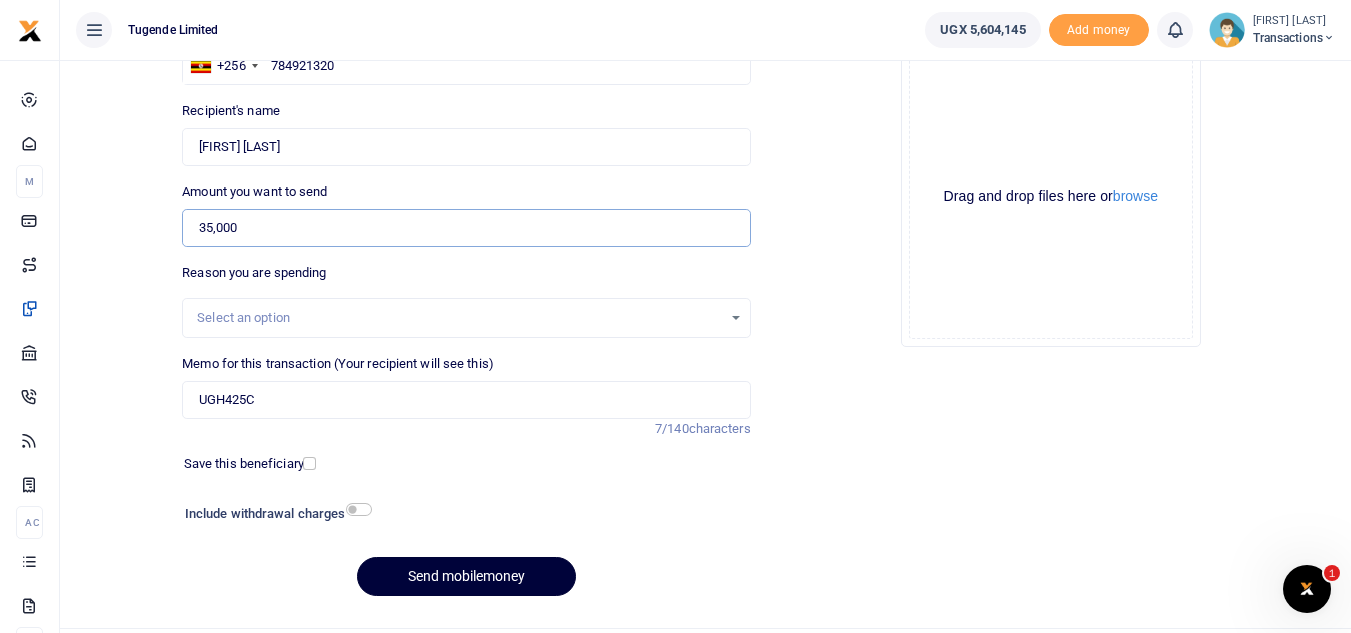 type on "35,000" 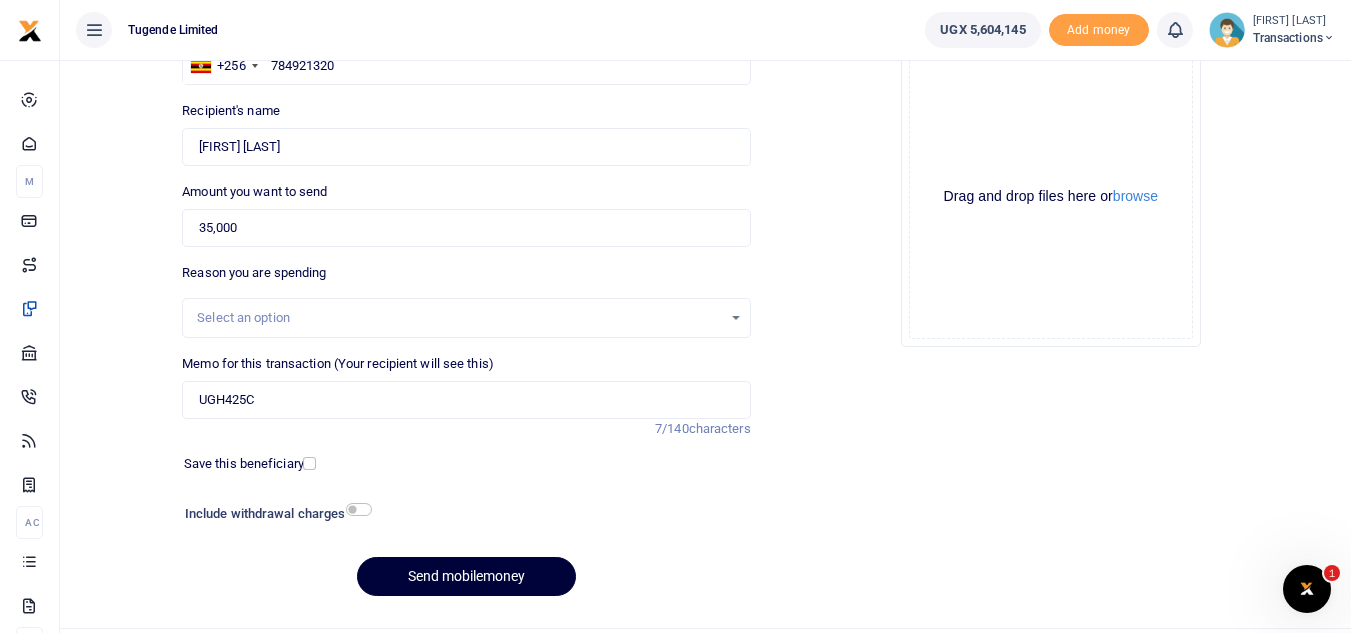 click on "Send mobilemoney" at bounding box center (466, 576) 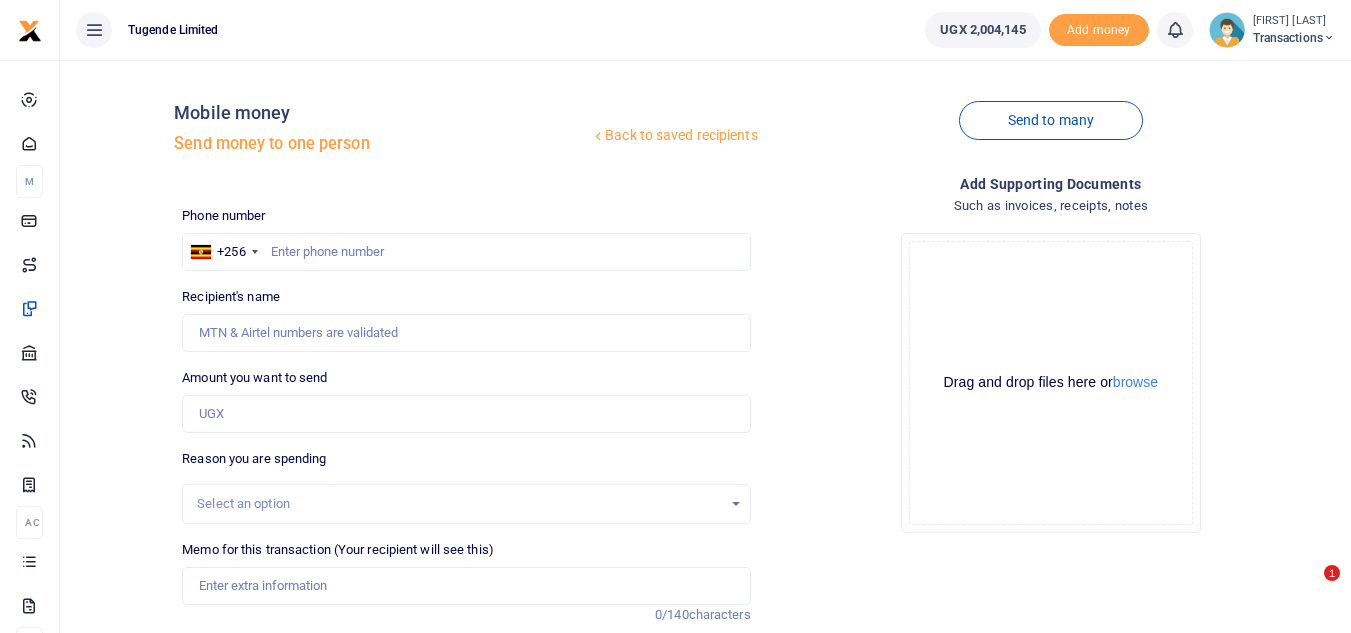 scroll, scrollTop: 186, scrollLeft: 0, axis: vertical 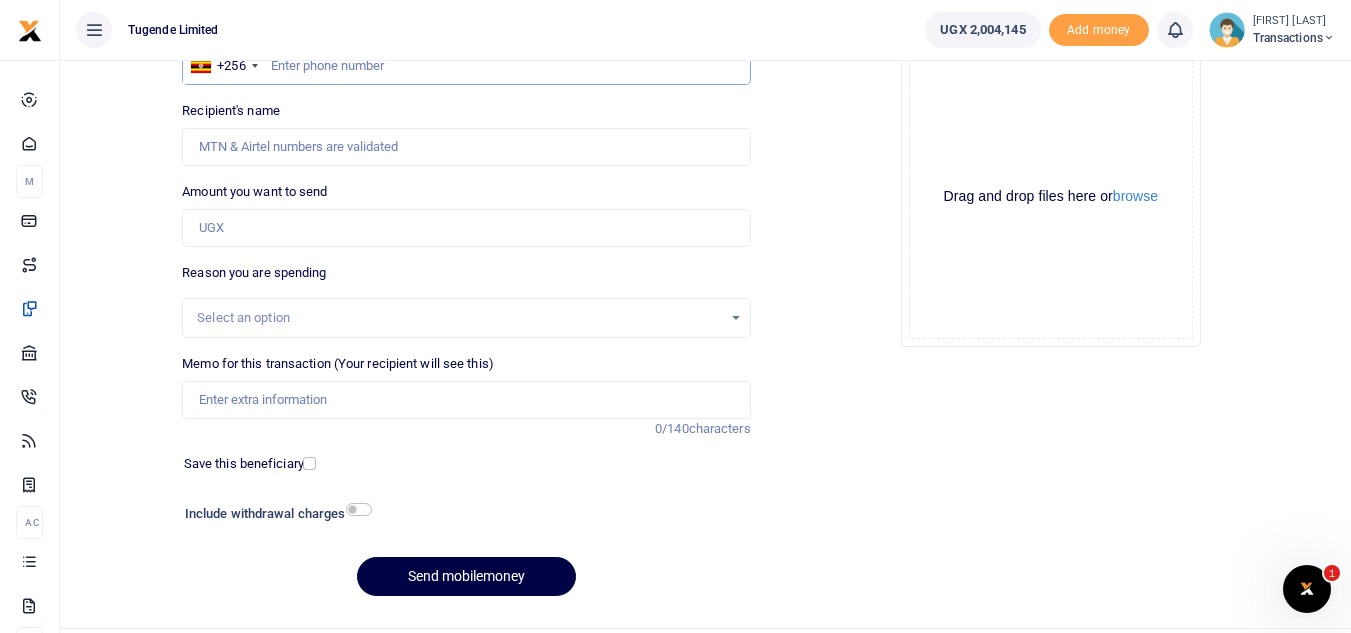 click at bounding box center (466, 66) 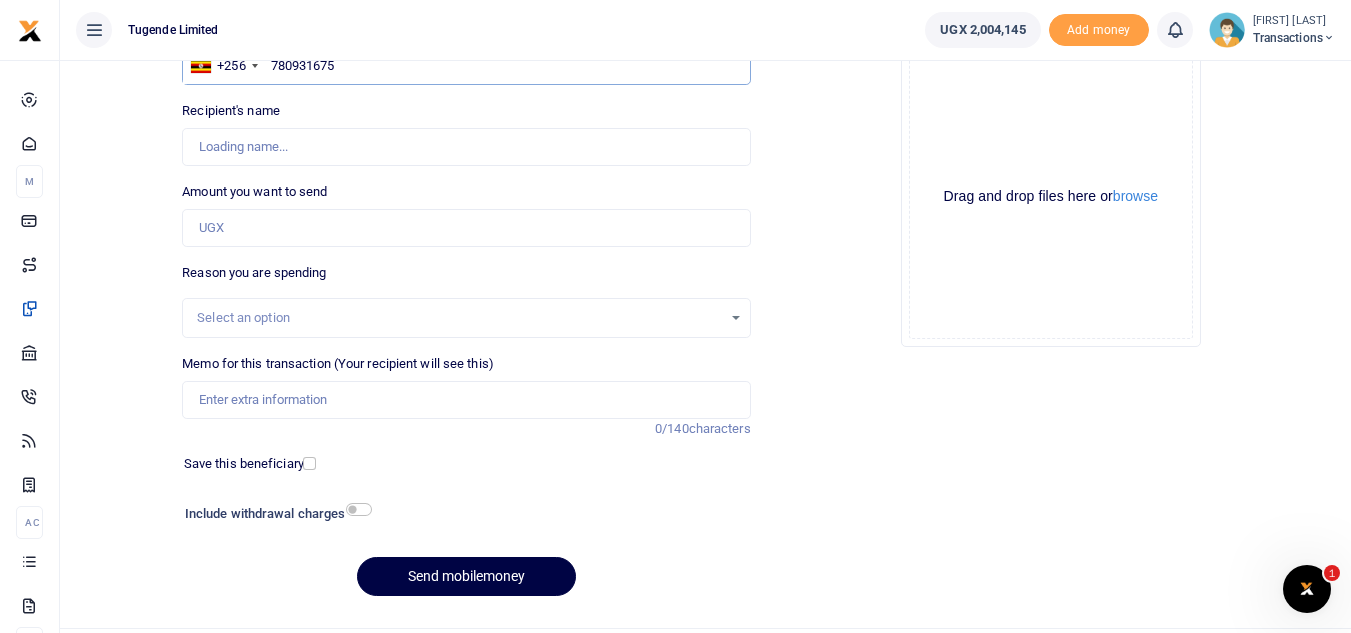type on "780931675" 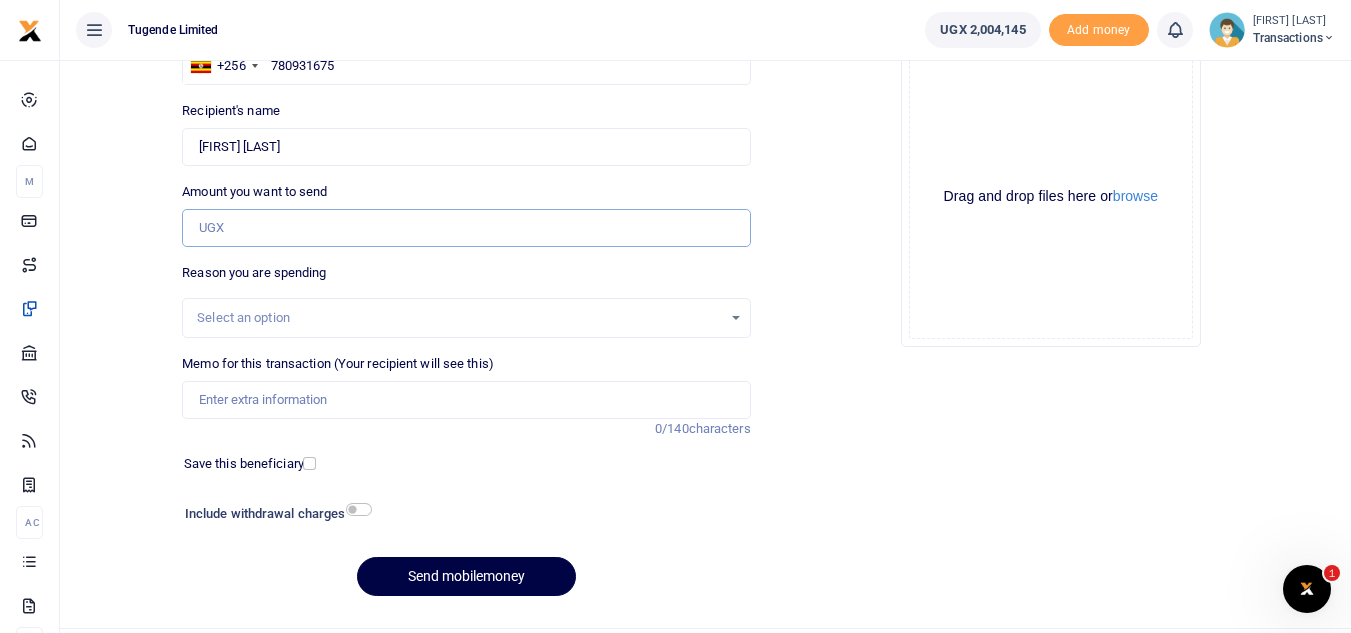 click on "Amount you want to send" at bounding box center (466, 228) 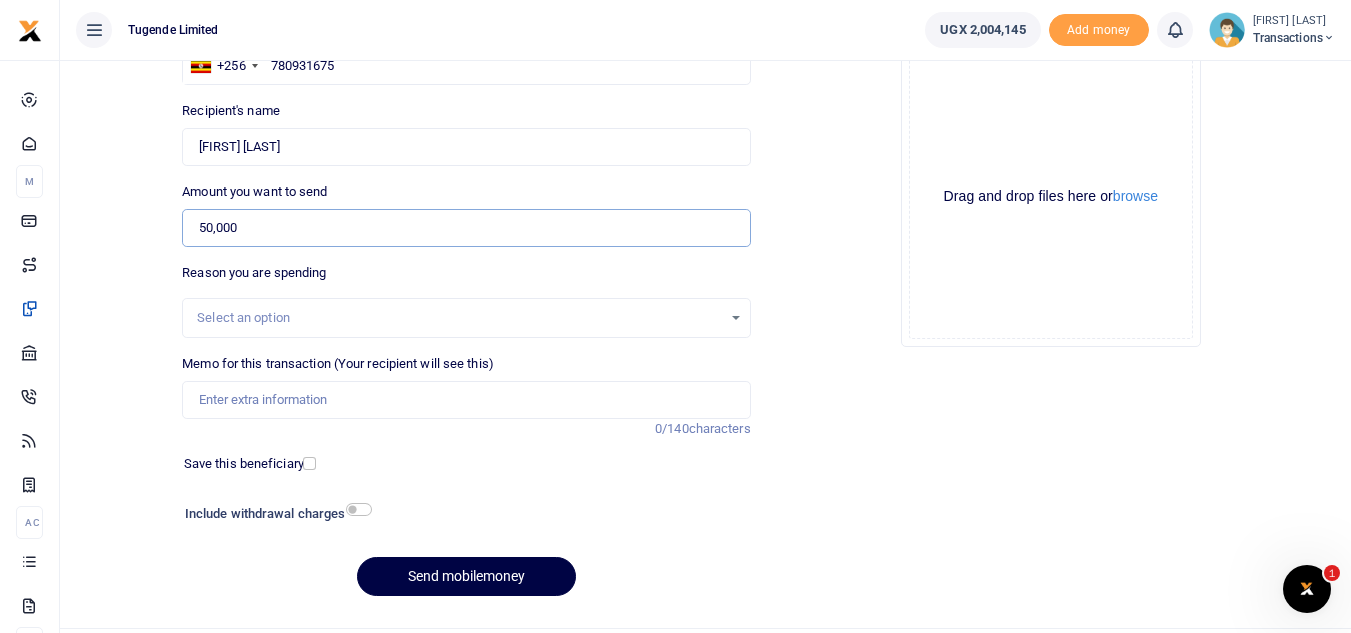 type on "50,000" 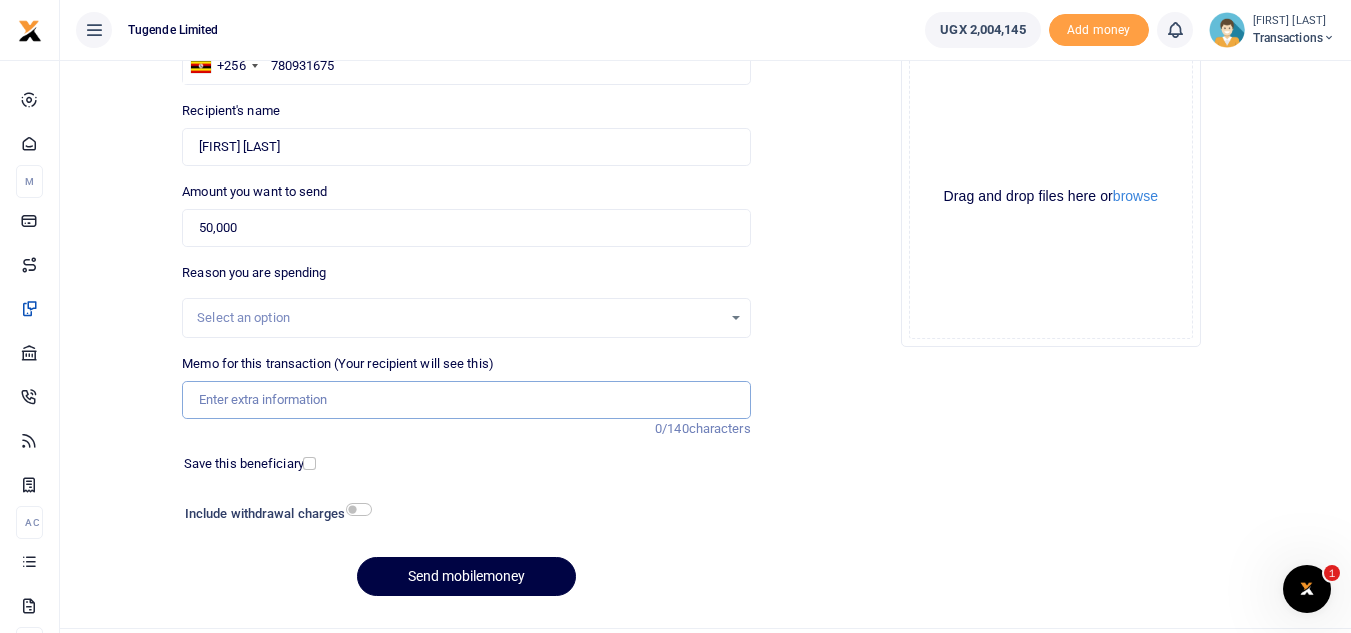 click on "Memo for this transaction (Your recipient will see this)" at bounding box center [466, 400] 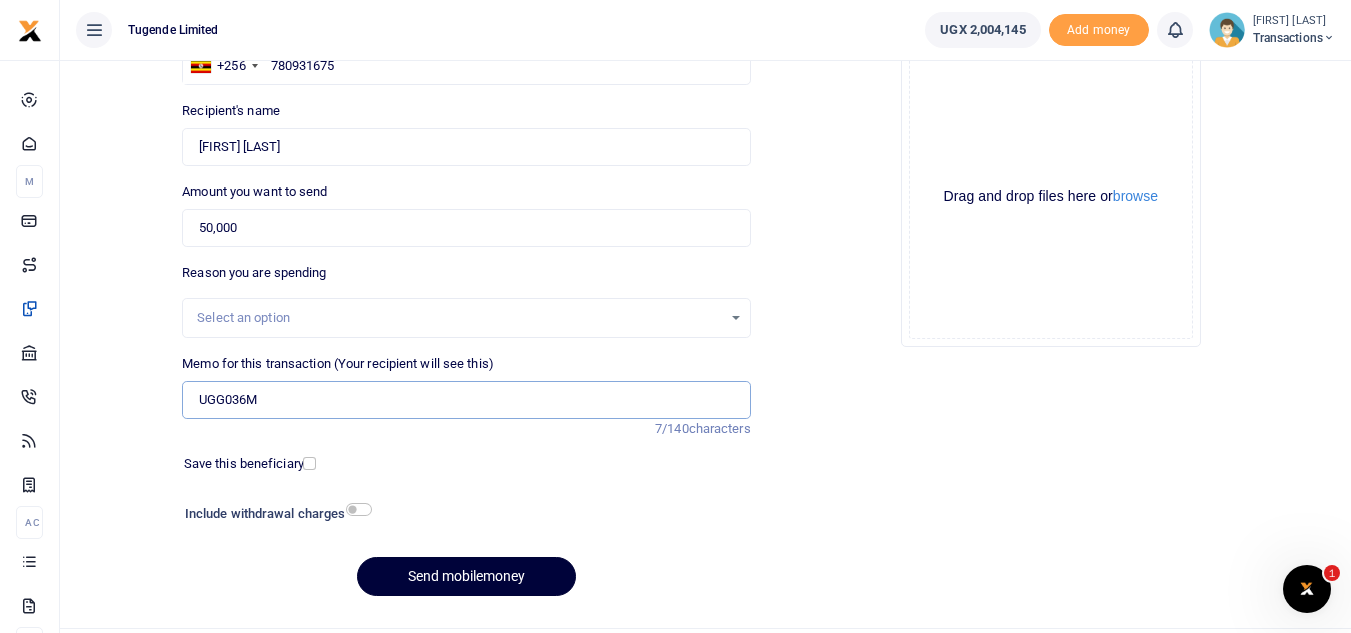 type on "UGG036M" 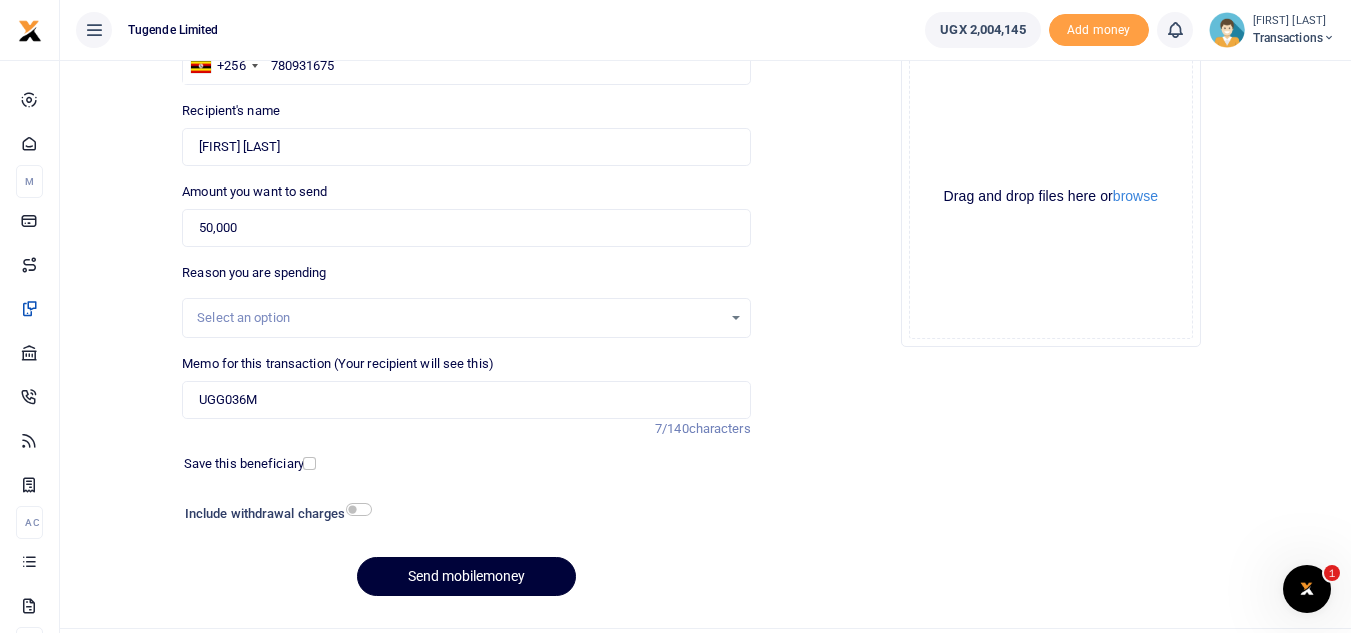 click on "Send mobilemoney" at bounding box center [466, 576] 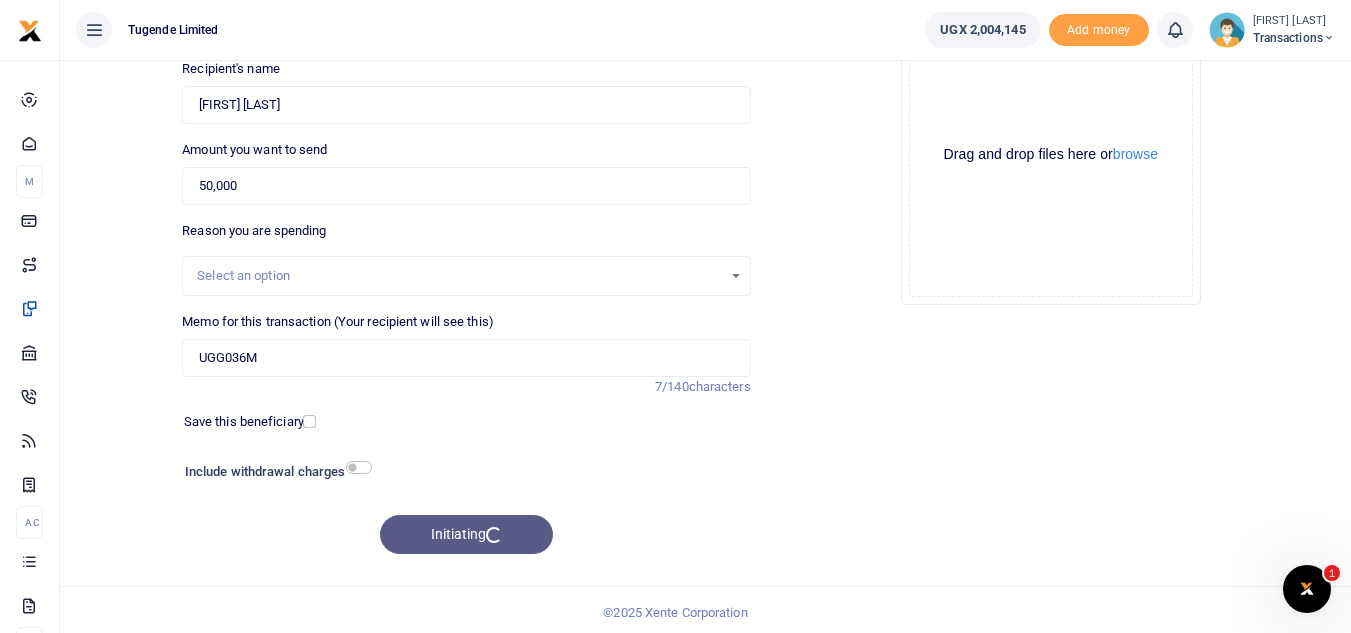 scroll, scrollTop: 233, scrollLeft: 0, axis: vertical 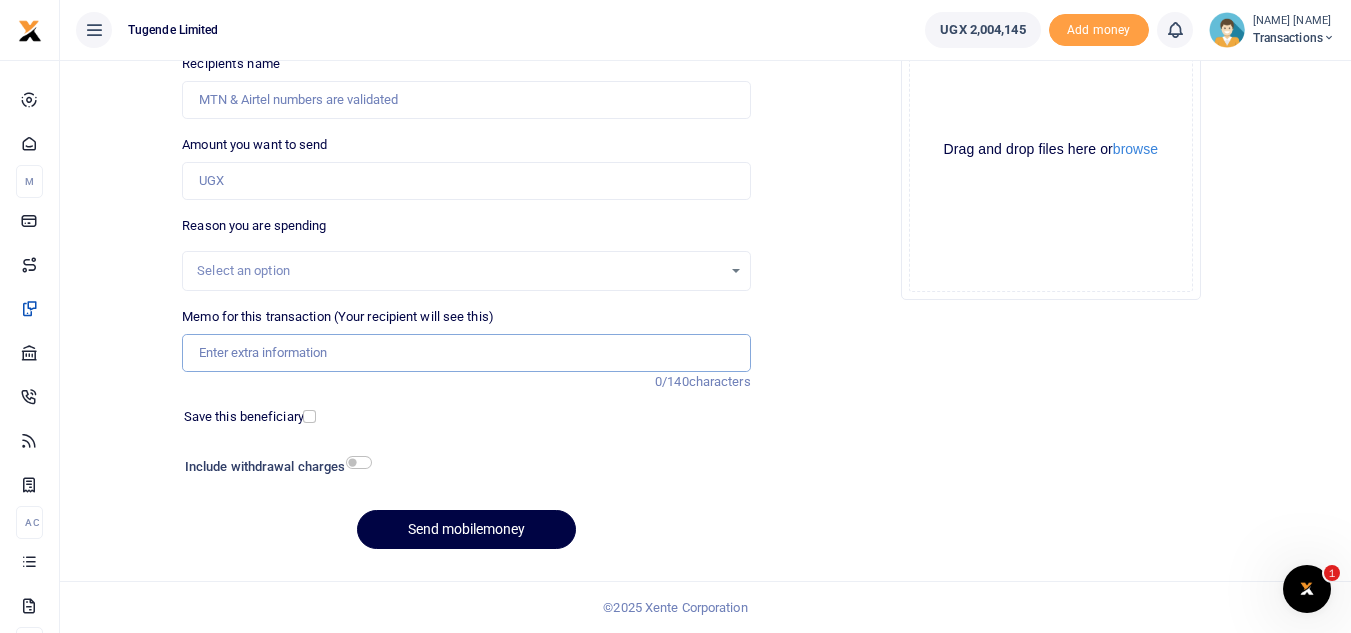 click on "Memo for this transaction (Your recipient will see this)" at bounding box center [466, 353] 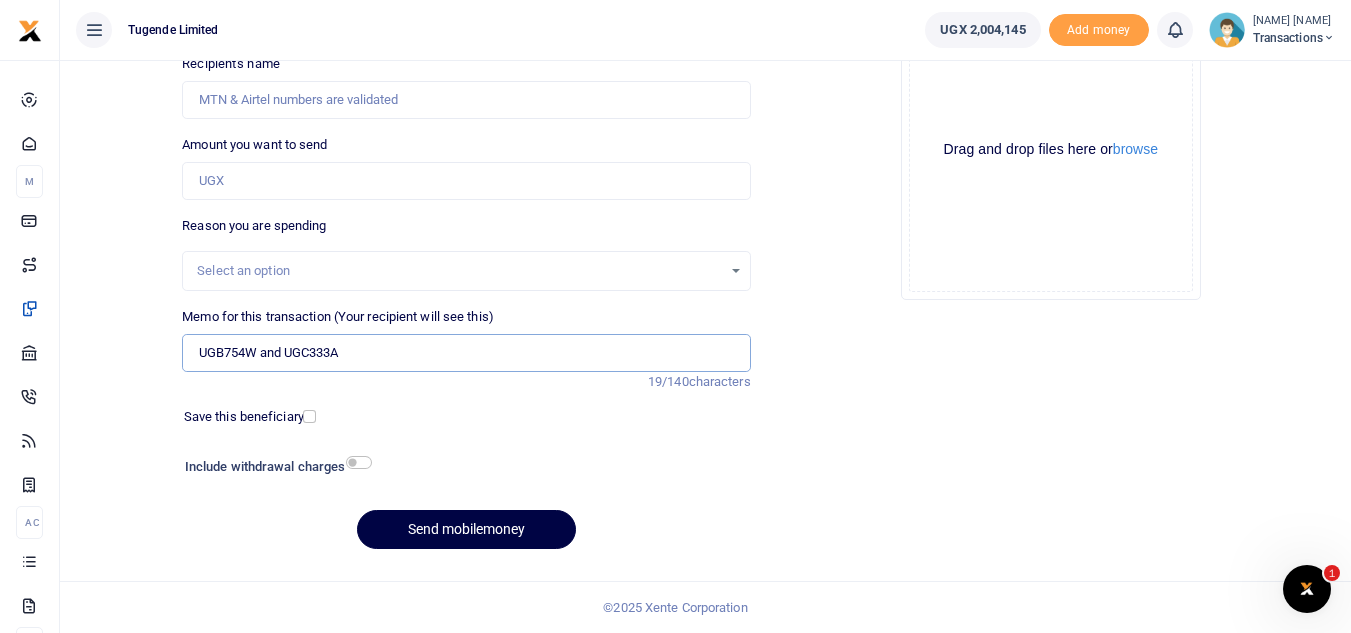 click on "UGB754W and UGC333A" at bounding box center (466, 353) 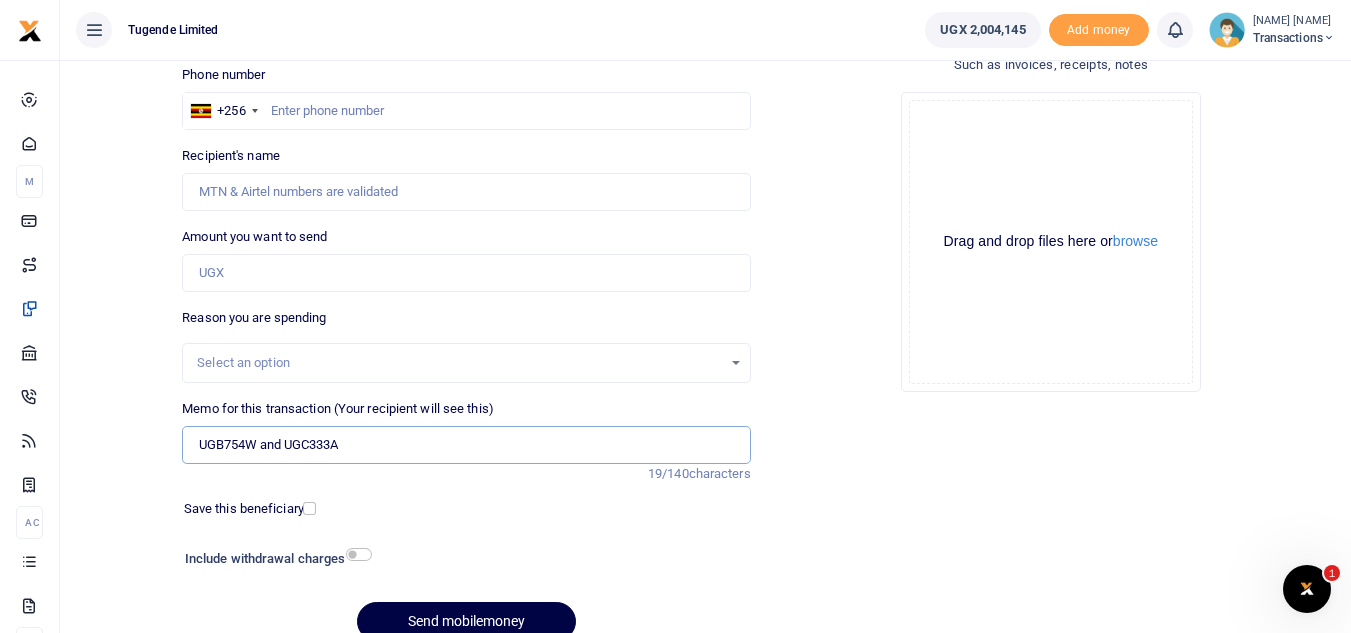 scroll, scrollTop: 140, scrollLeft: 0, axis: vertical 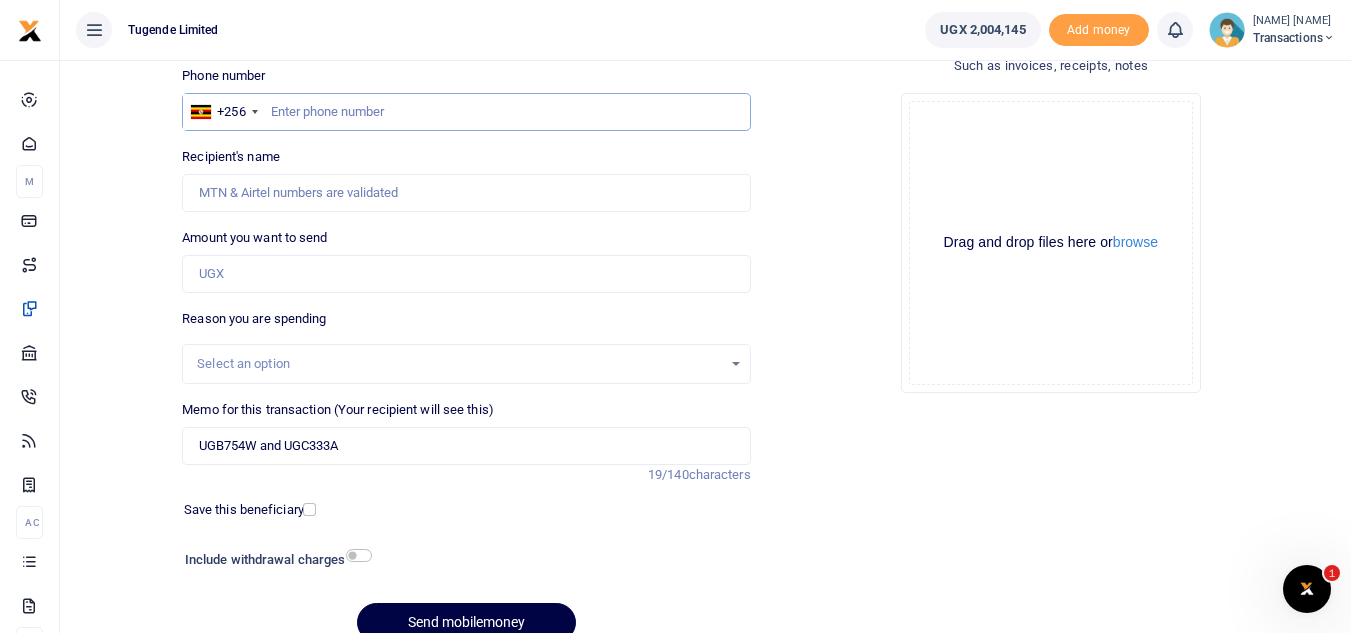 click at bounding box center (466, 112) 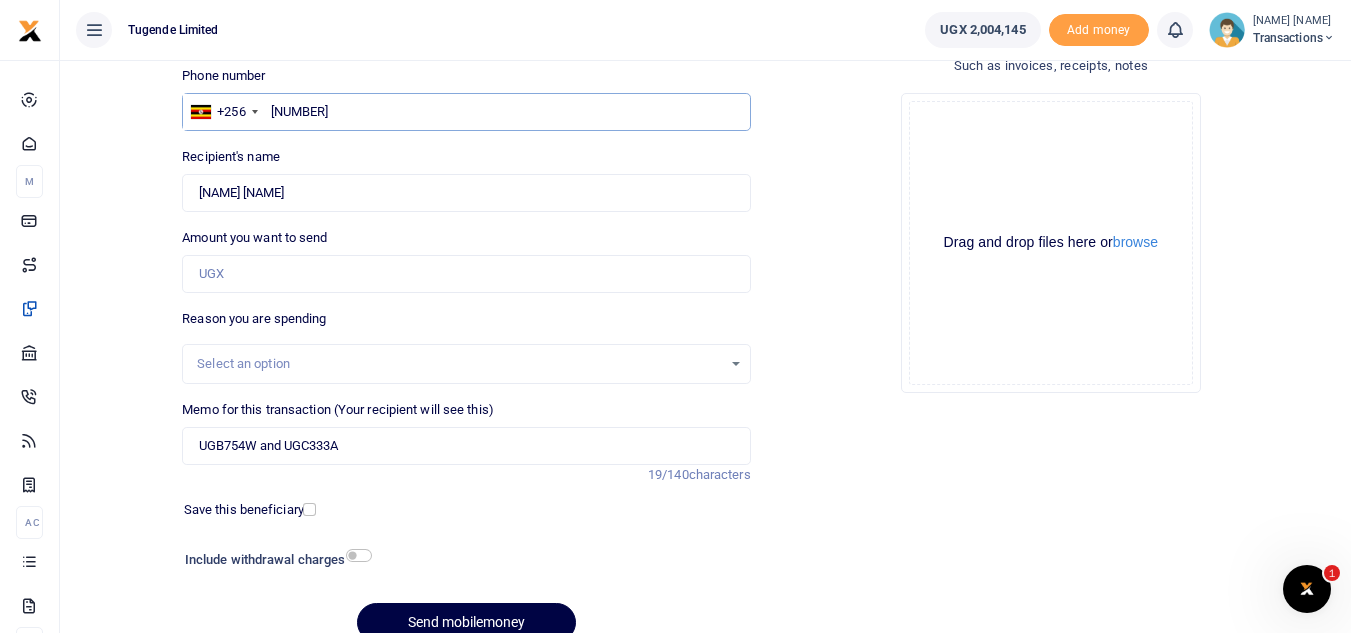 type on "788166419" 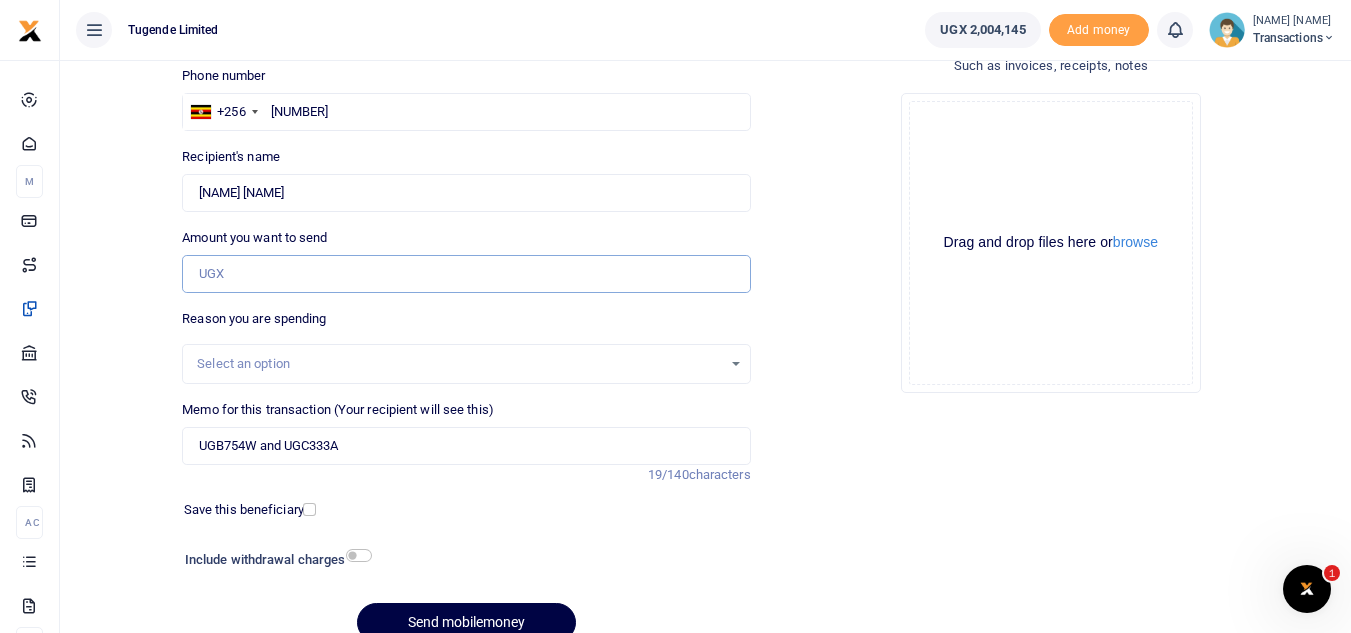 click on "Amount you want to send" at bounding box center (466, 274) 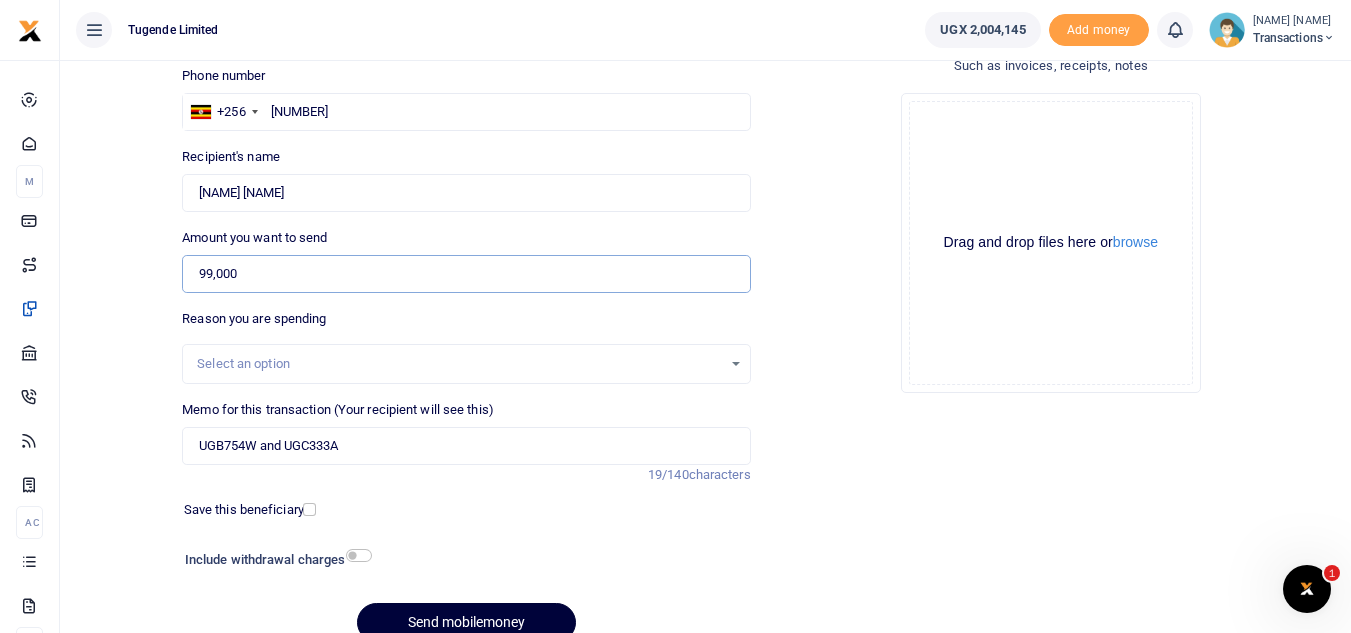 type on "99,000" 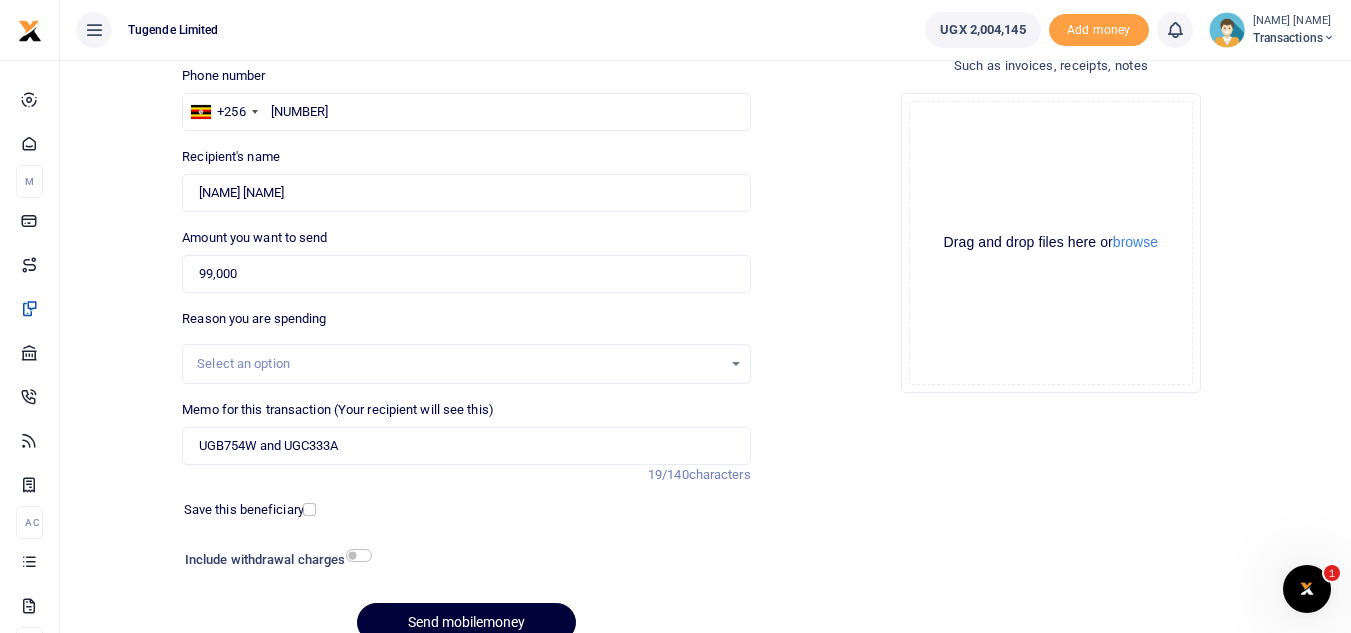 click on "Send mobilemoney" at bounding box center [466, 622] 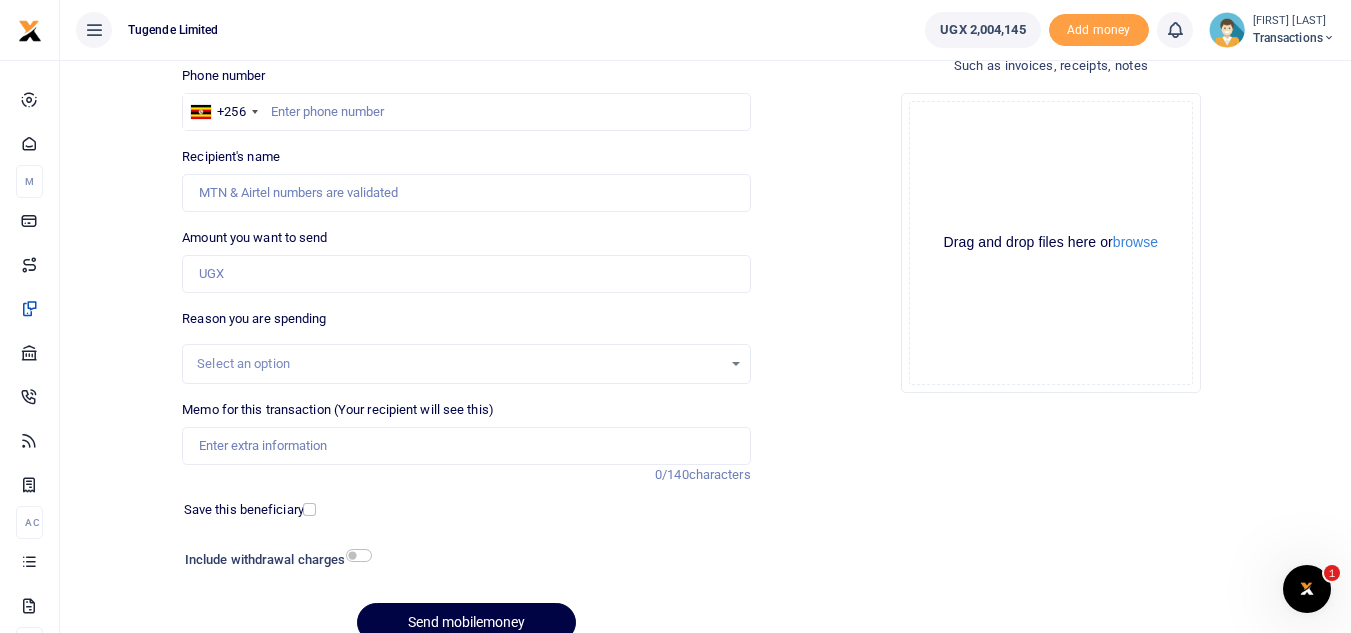 scroll, scrollTop: 0, scrollLeft: 0, axis: both 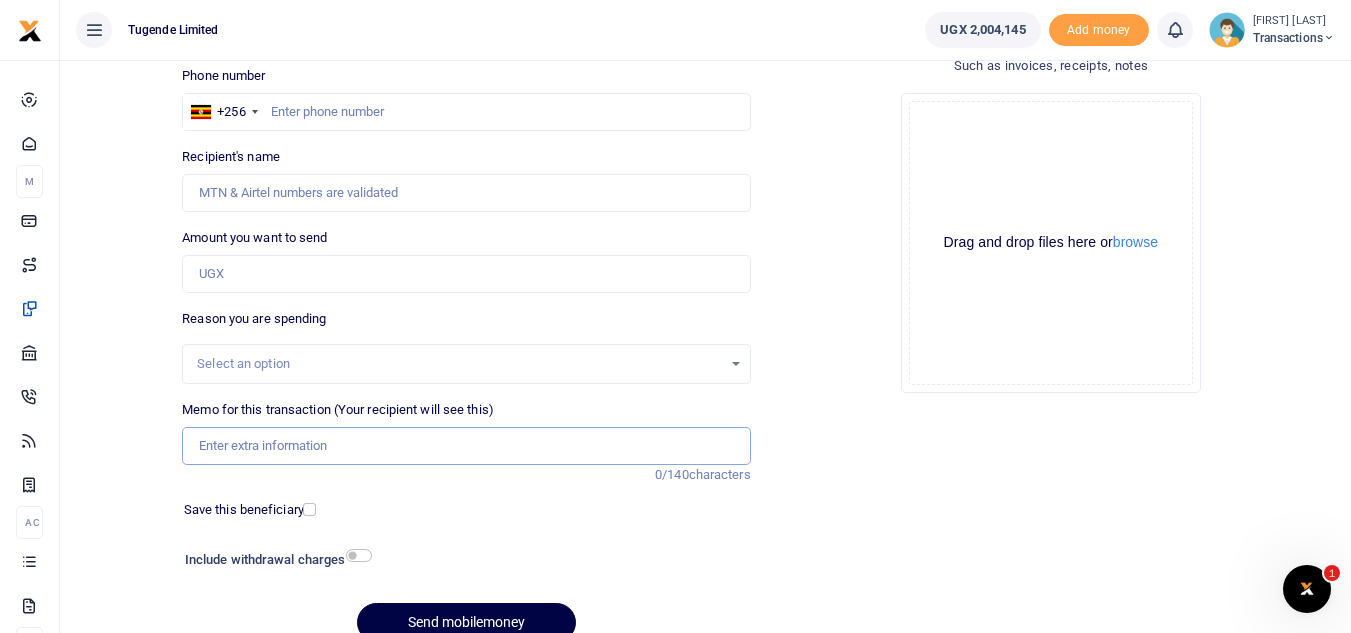 click on "Memo for this transaction (Your recipient will see this)" at bounding box center (466, 446) 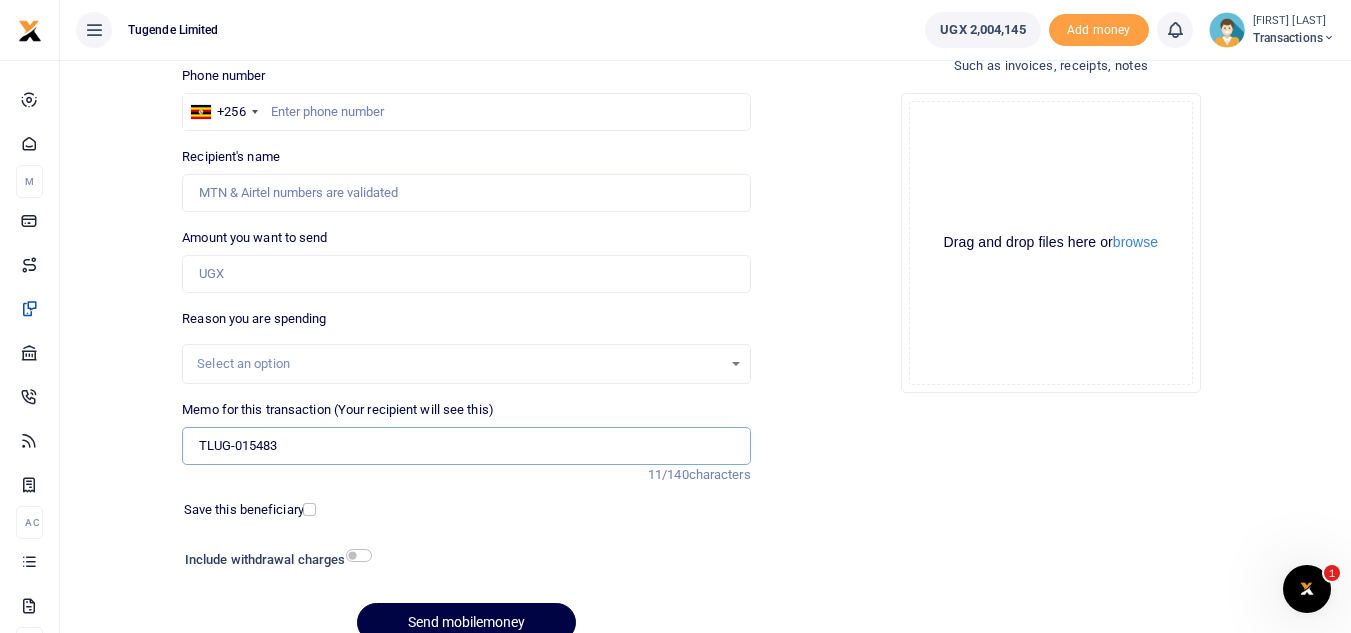 click on "TLUG-015483" at bounding box center (466, 446) 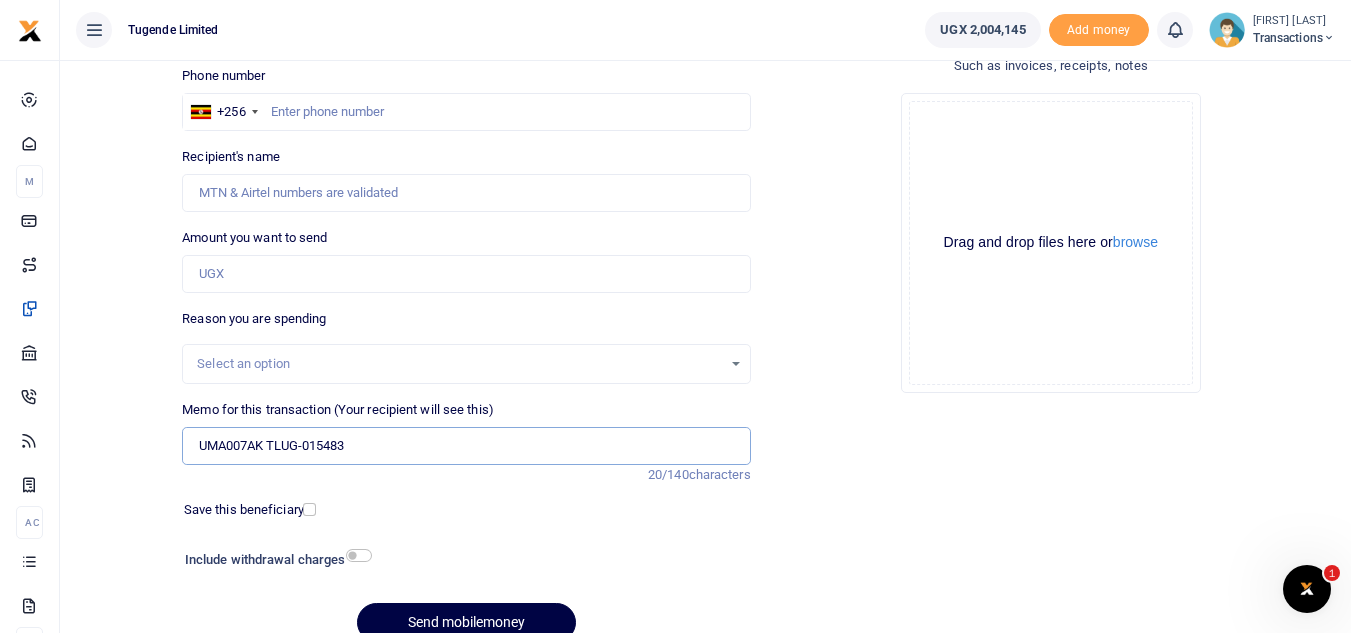 click on "UMA007AK TLUG-015483" at bounding box center [466, 446] 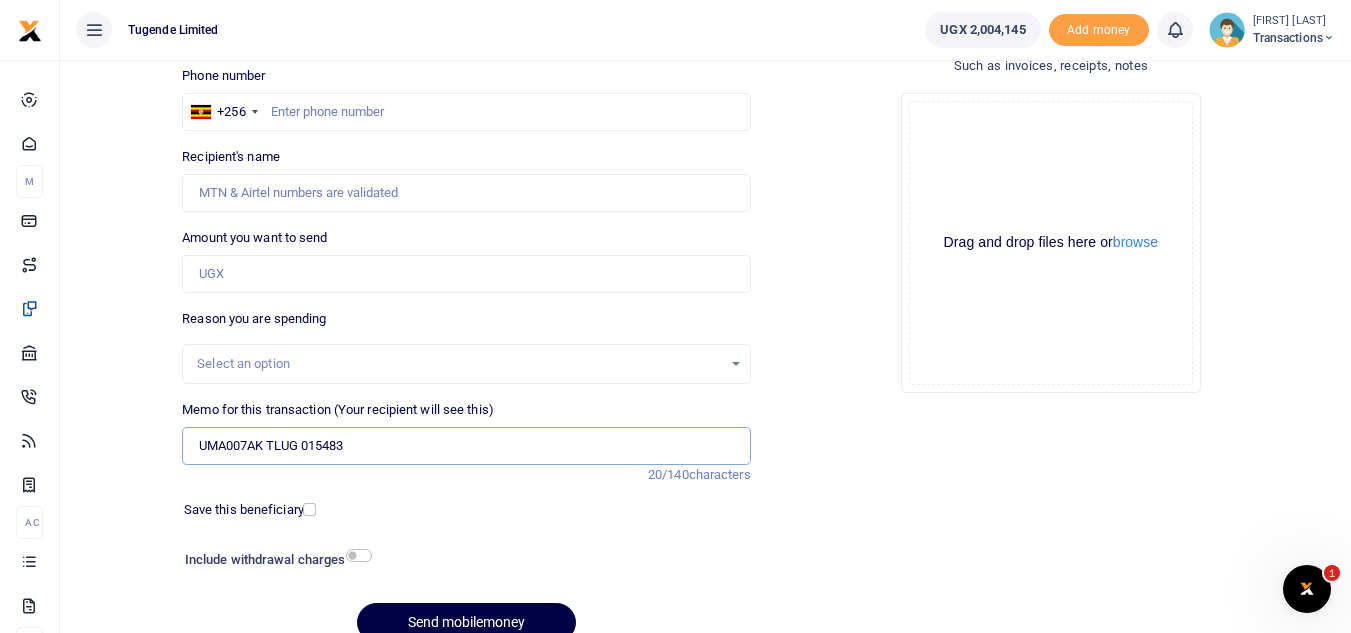 type on "UMA007AK TLUG 015483" 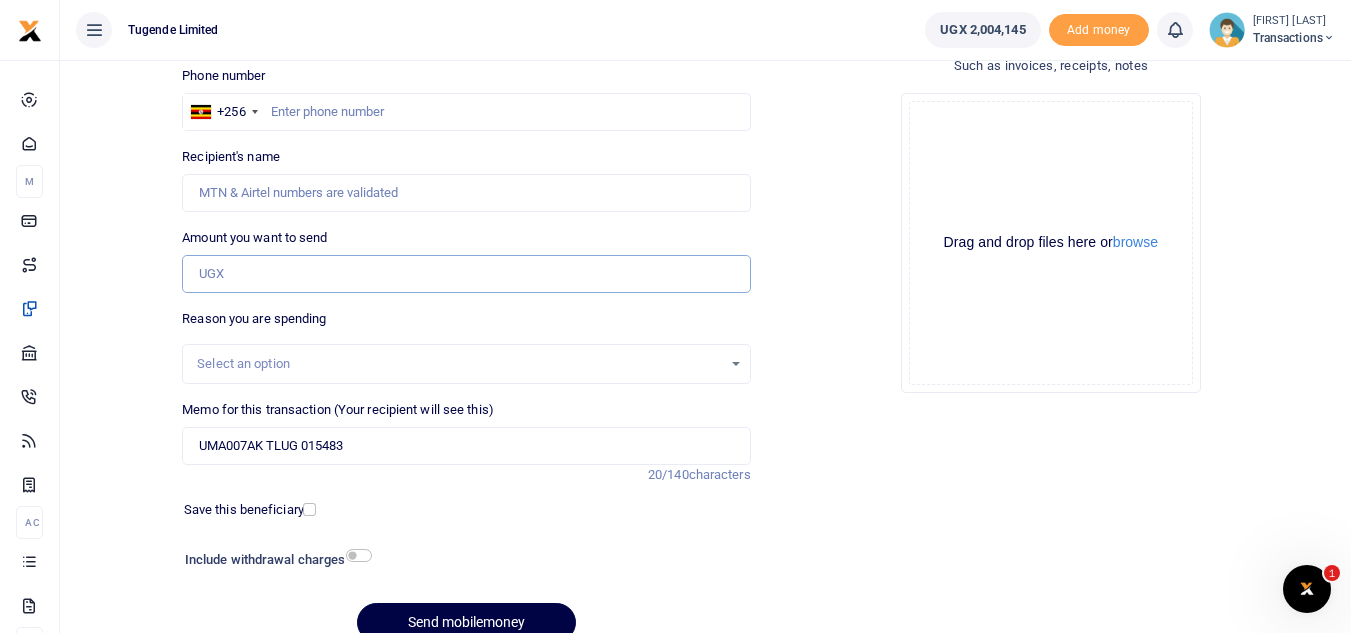click on "Amount you want to send" at bounding box center (466, 274) 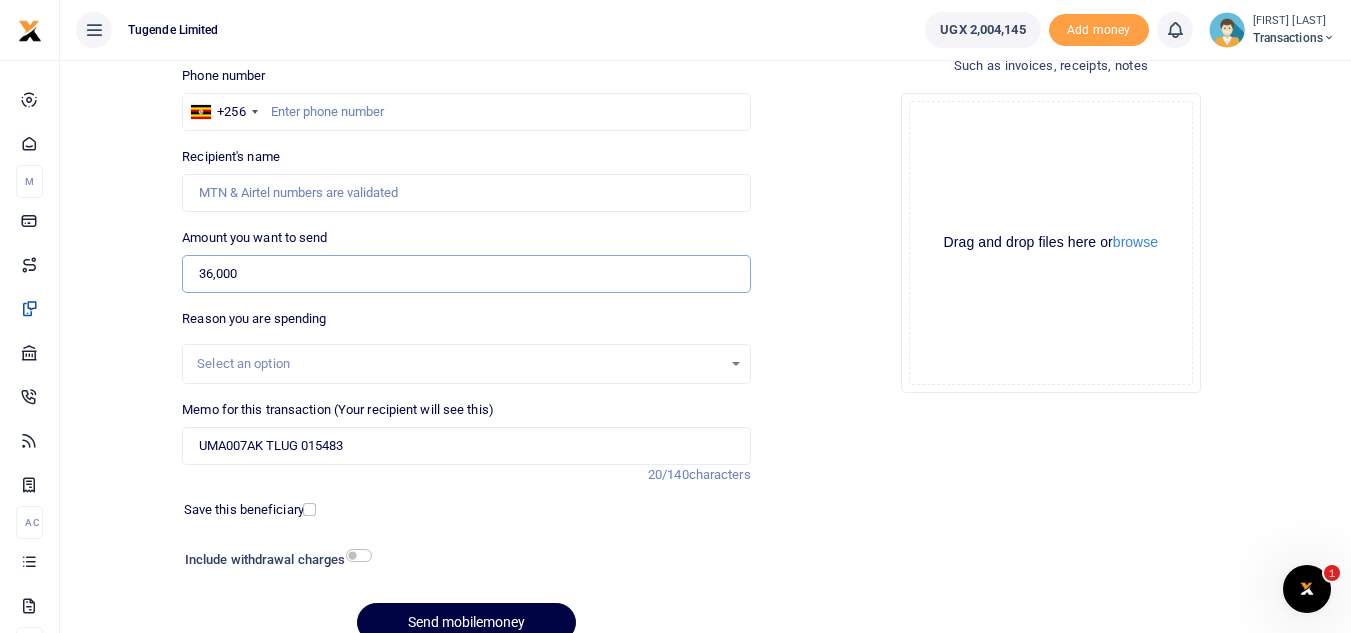 type on "36,000" 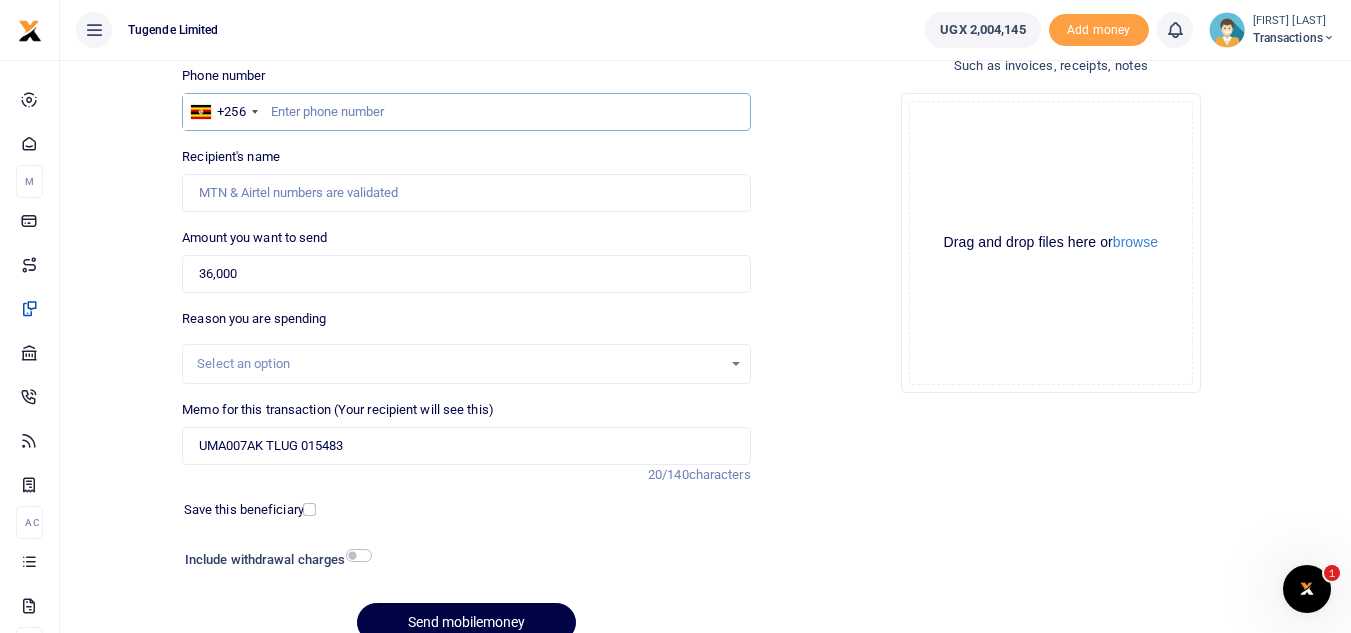 click at bounding box center (466, 112) 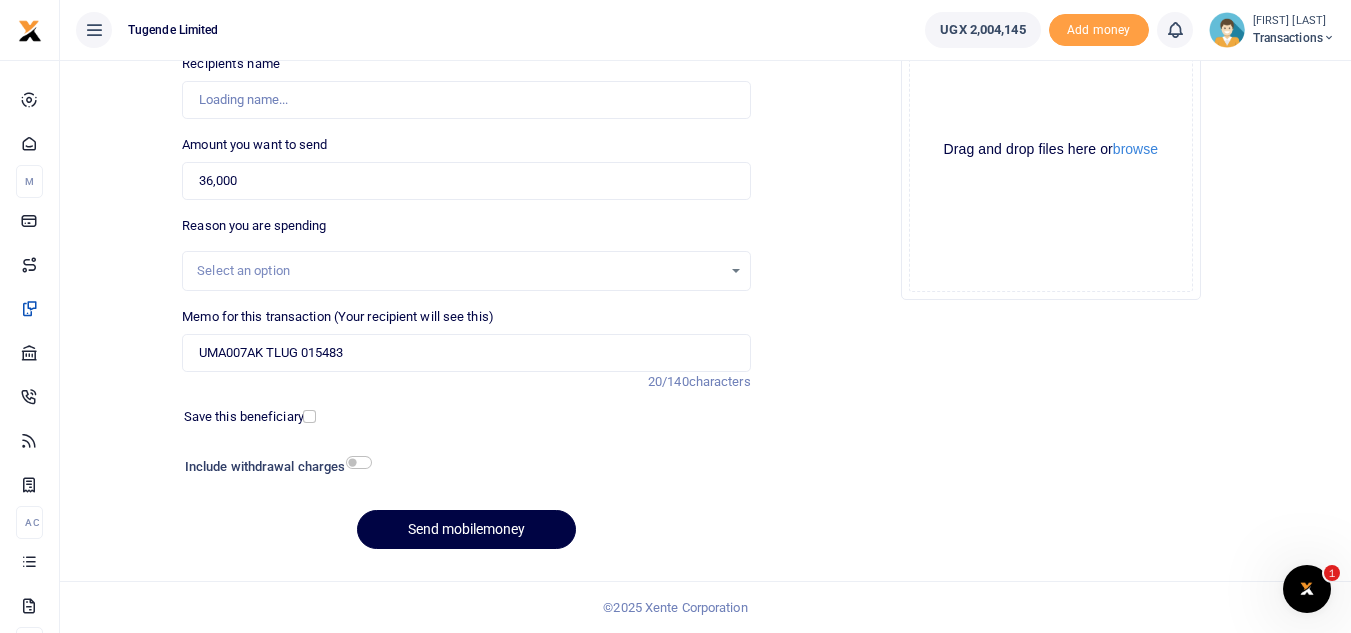 scroll, scrollTop: 227, scrollLeft: 0, axis: vertical 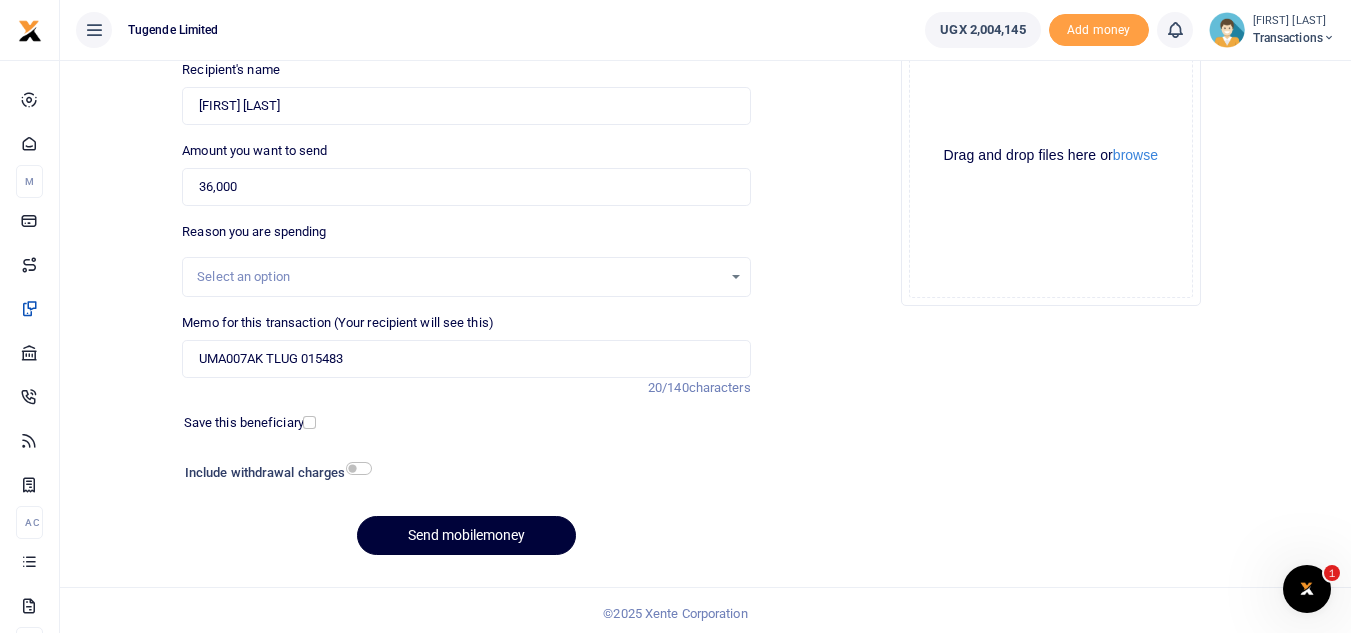 type on "707199288" 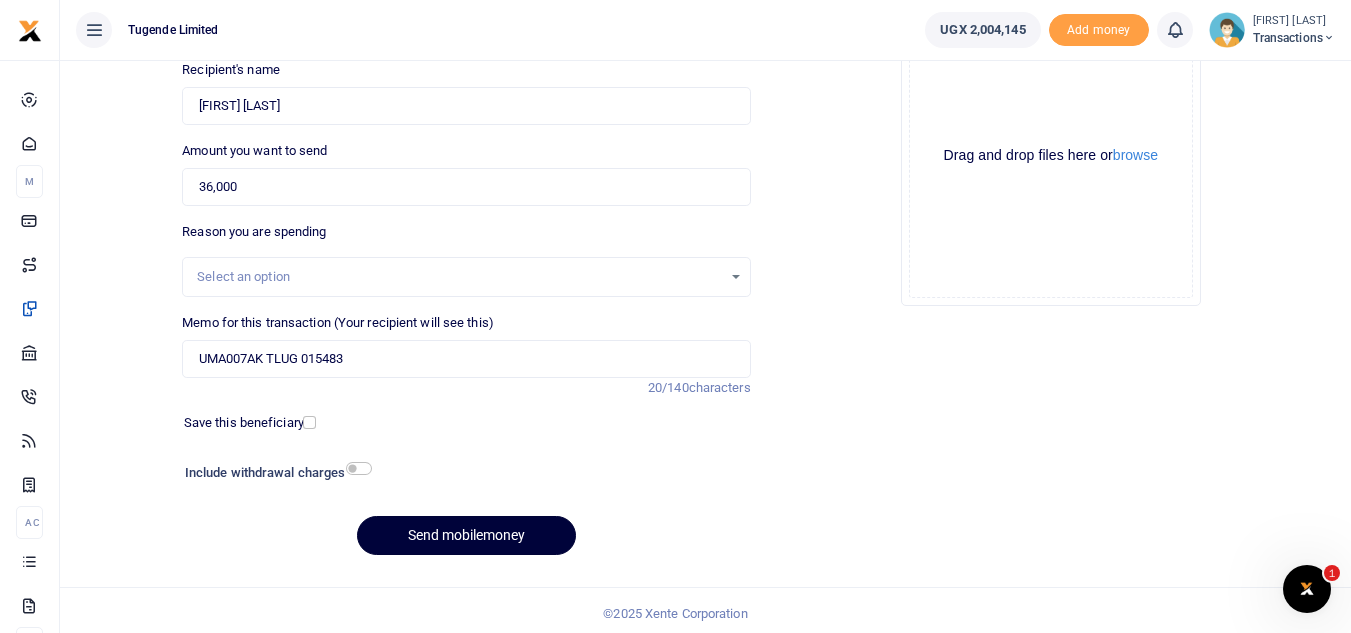 click on "Send mobilemoney" at bounding box center (466, 535) 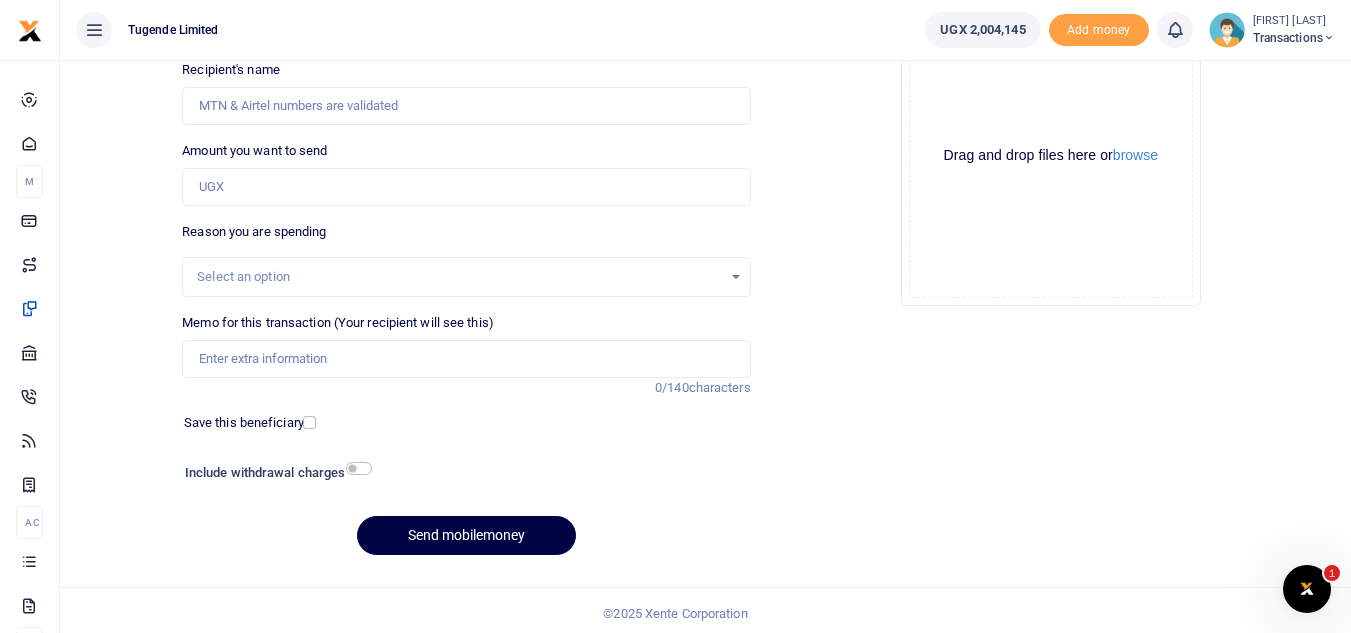 scroll, scrollTop: 227, scrollLeft: 0, axis: vertical 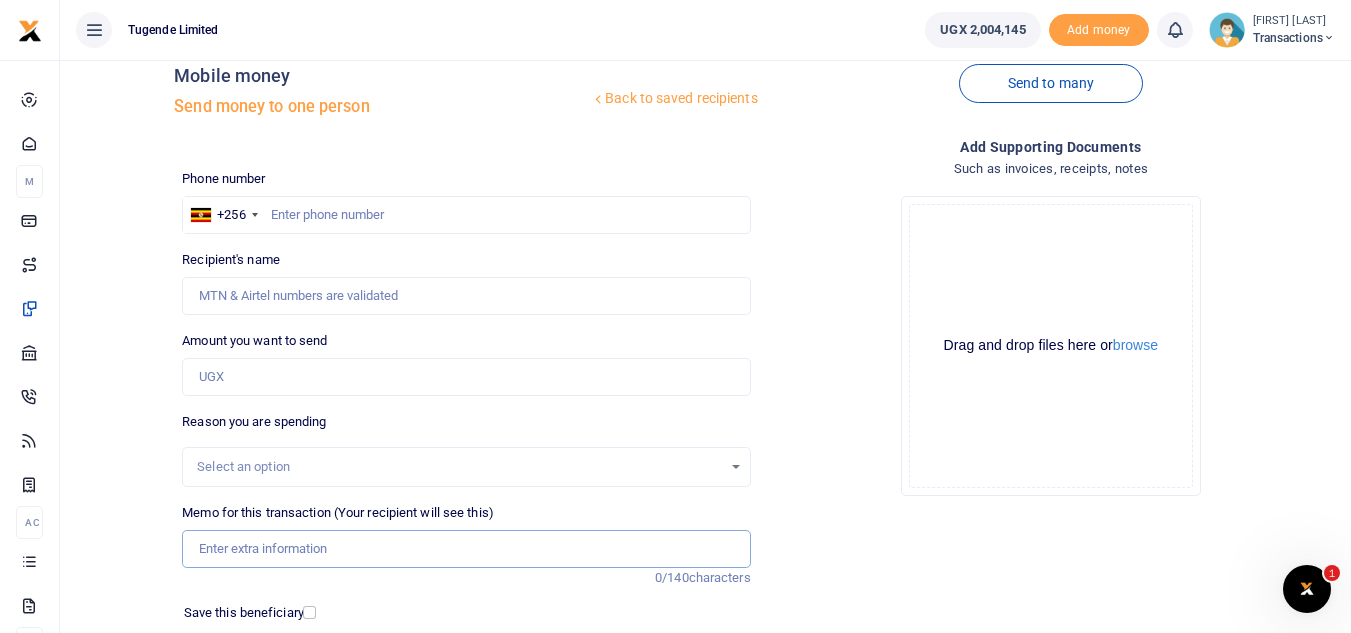 click on "Memo for this transaction (Your recipient will see this)" at bounding box center (466, 549) 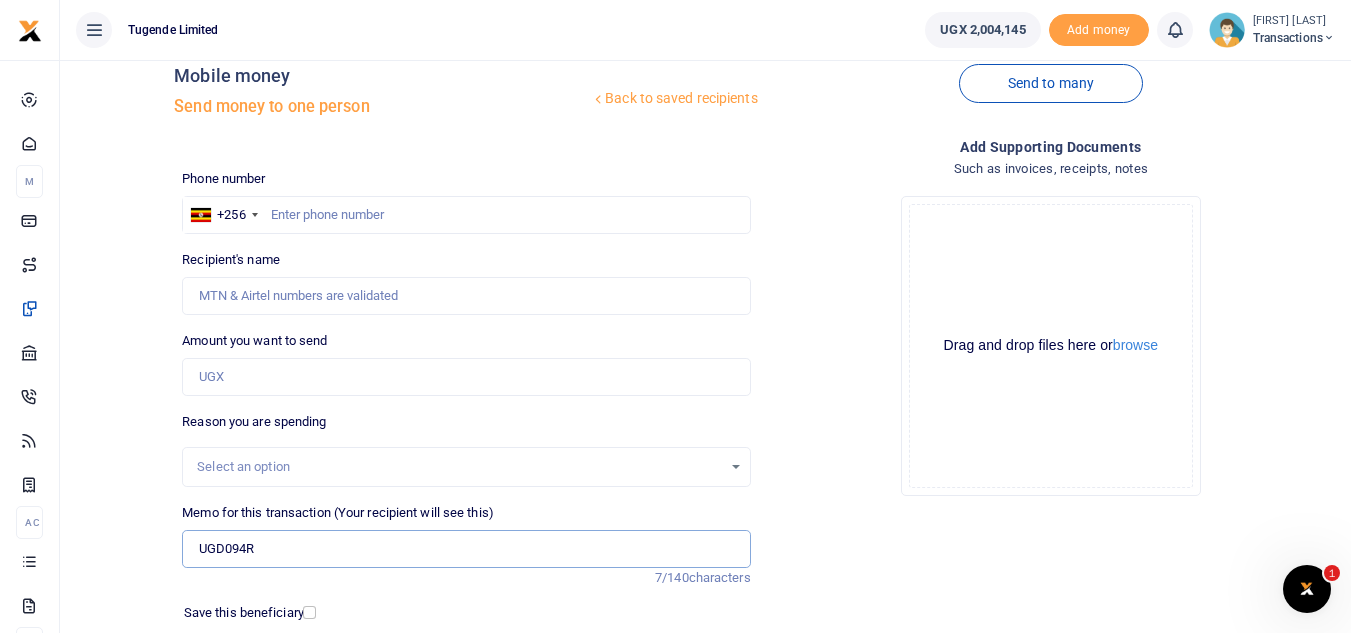 type on "UGD094R" 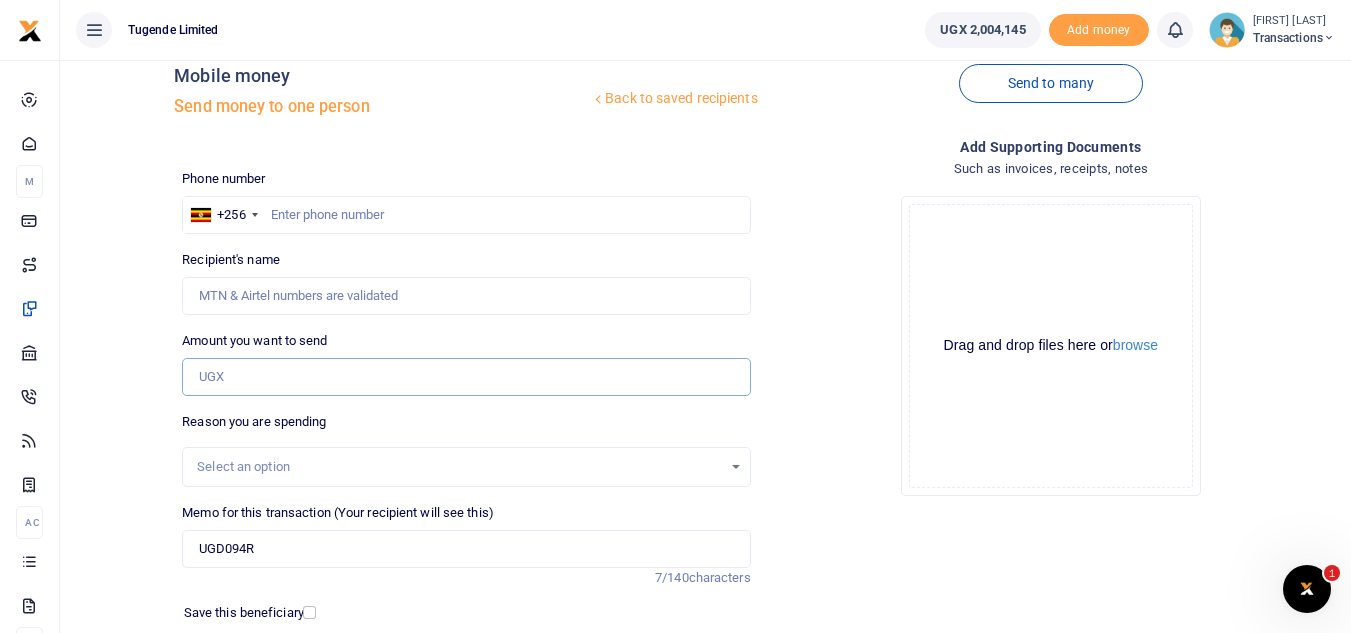 click on "Amount you want to send" at bounding box center (466, 377) 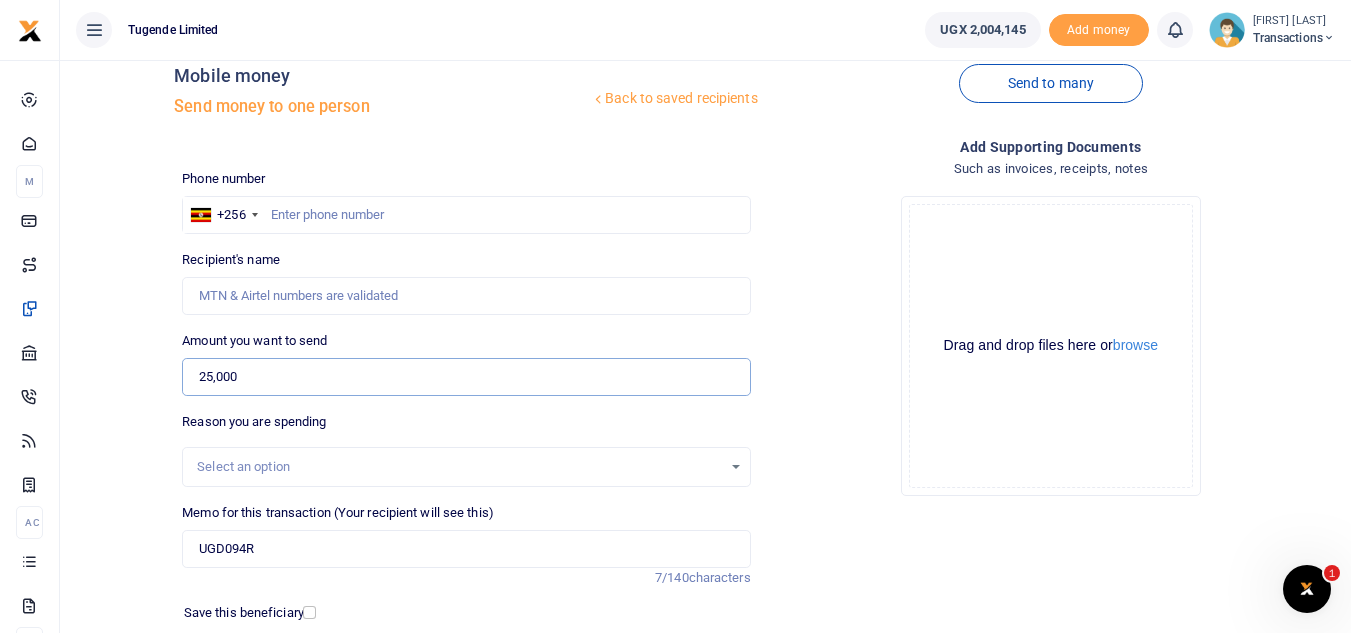 type on "25,000" 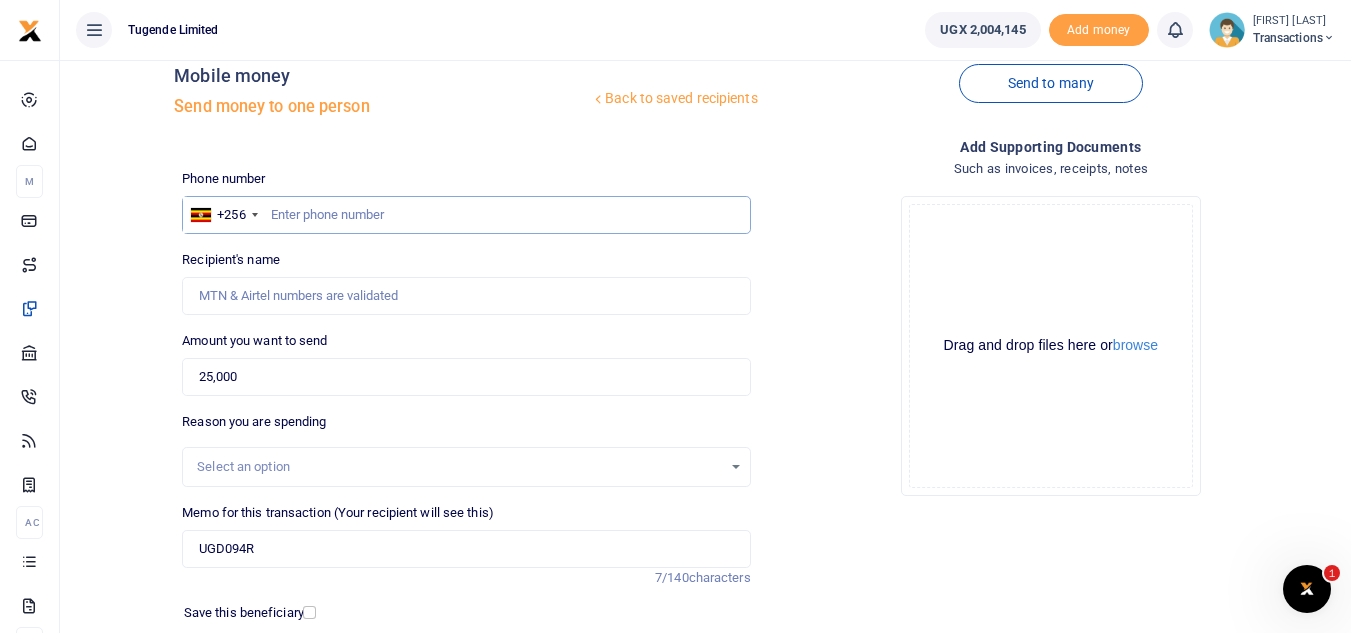 click at bounding box center (466, 215) 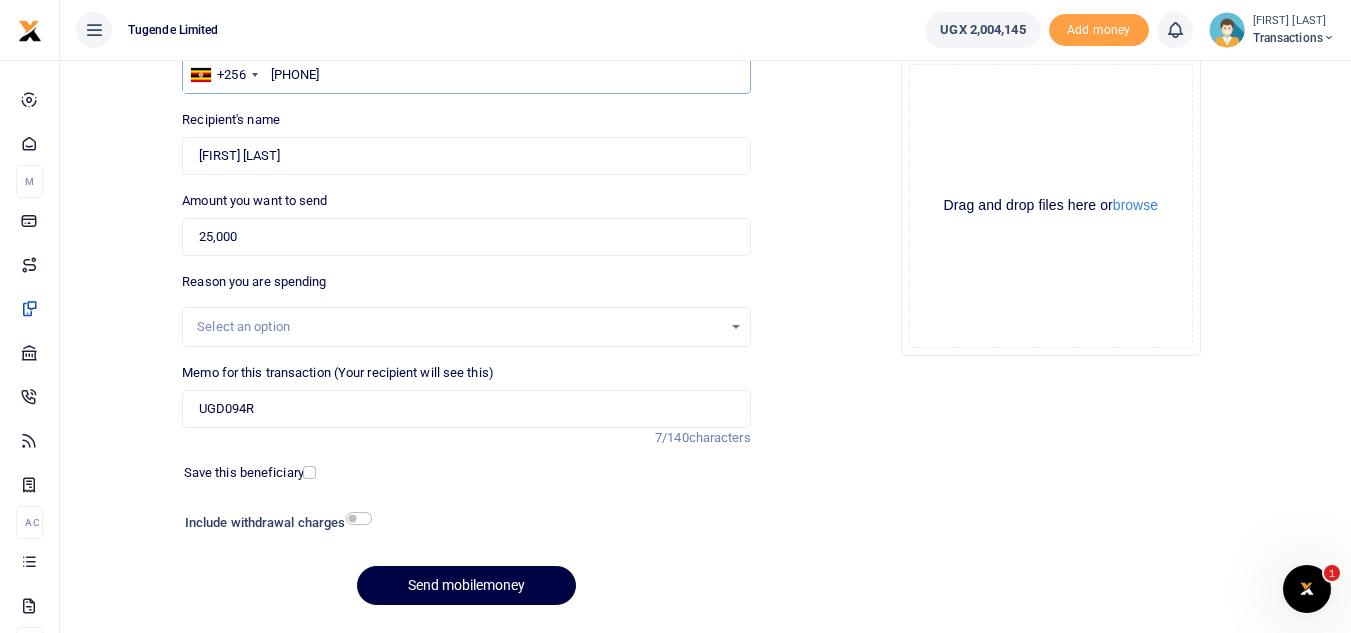 scroll, scrollTop: 178, scrollLeft: 0, axis: vertical 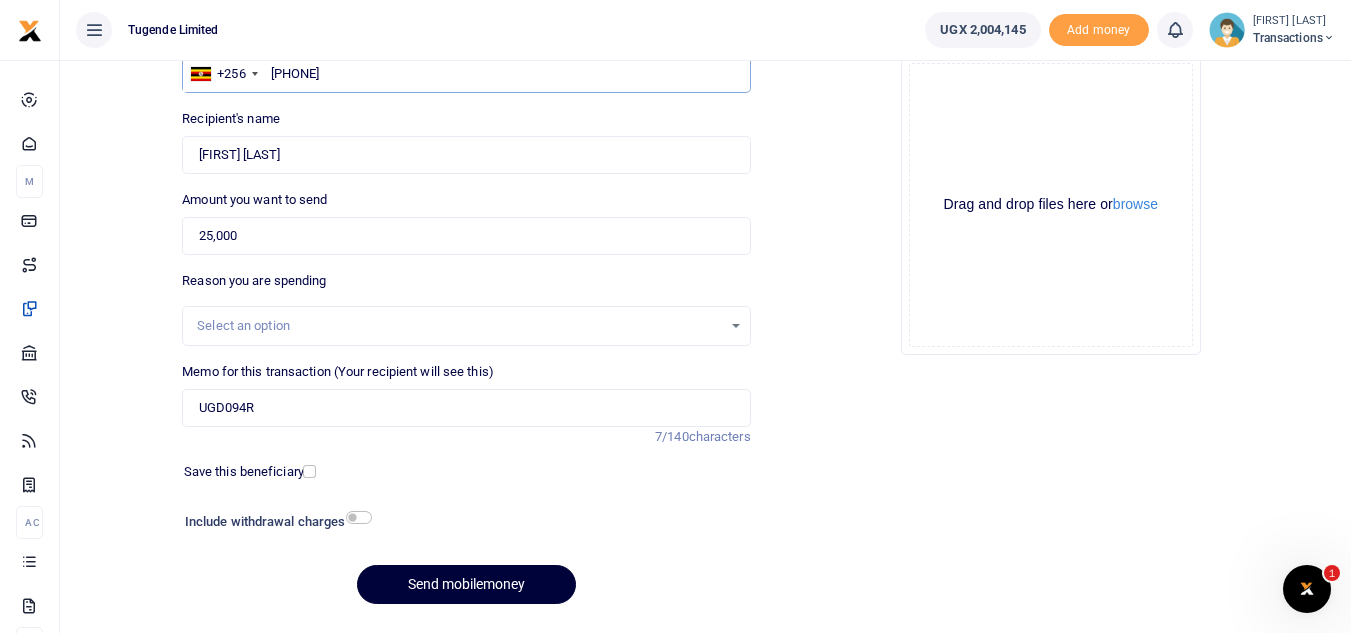 type on "783800211" 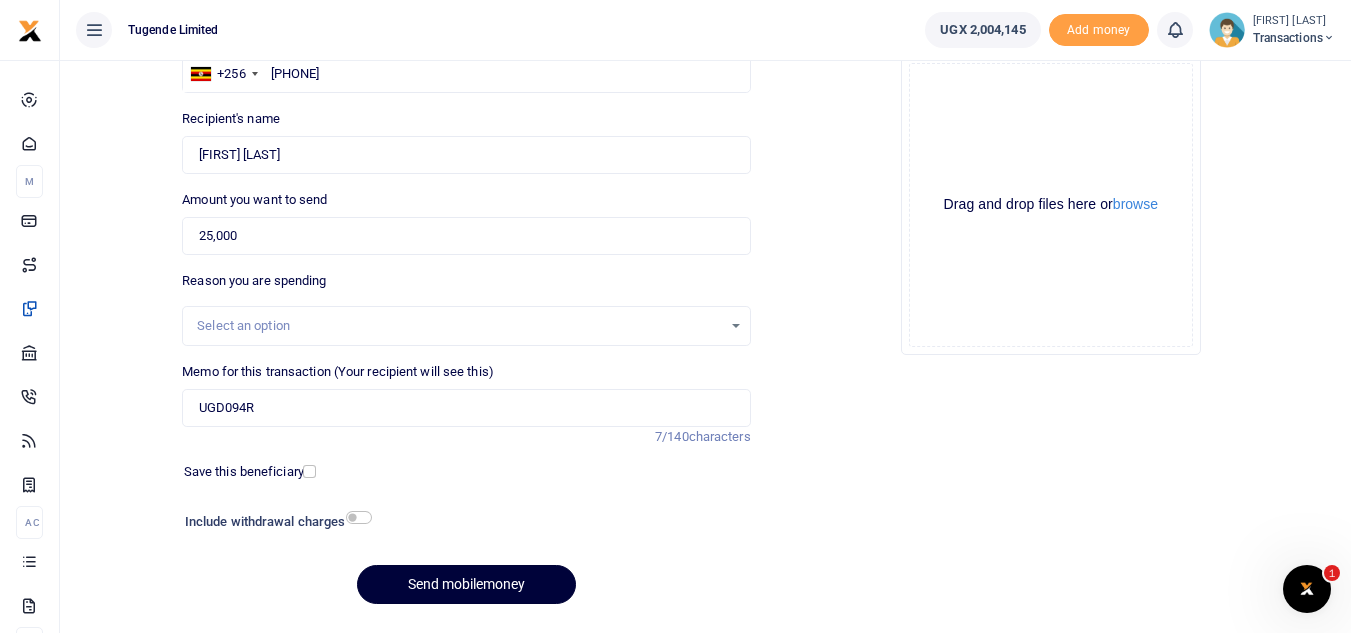 click on "Send mobilemoney" at bounding box center (466, 584) 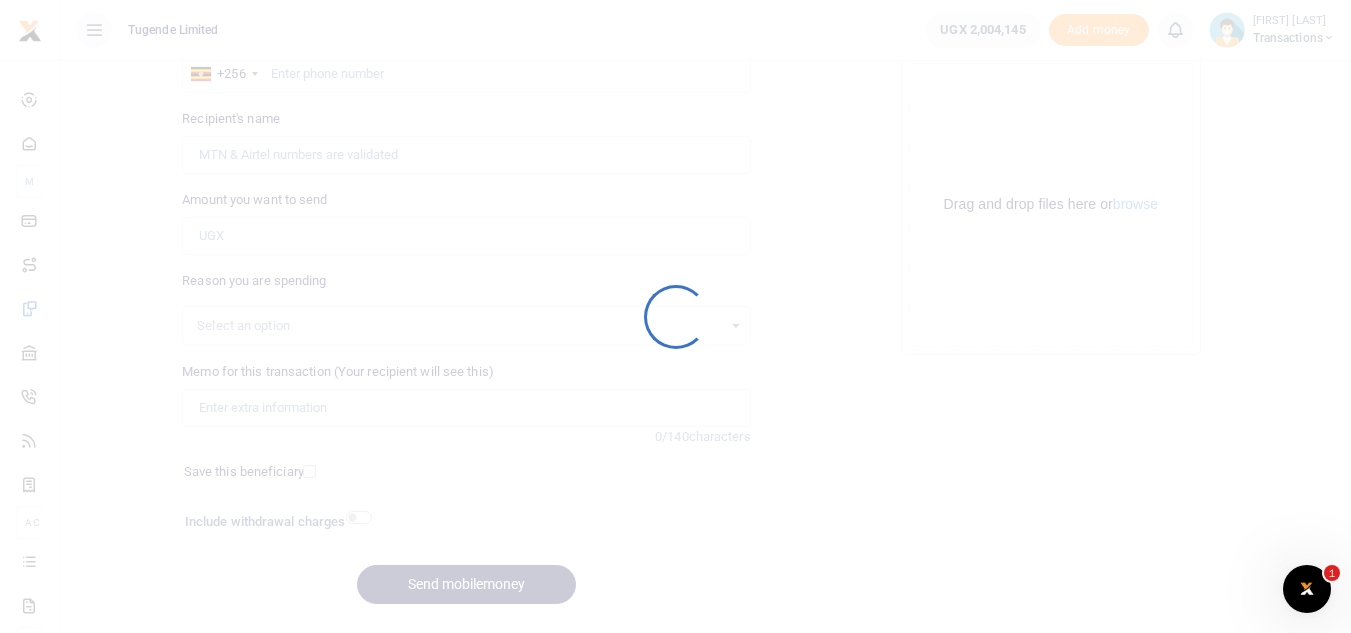 scroll, scrollTop: 178, scrollLeft: 0, axis: vertical 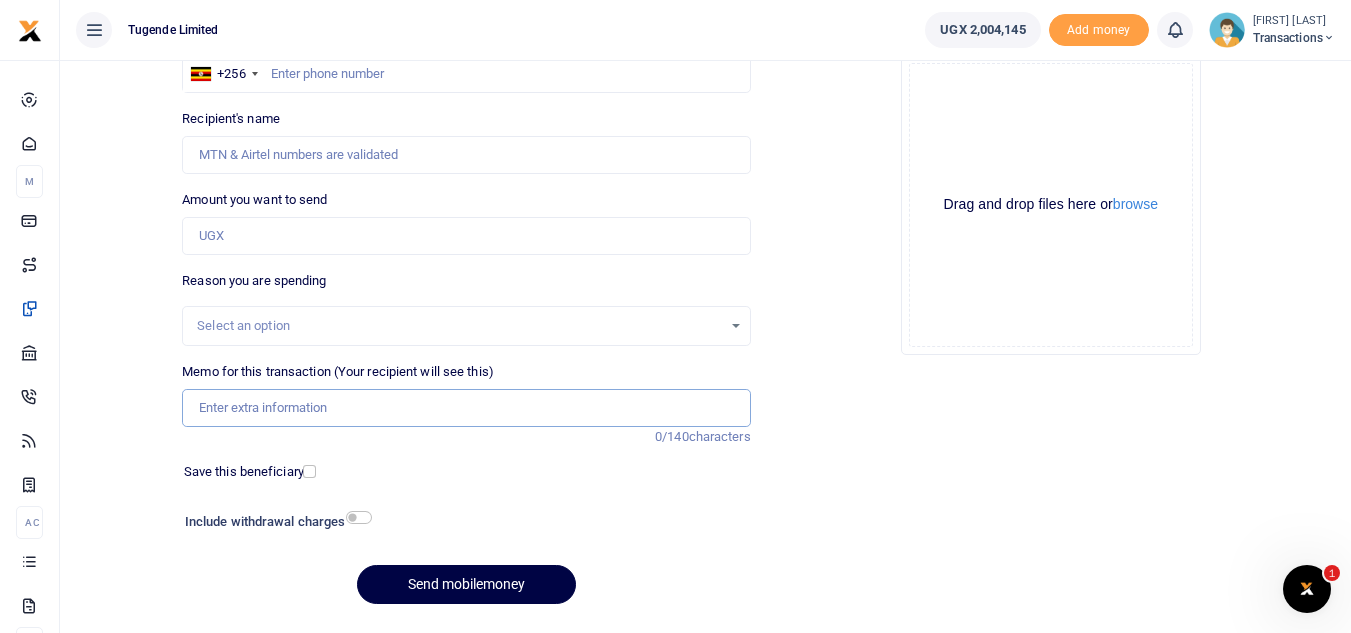 click on "Memo for this transaction (Your recipient will see this)" at bounding box center [466, 408] 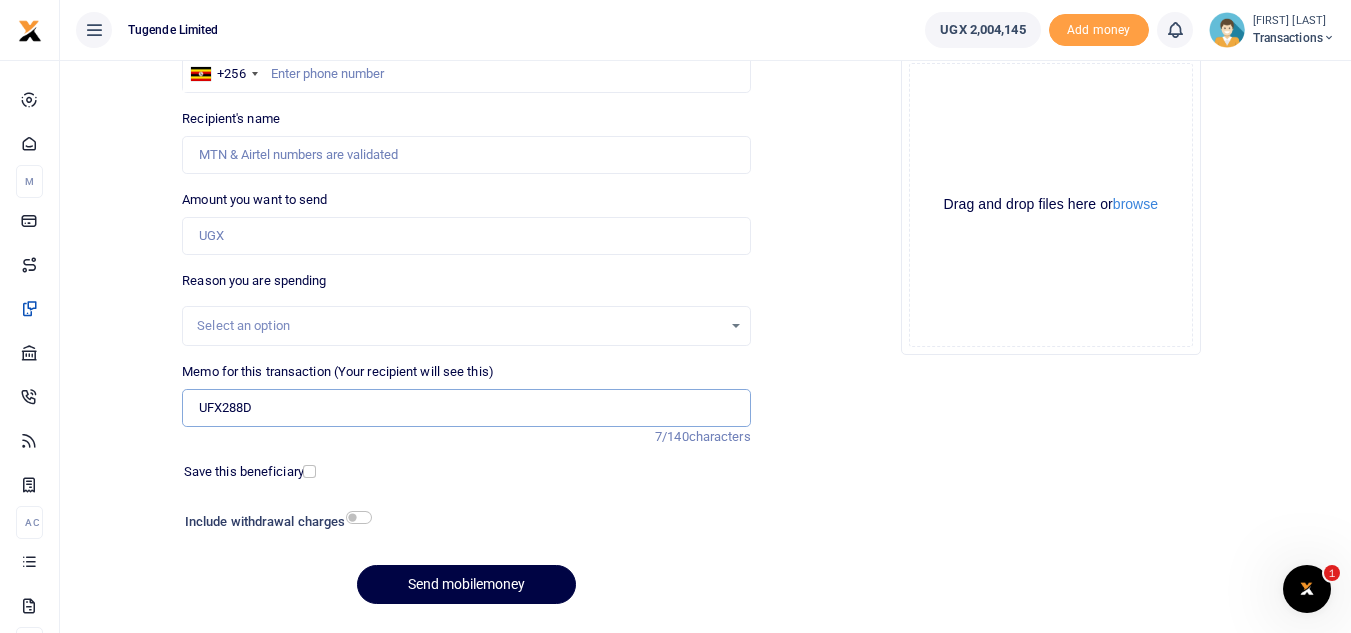 type on "UFX288D" 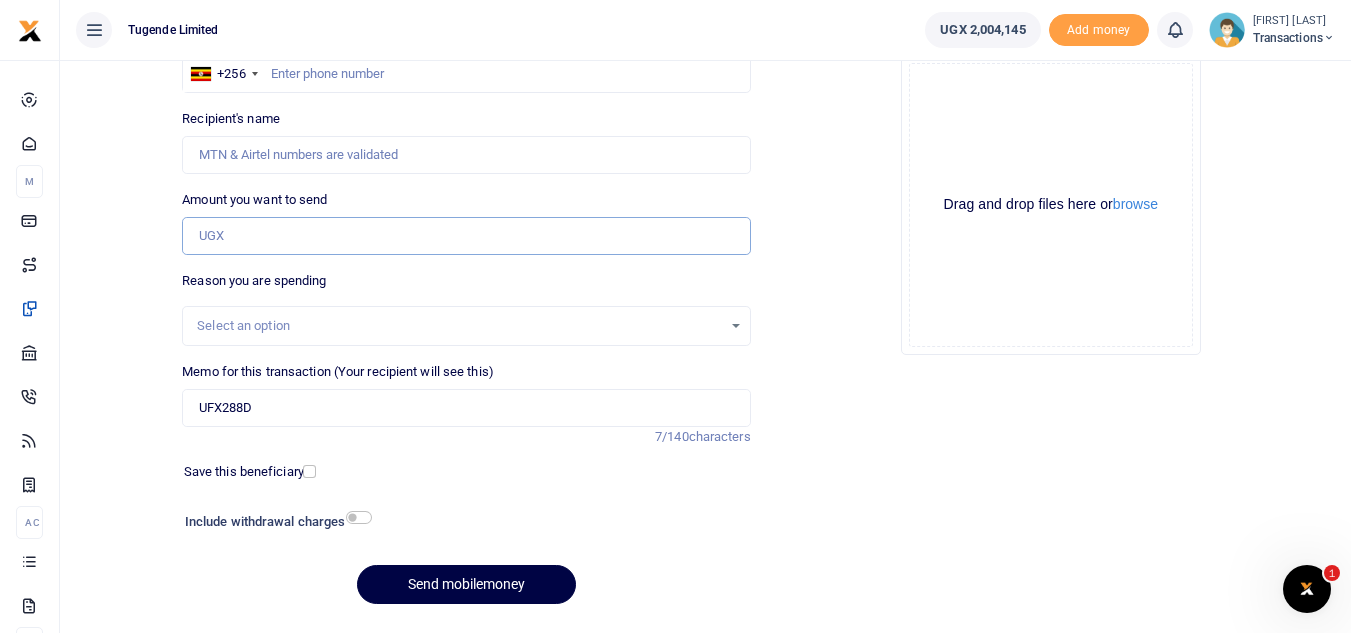click on "Amount you want to send" at bounding box center [466, 236] 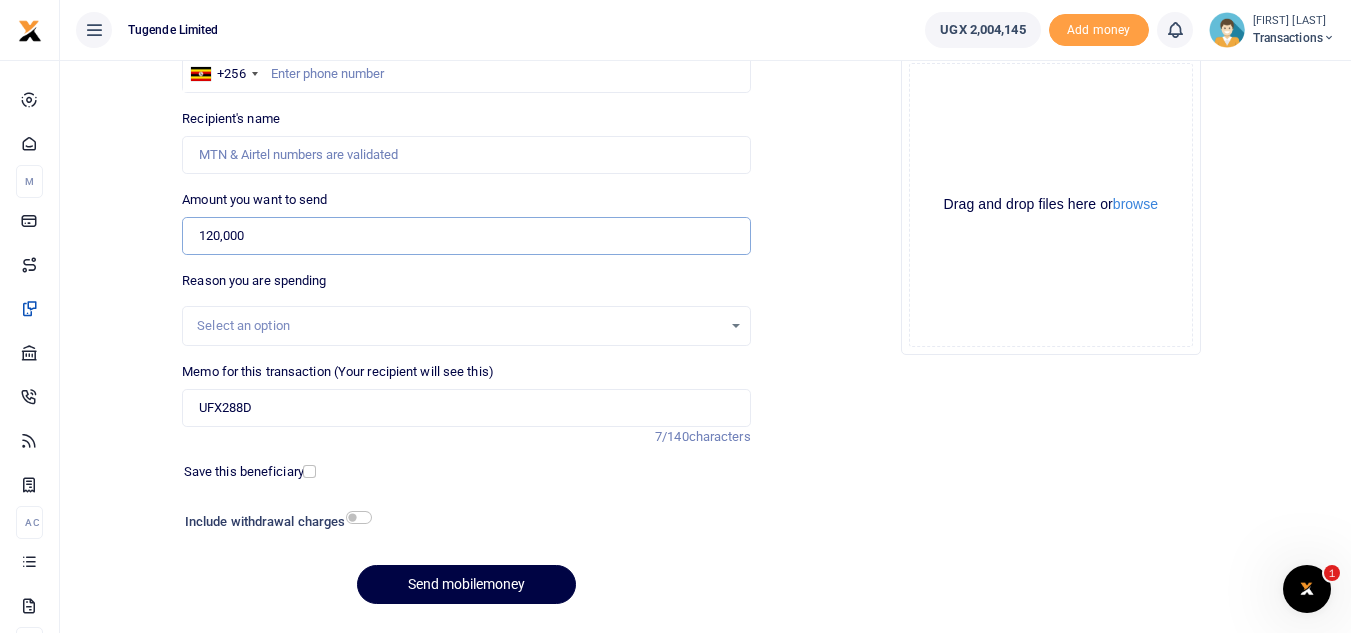 type on "120,000" 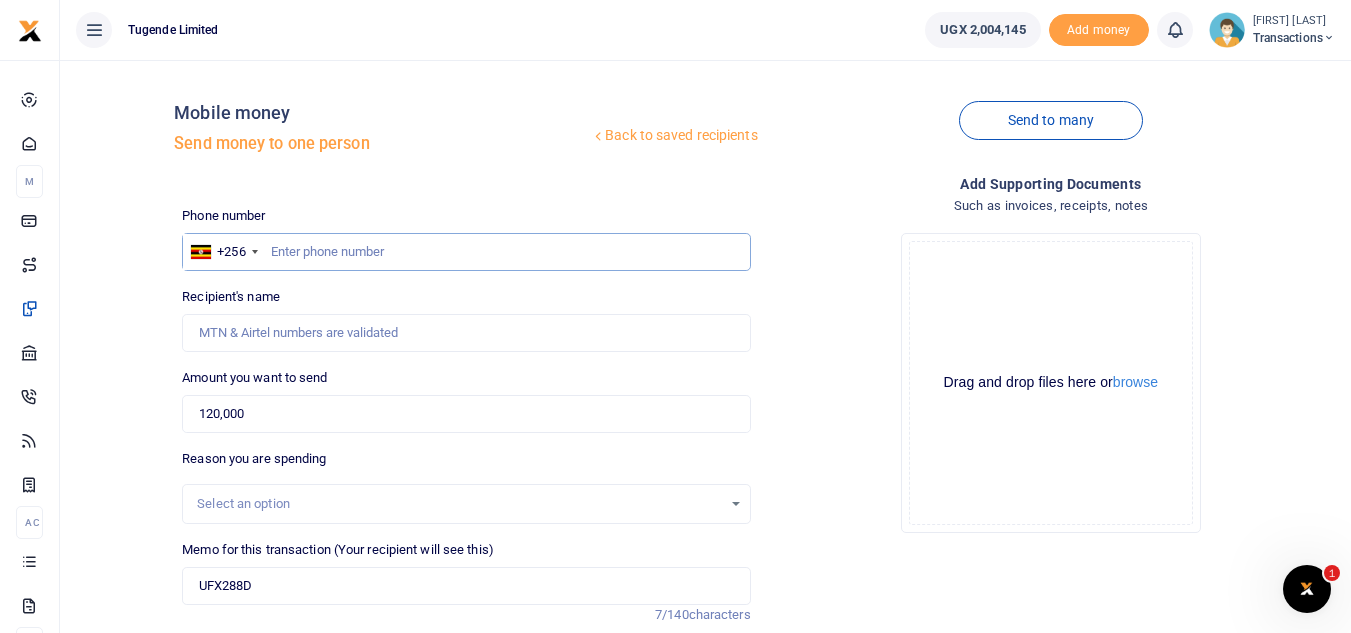 click at bounding box center [466, 252] 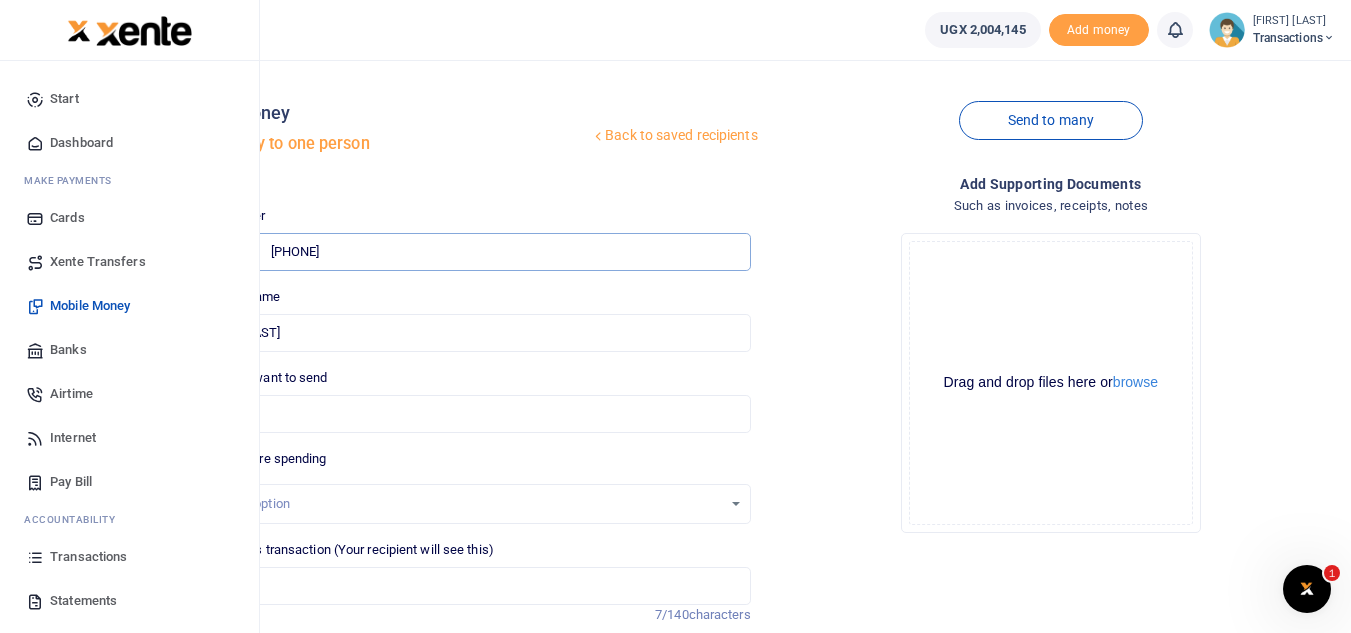 type on "784227780" 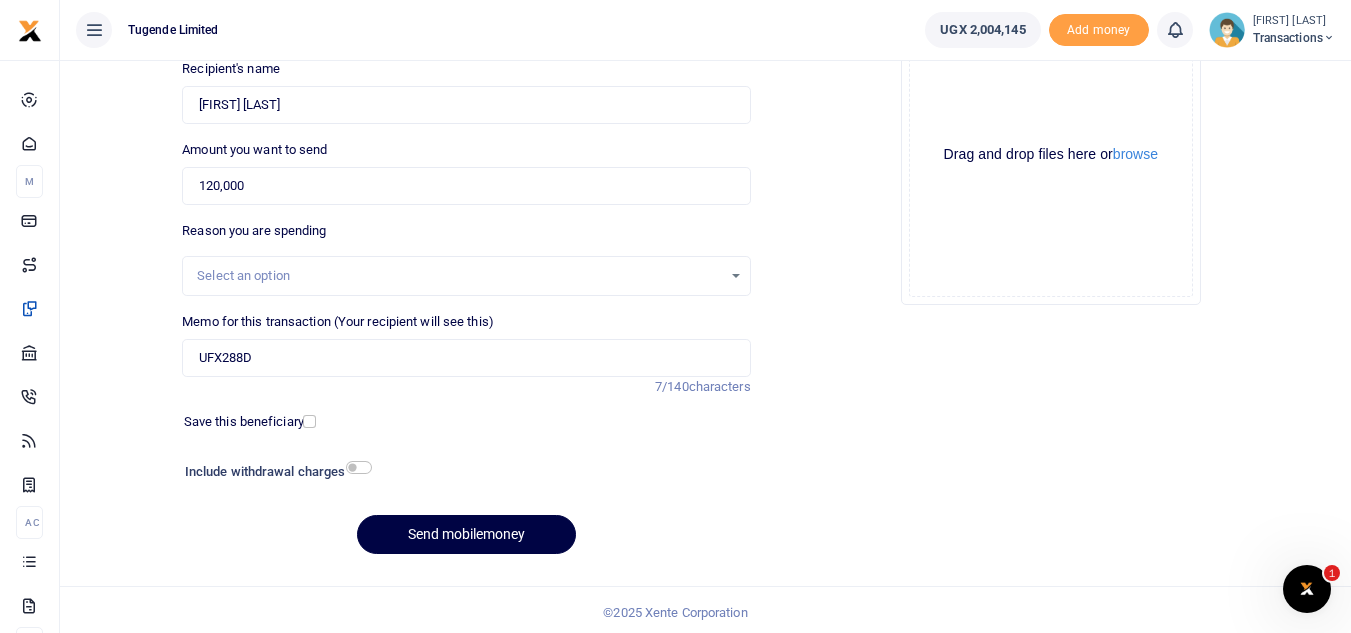 scroll, scrollTop: 233, scrollLeft: 0, axis: vertical 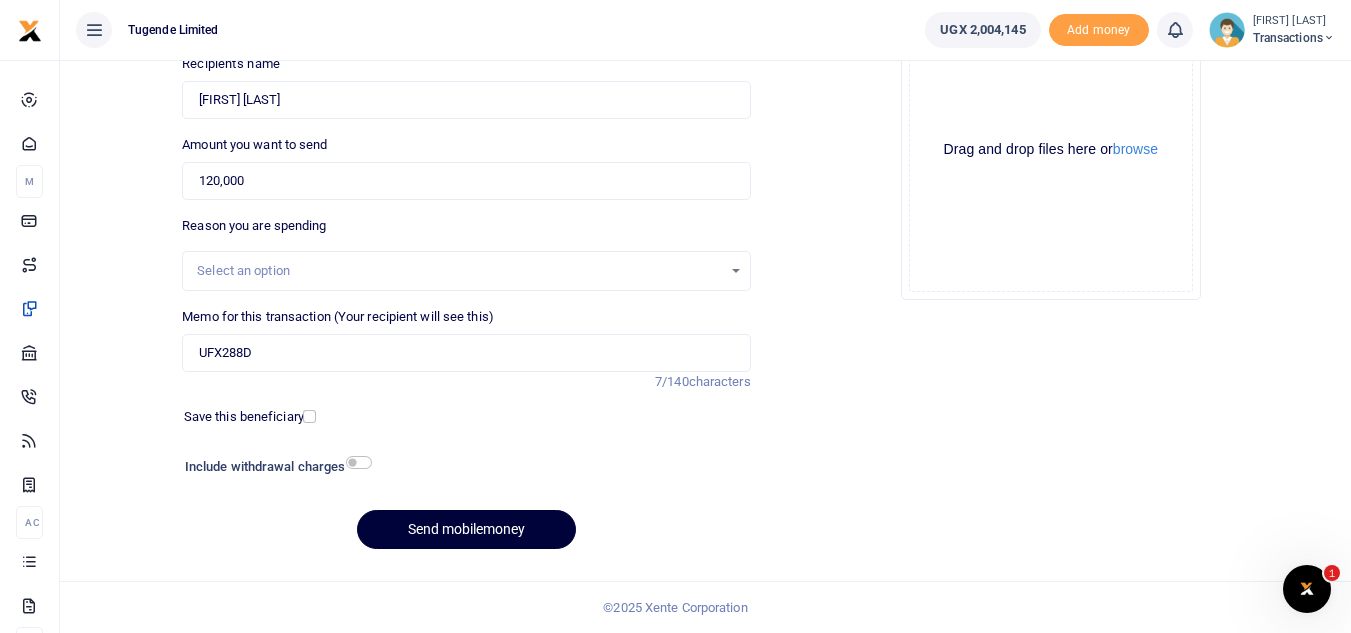 click on "Send mobilemoney" at bounding box center (466, 529) 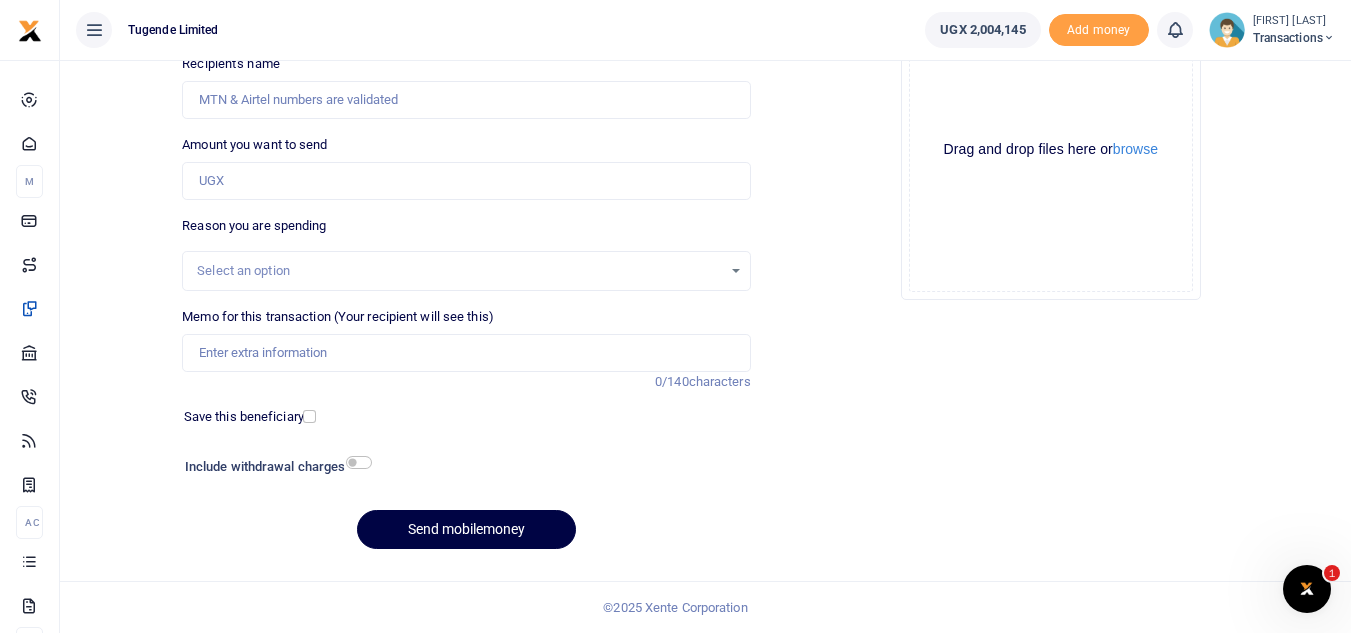 scroll, scrollTop: 0, scrollLeft: 0, axis: both 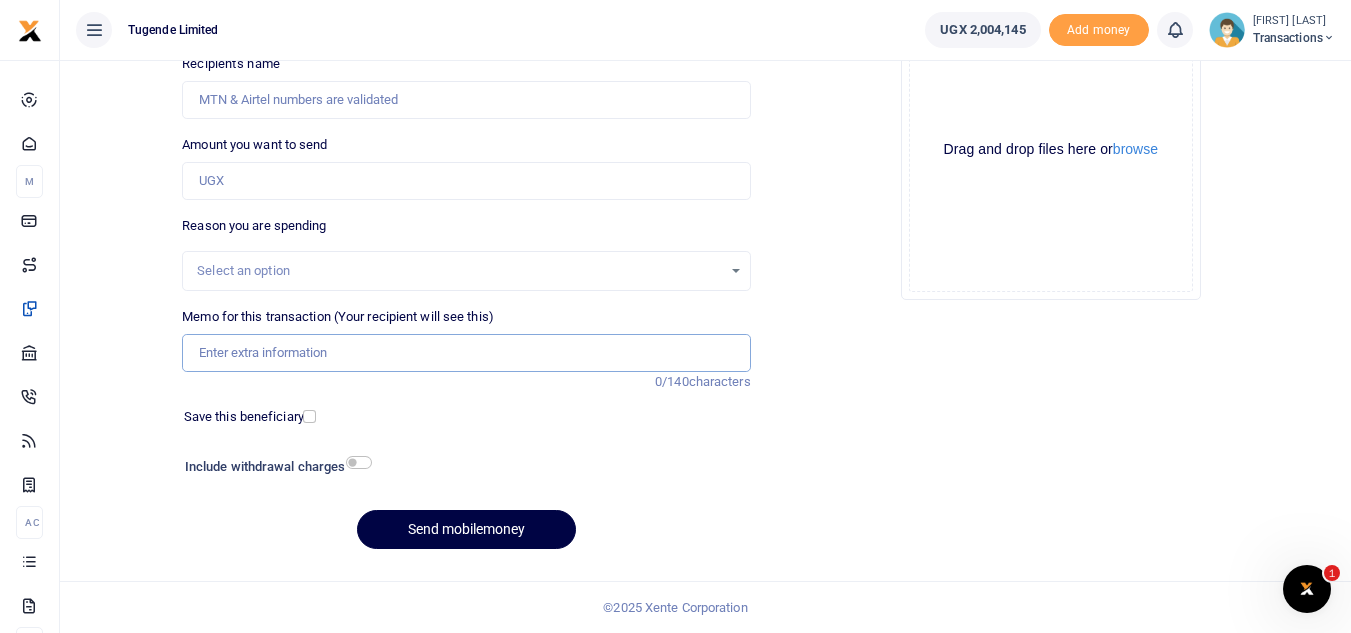 click on "Memo for this transaction (Your recipient will see this)" at bounding box center (466, 353) 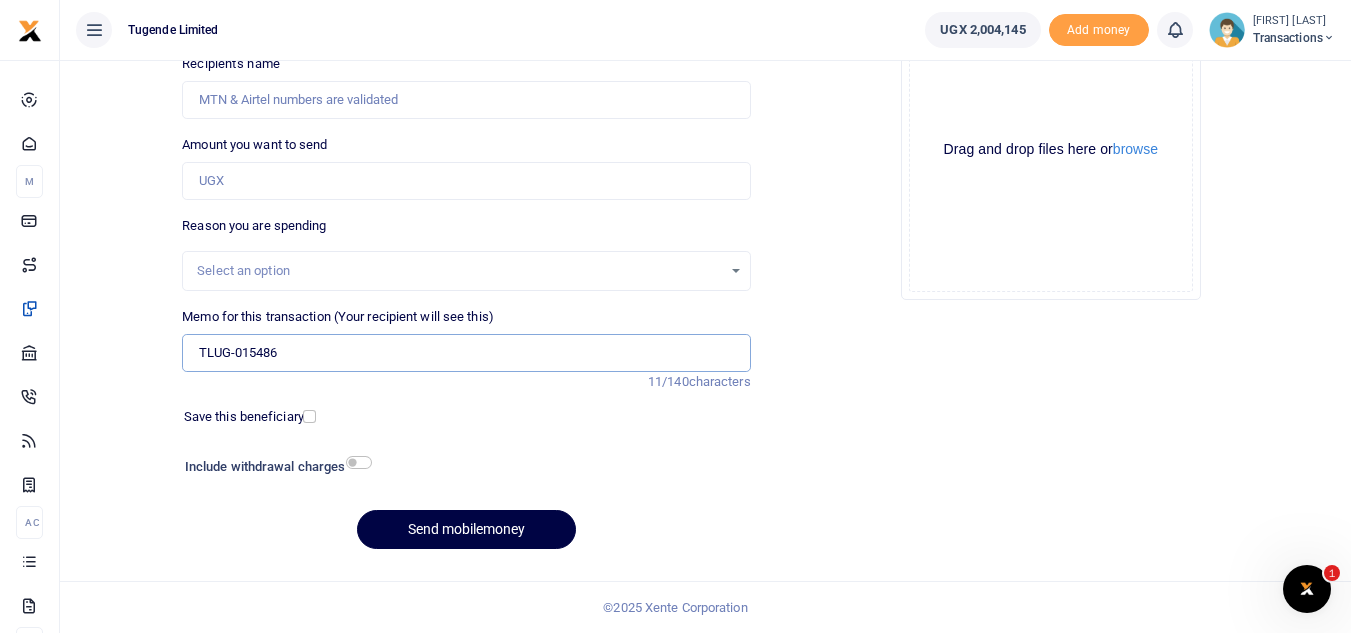 type on "TLUG-015486" 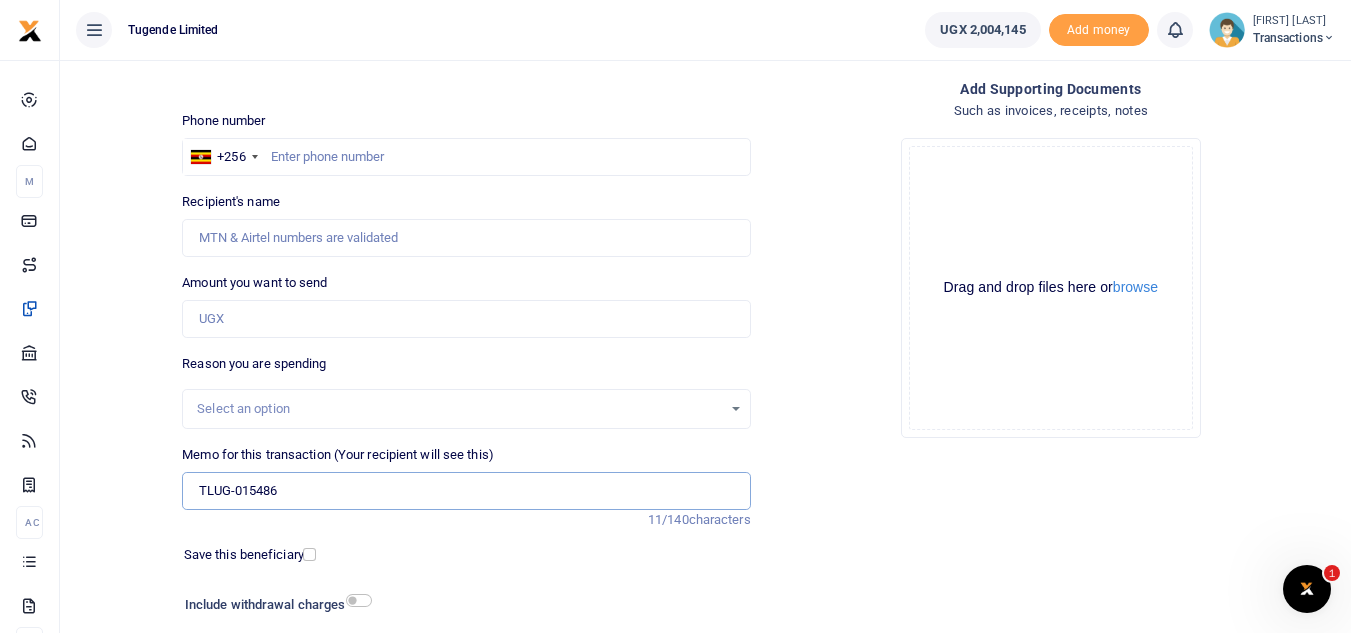 scroll, scrollTop: 93, scrollLeft: 0, axis: vertical 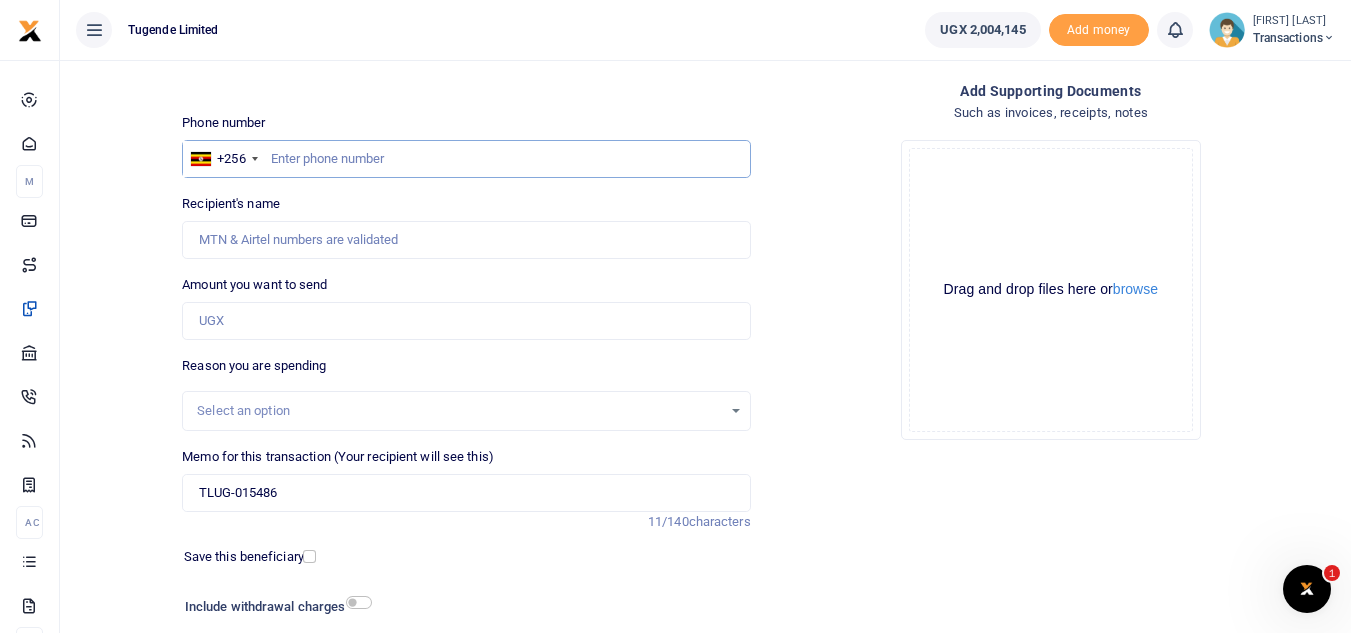 click at bounding box center [466, 159] 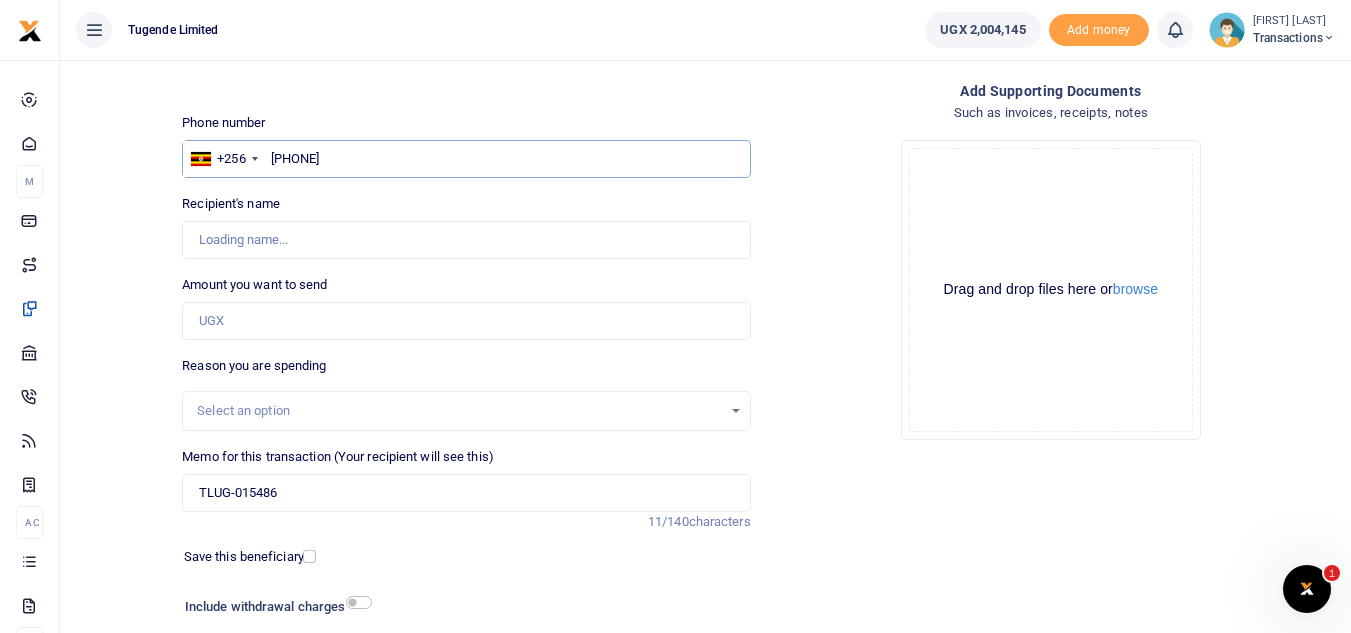 type on "702709356" 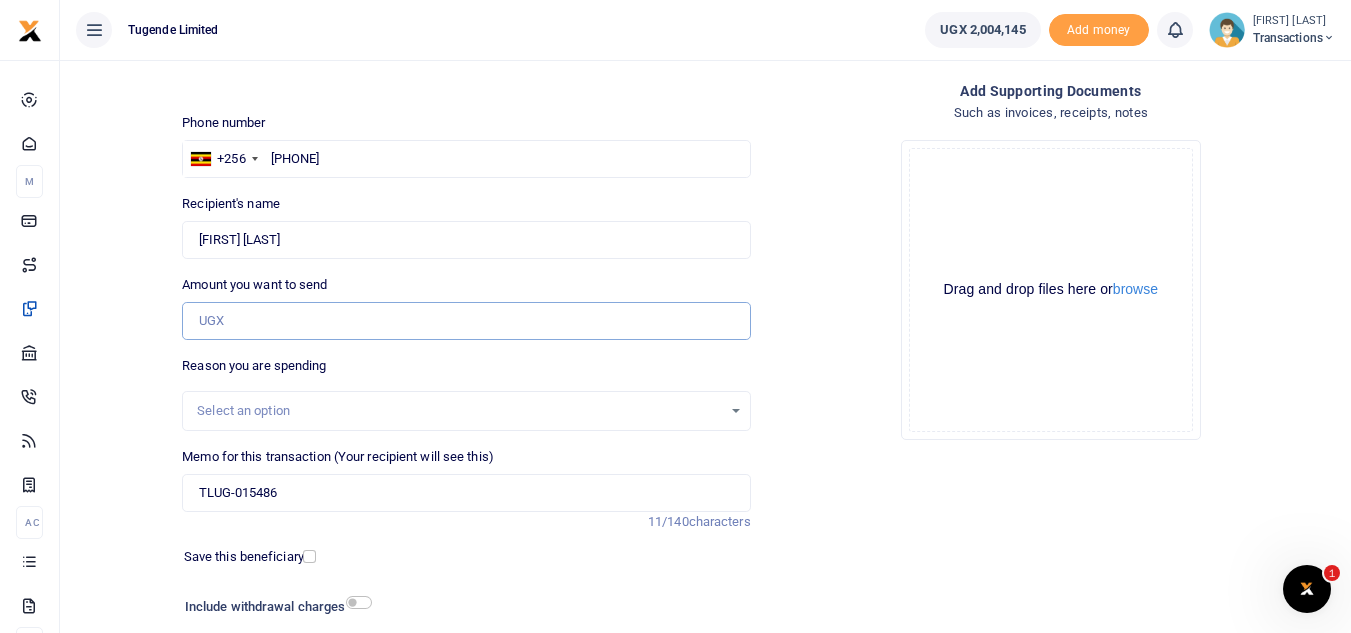 click on "Amount you want to send" at bounding box center [466, 321] 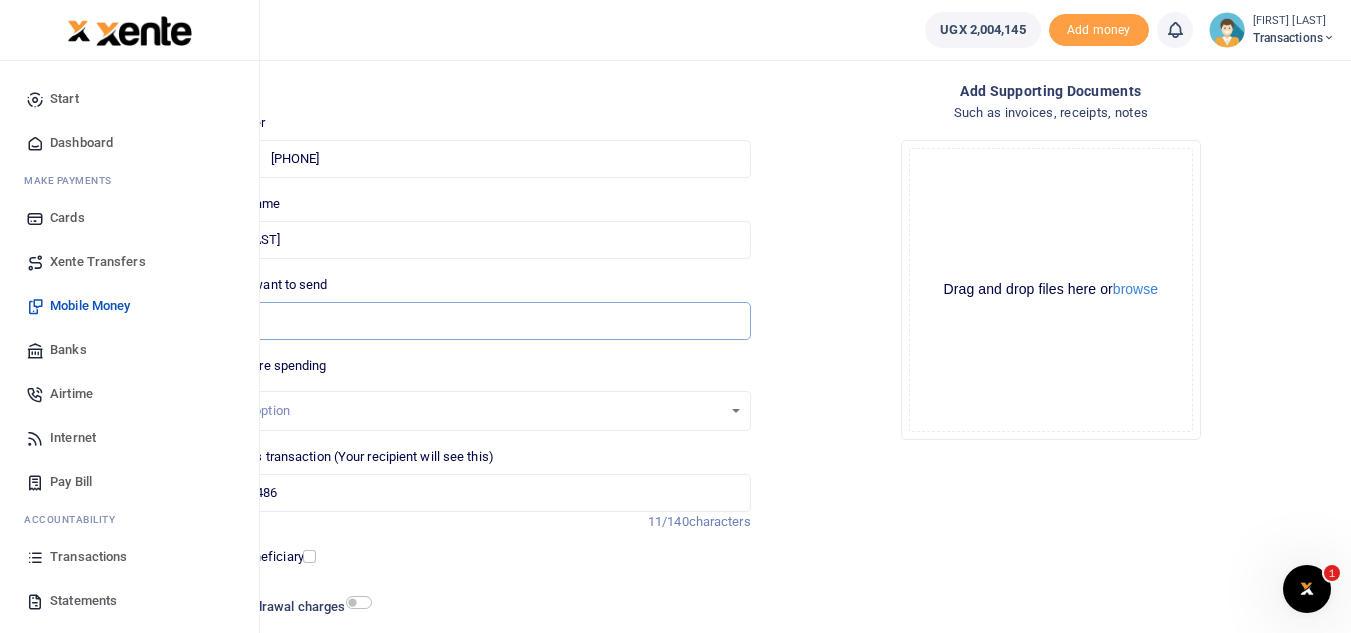 type on "258,000" 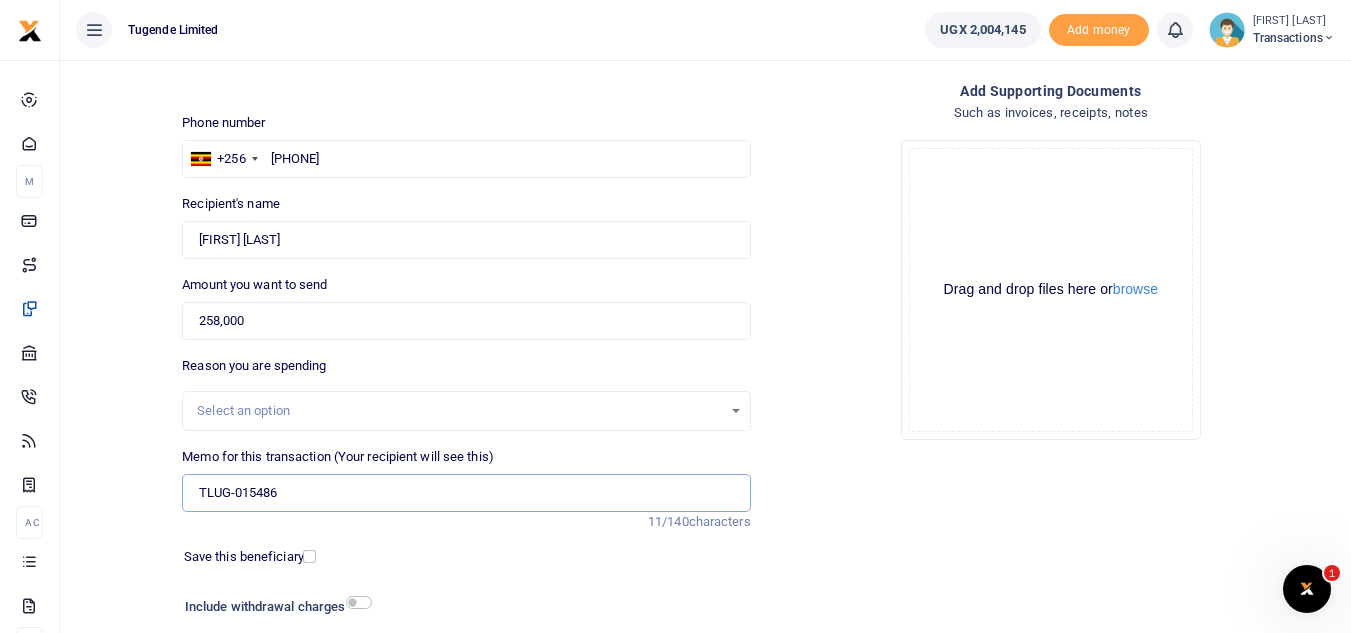 click on "TLUG-015486" at bounding box center [466, 493] 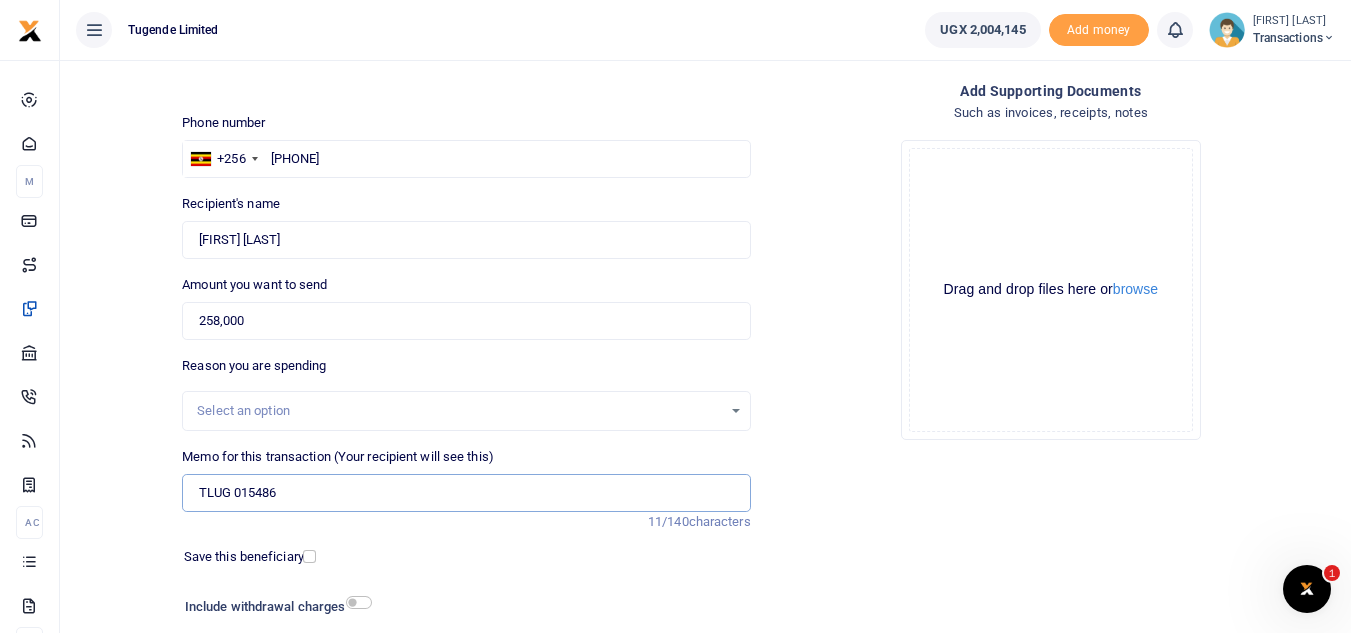paste on "UMA120CG" 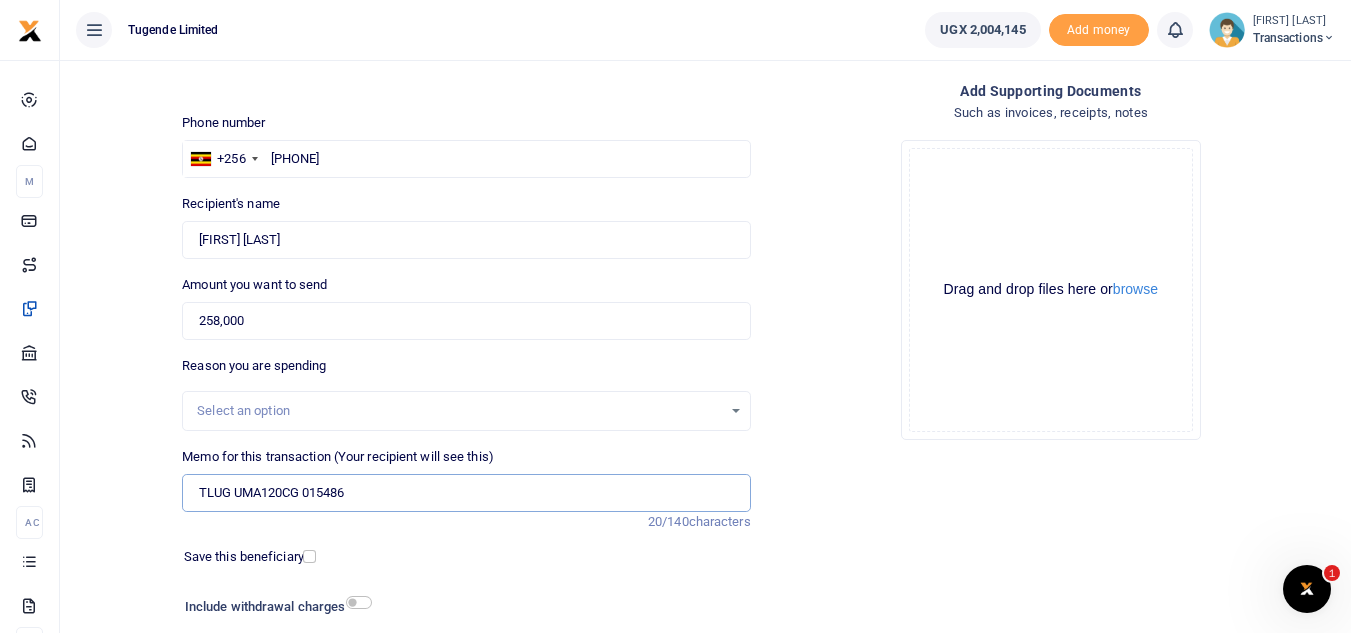 drag, startPoint x: 352, startPoint y: 499, endPoint x: 323, endPoint y: 498, distance: 29.017237 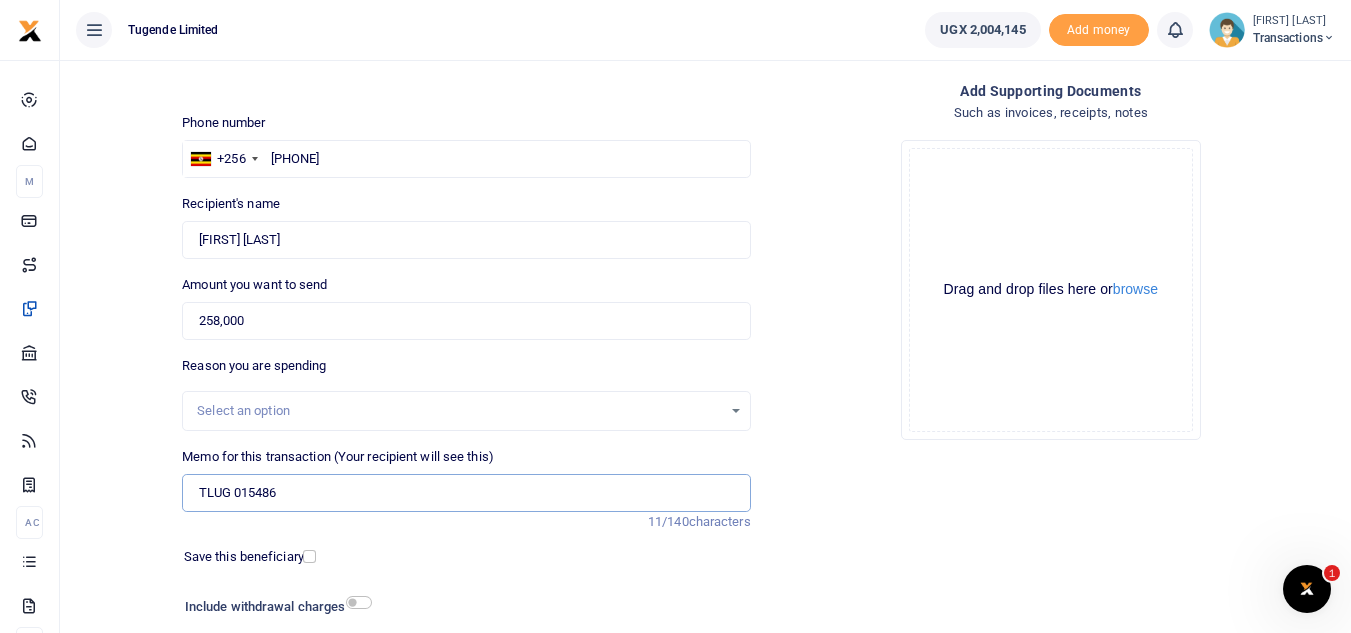 click on "TLUG 015486" at bounding box center (466, 493) 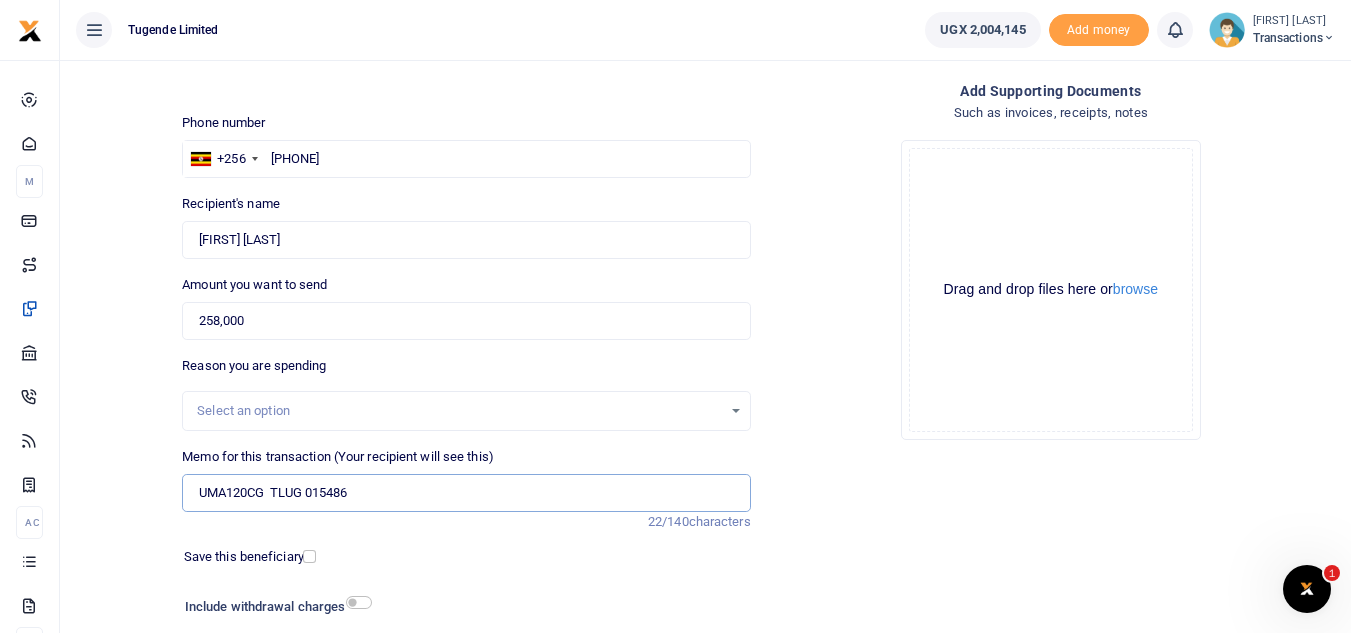 scroll, scrollTop: 233, scrollLeft: 0, axis: vertical 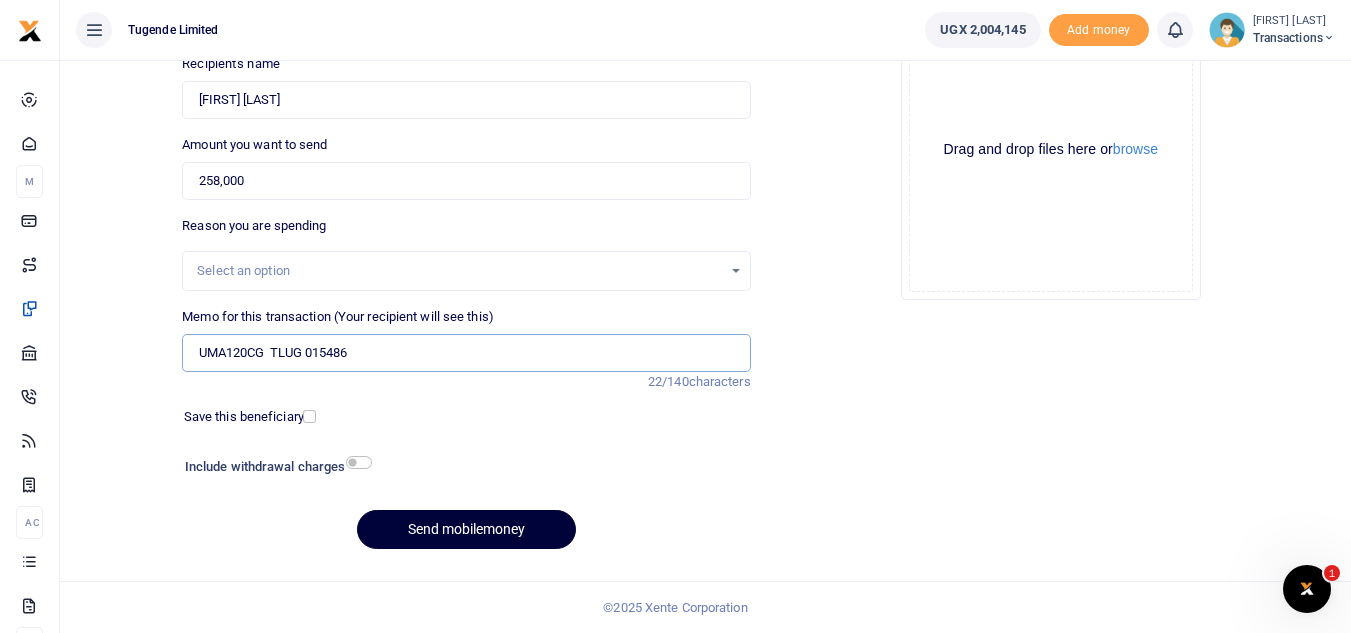 type on "UMA120CG  TLUG 015486" 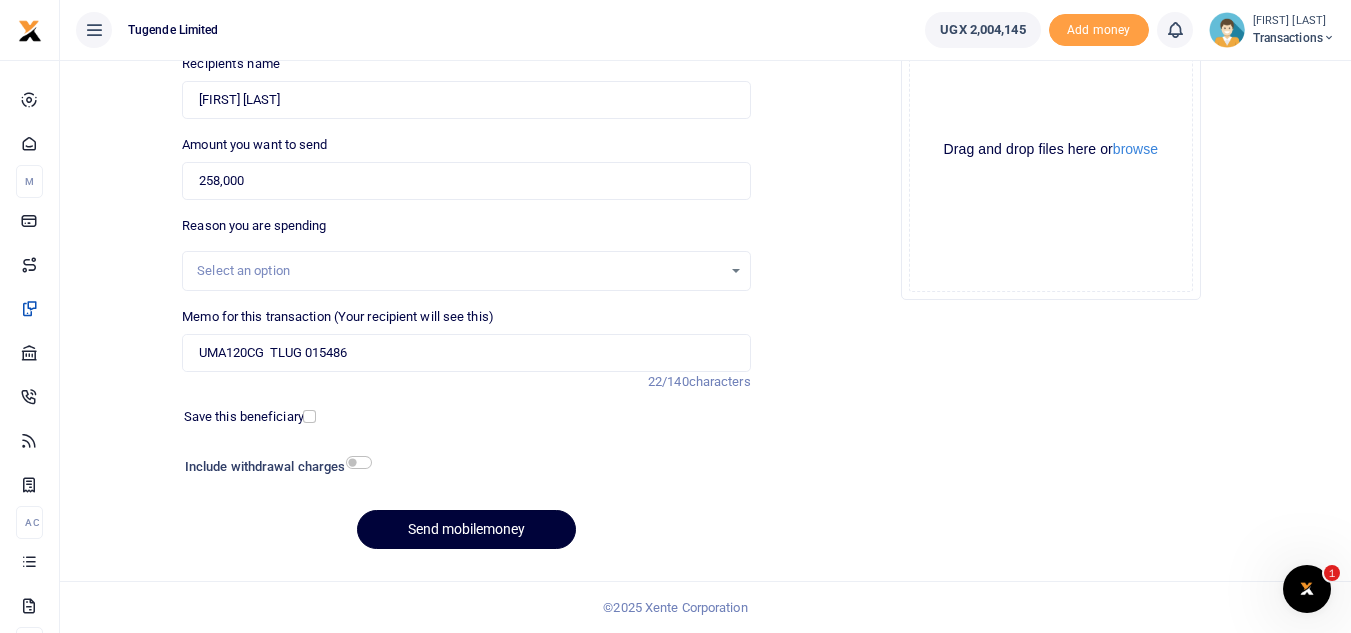 click on "Send mobilemoney" at bounding box center [466, 529] 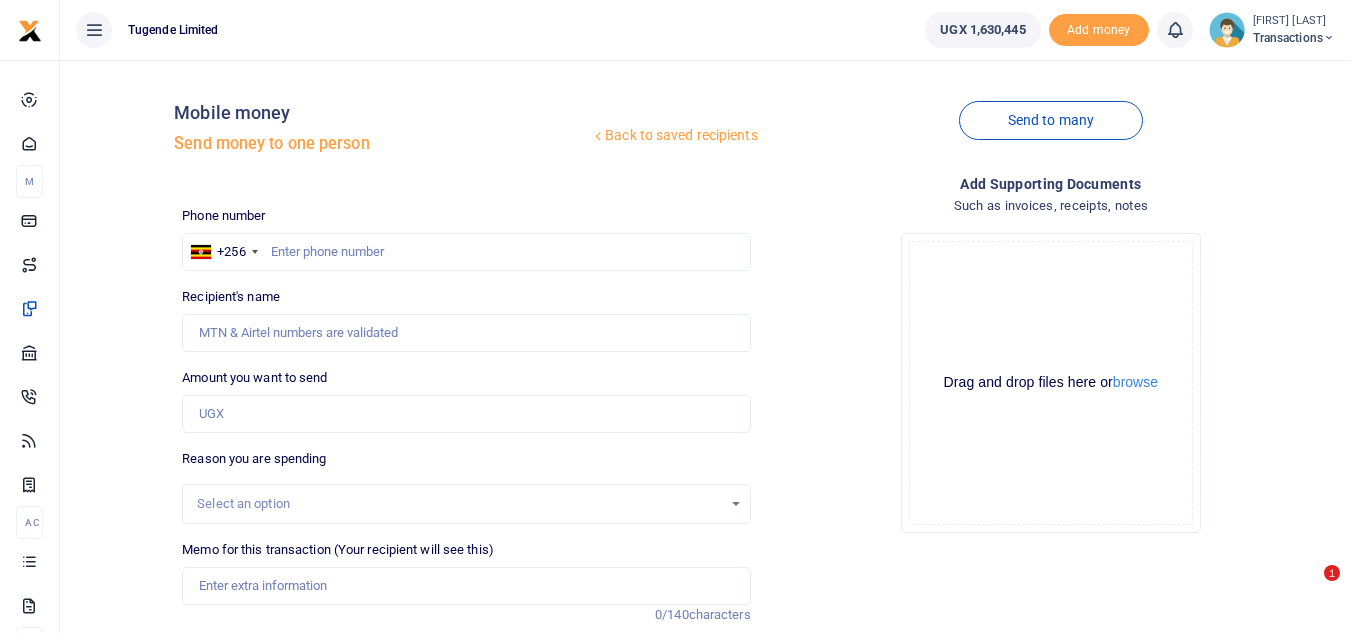 scroll, scrollTop: 233, scrollLeft: 0, axis: vertical 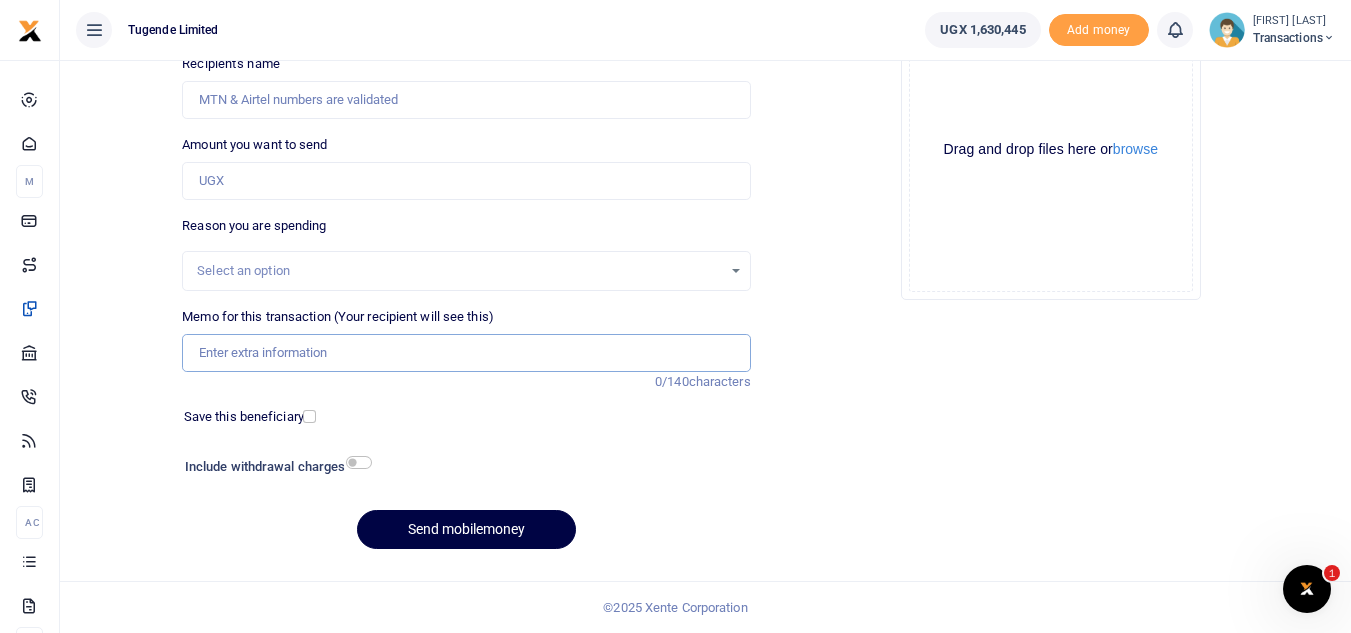 click on "Memo for this transaction (Your recipient will see this)" at bounding box center [466, 353] 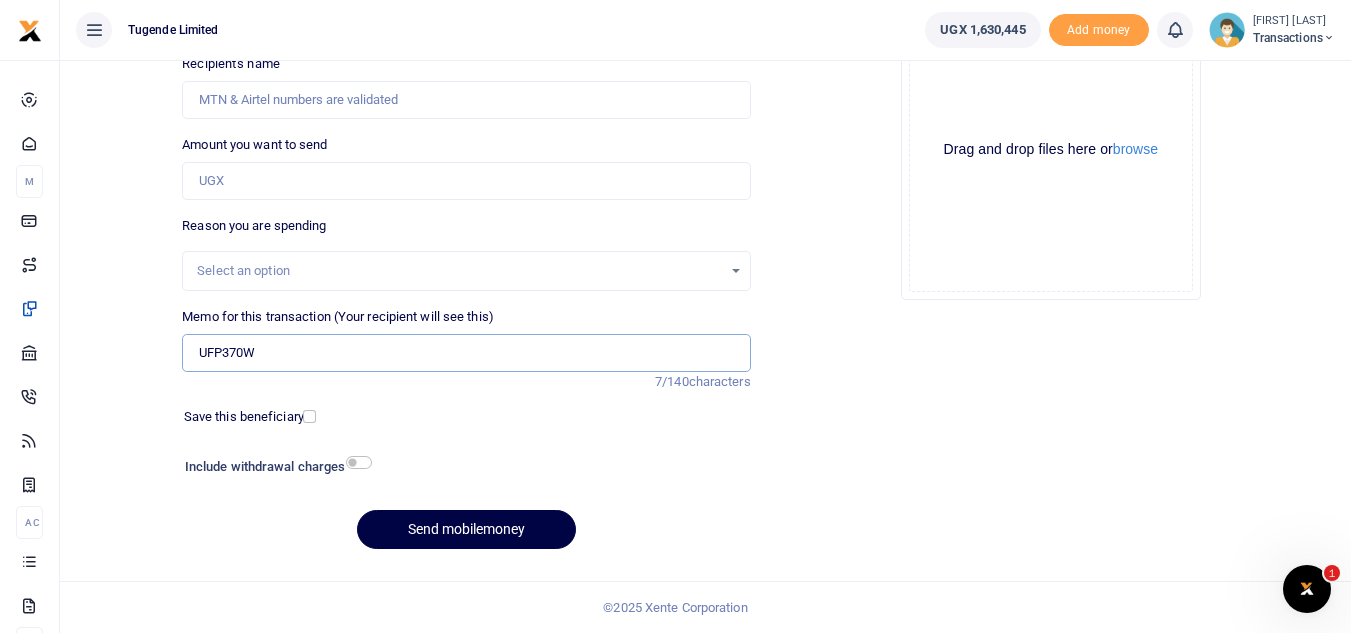 type on "UFP370W" 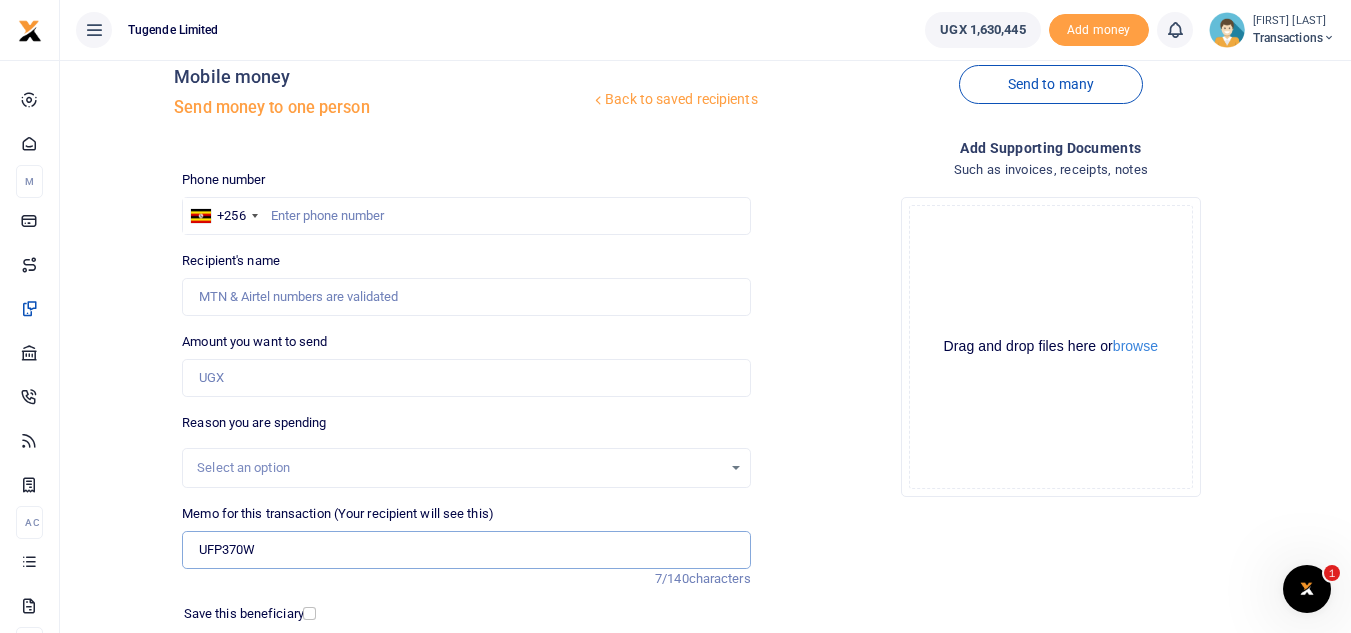 scroll, scrollTop: 35, scrollLeft: 0, axis: vertical 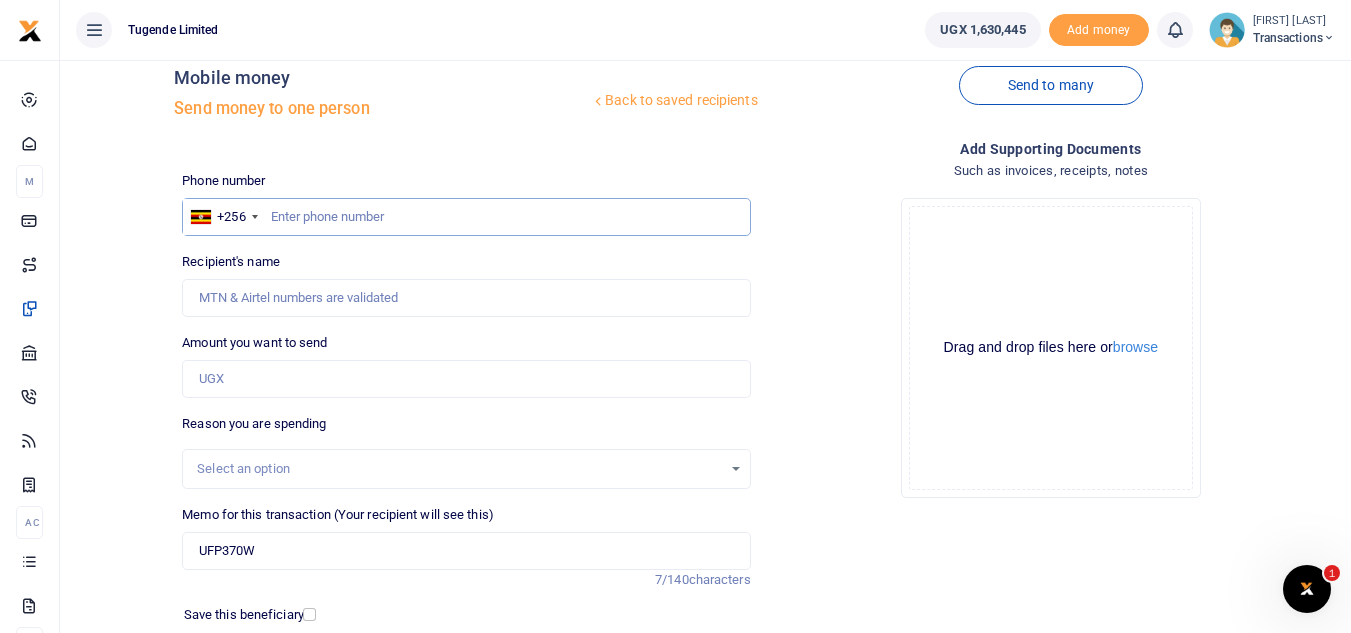 click at bounding box center (466, 217) 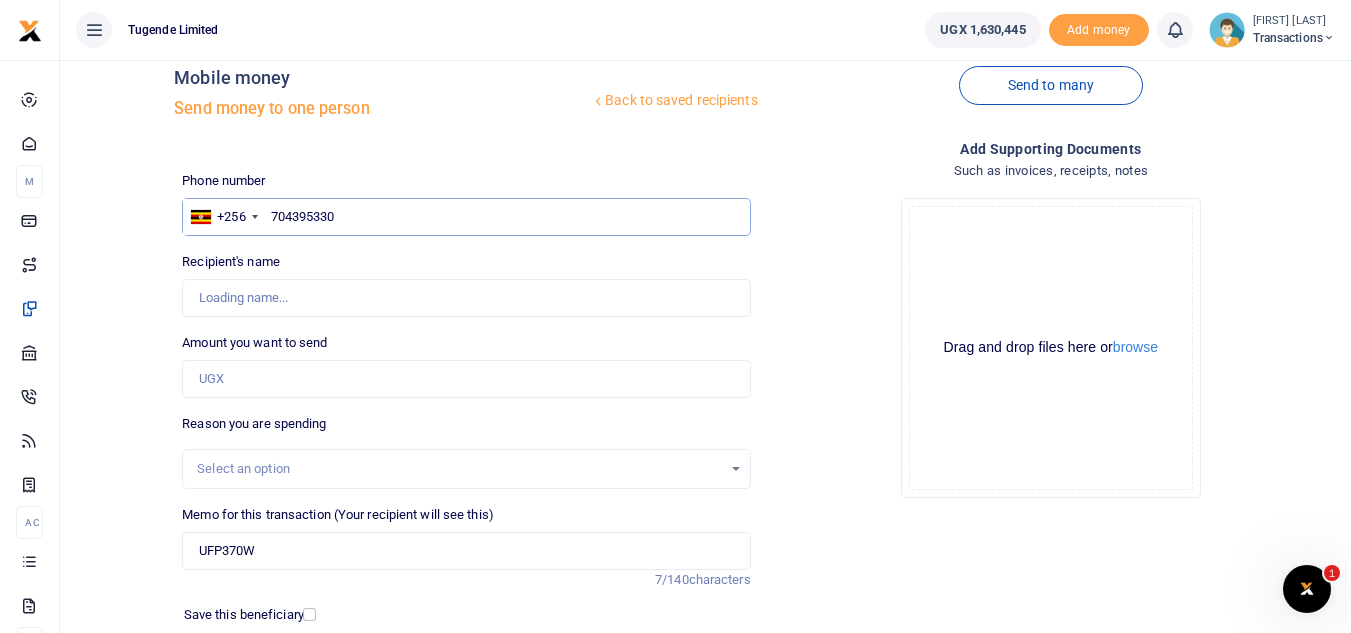 type on "704395330" 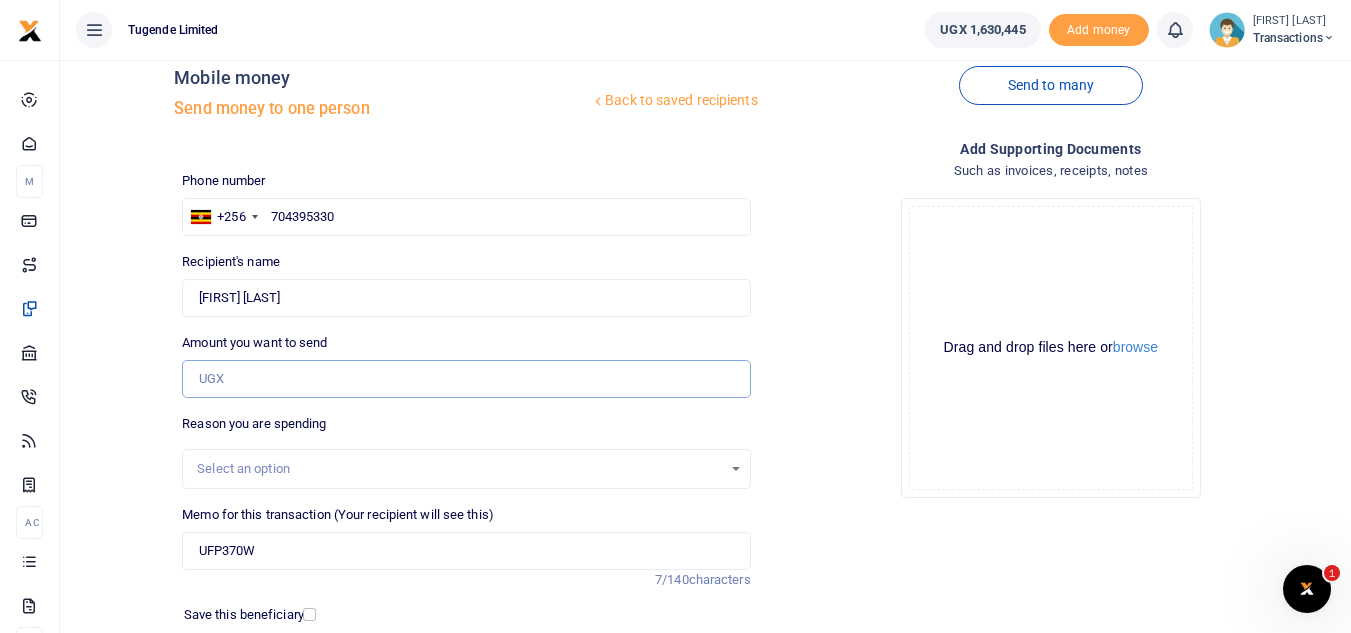 click on "Amount you want to send" at bounding box center [466, 379] 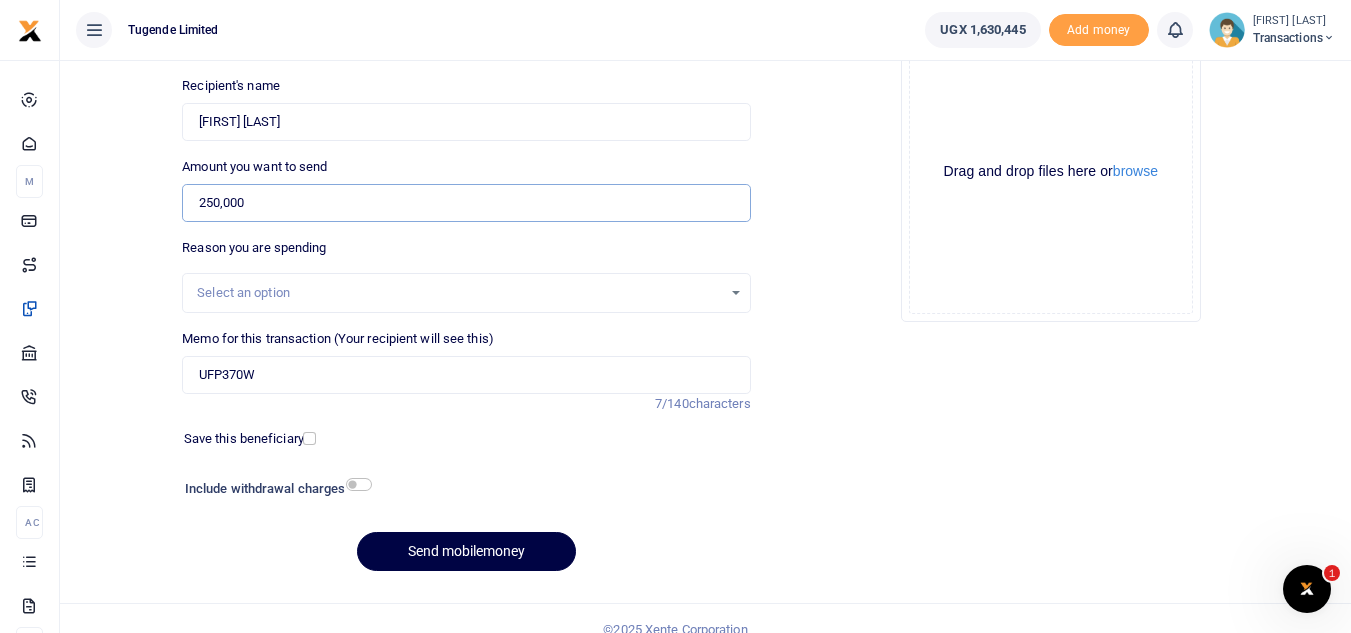scroll, scrollTop: 228, scrollLeft: 0, axis: vertical 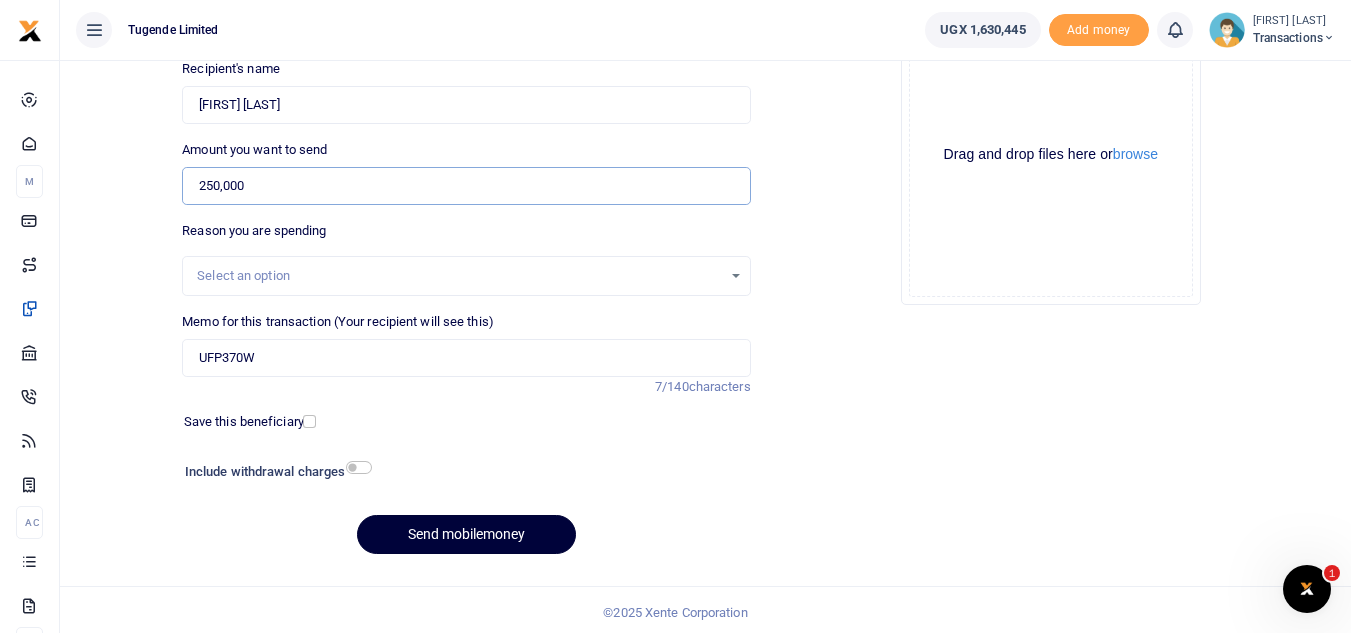 type on "250,000" 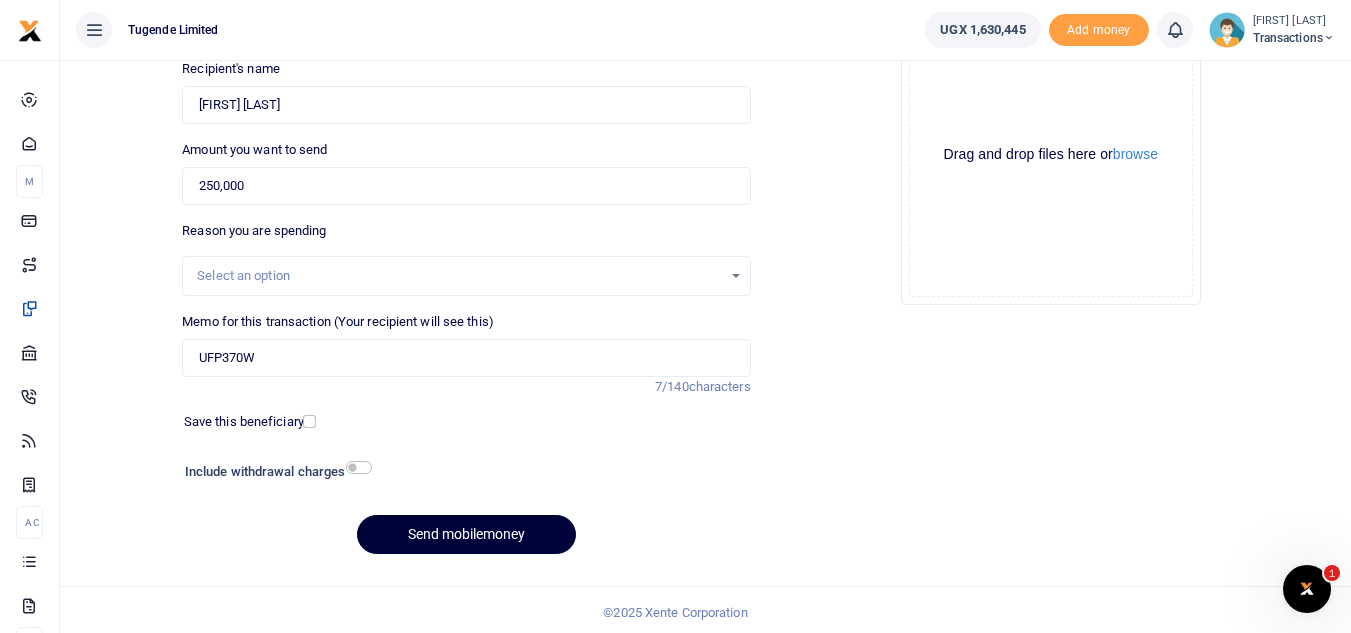 click on "Send mobilemoney" at bounding box center [466, 534] 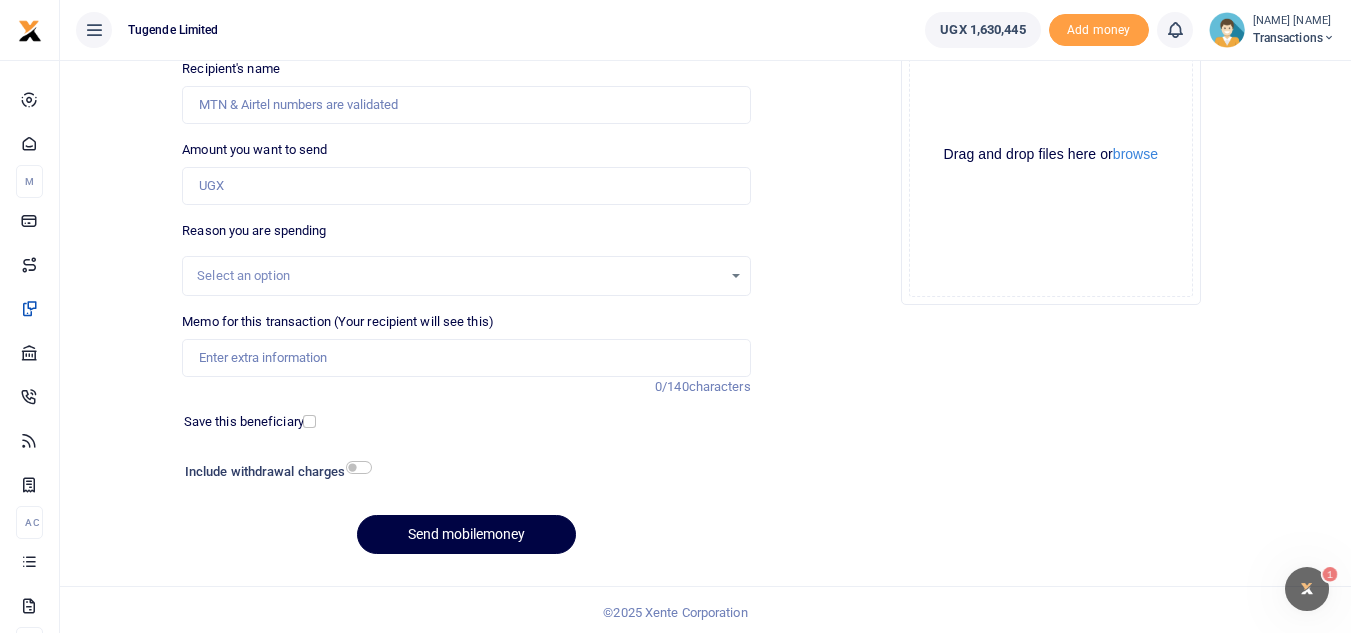 scroll, scrollTop: 228, scrollLeft: 0, axis: vertical 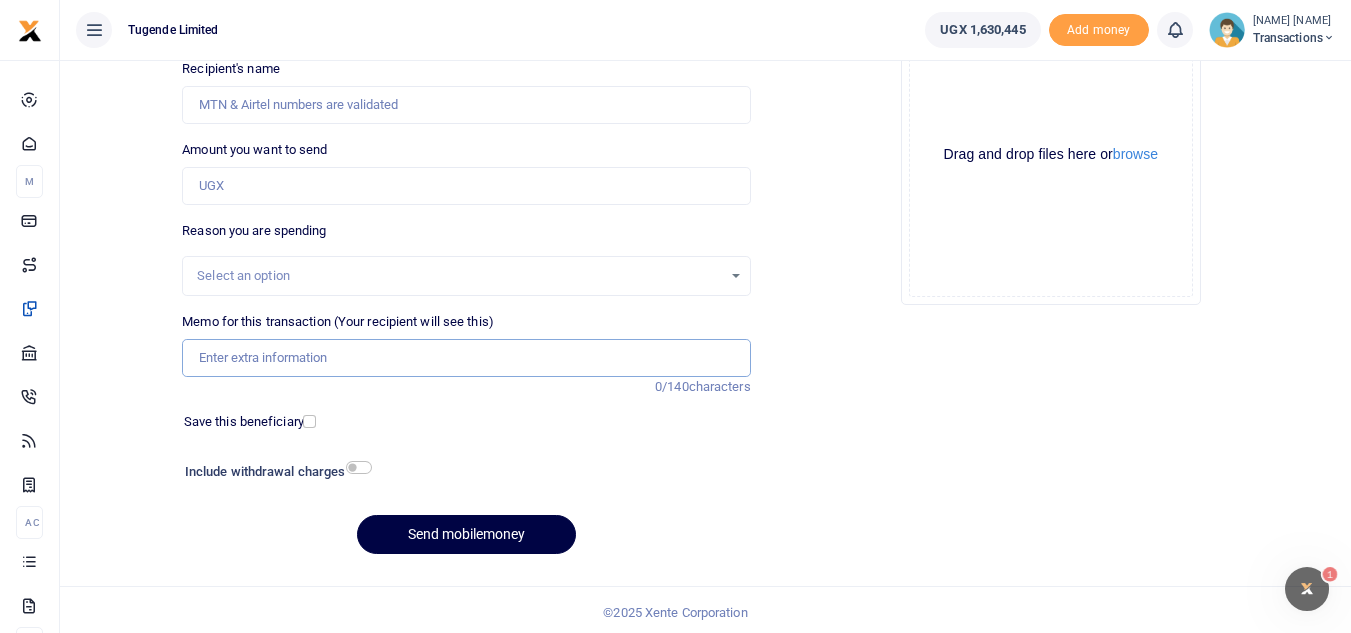 click on "Memo for this transaction (Your recipient will see this)" at bounding box center (466, 358) 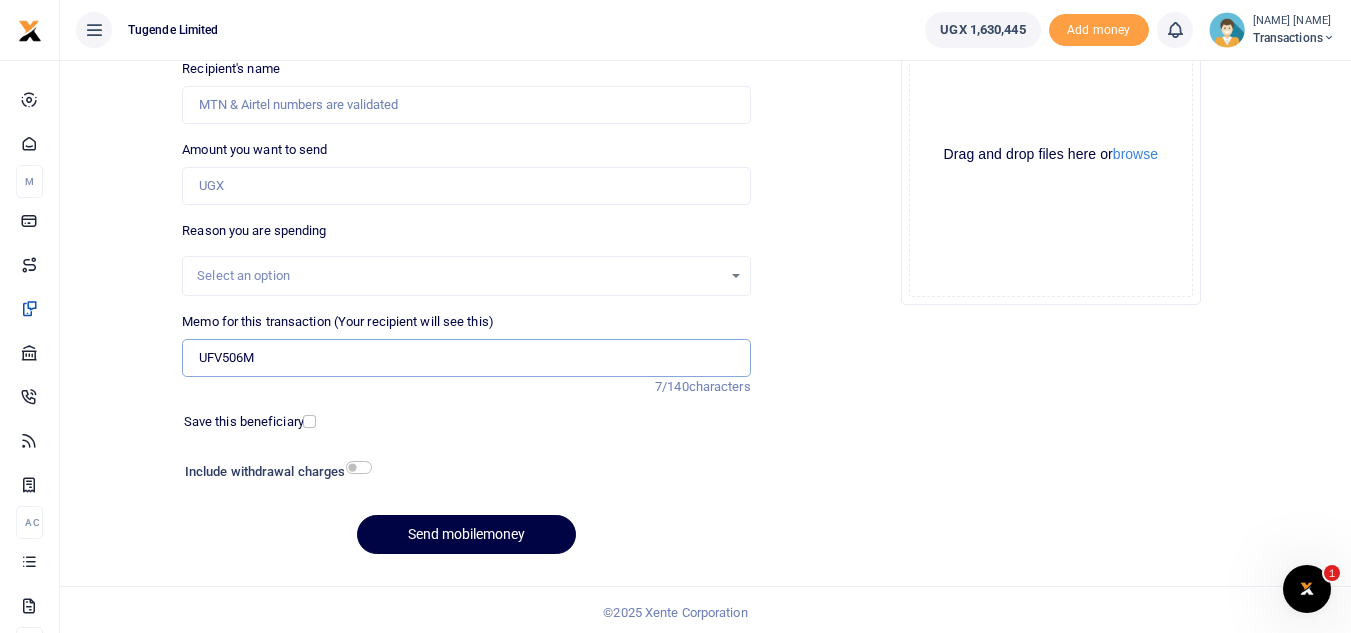 type on "UFV506M" 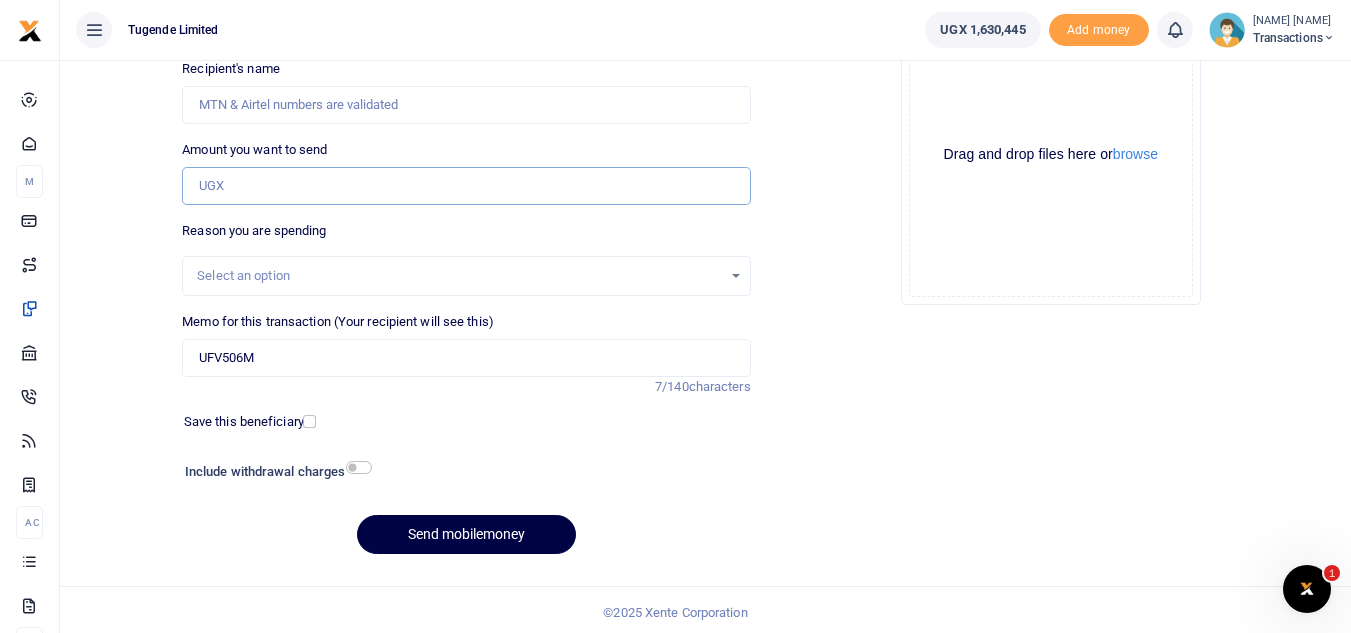 click on "Amount you want to send" at bounding box center (466, 186) 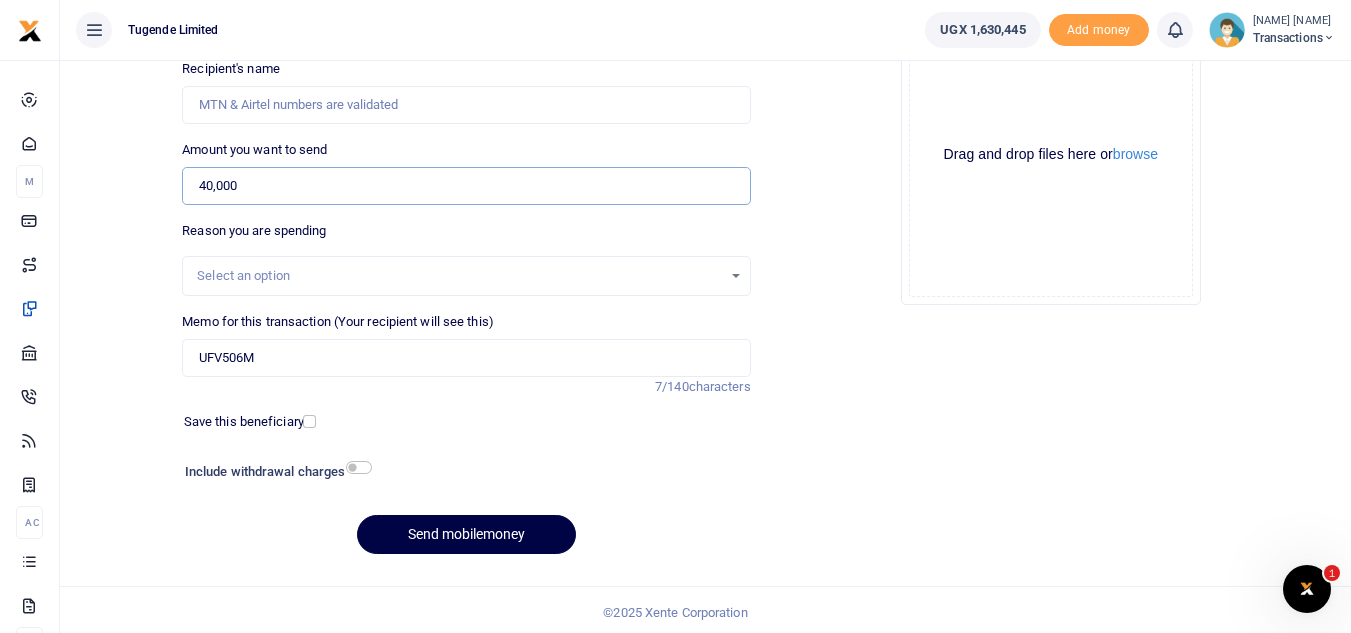 type on "40,000" 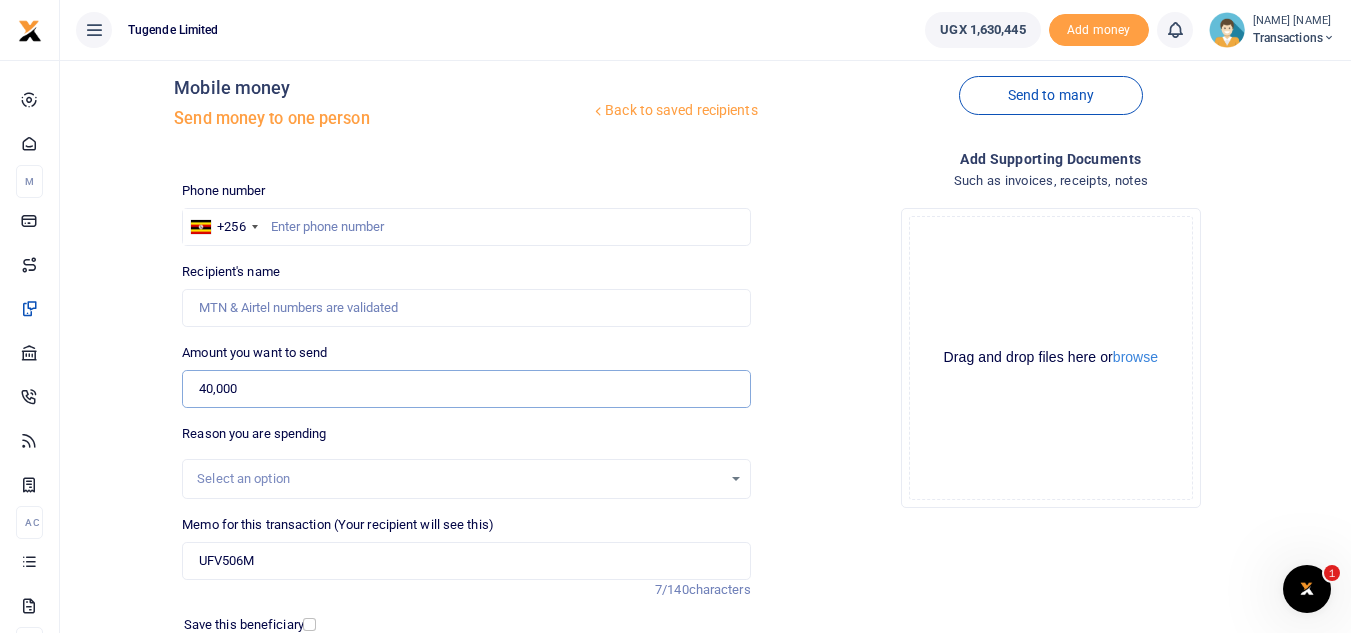 scroll, scrollTop: 19, scrollLeft: 0, axis: vertical 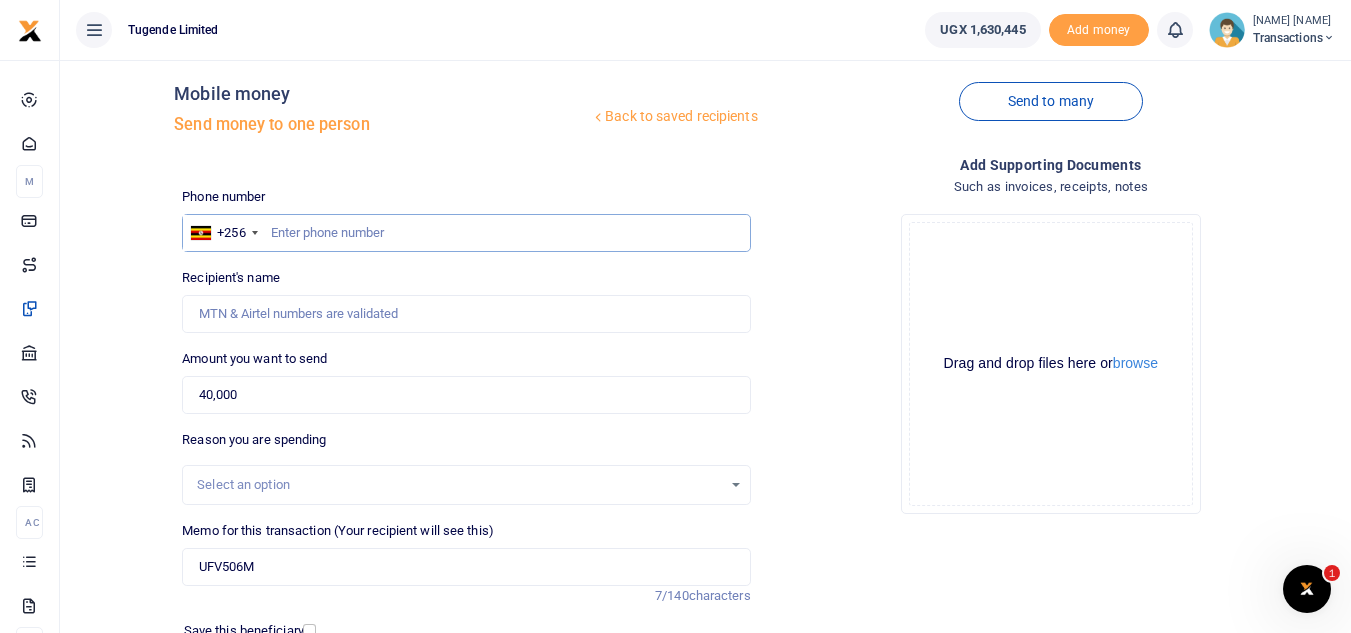 click at bounding box center [466, 233] 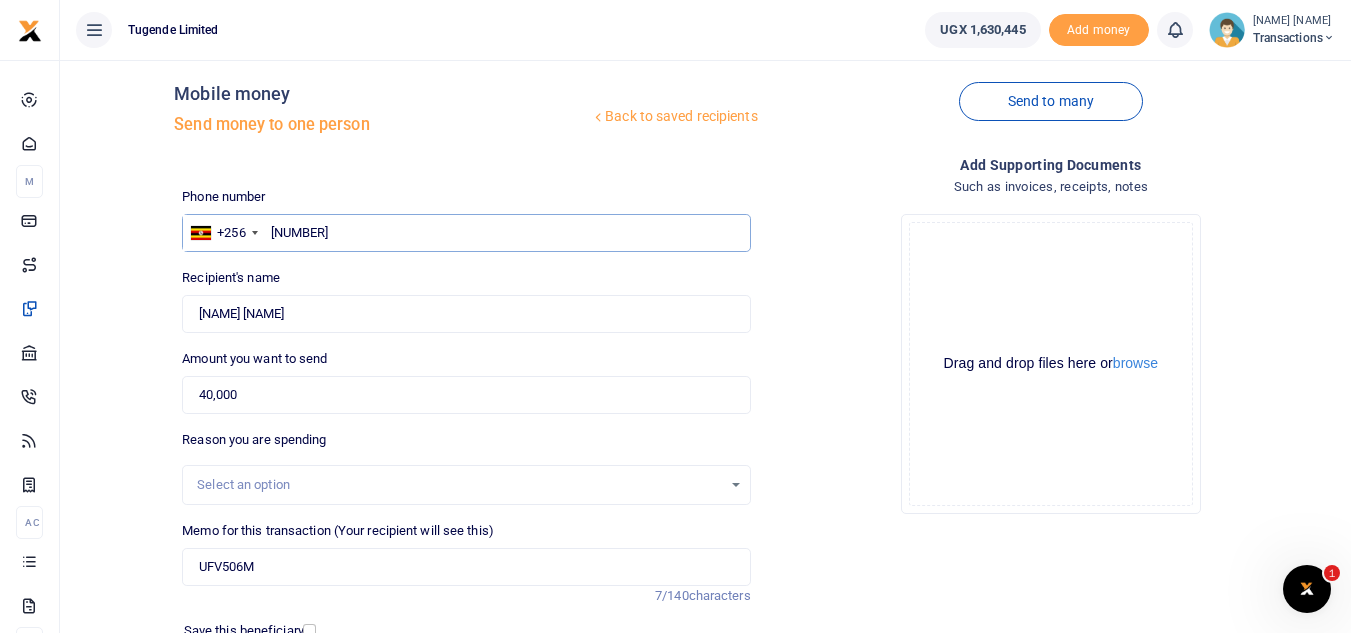 type on "[NUMBER]" 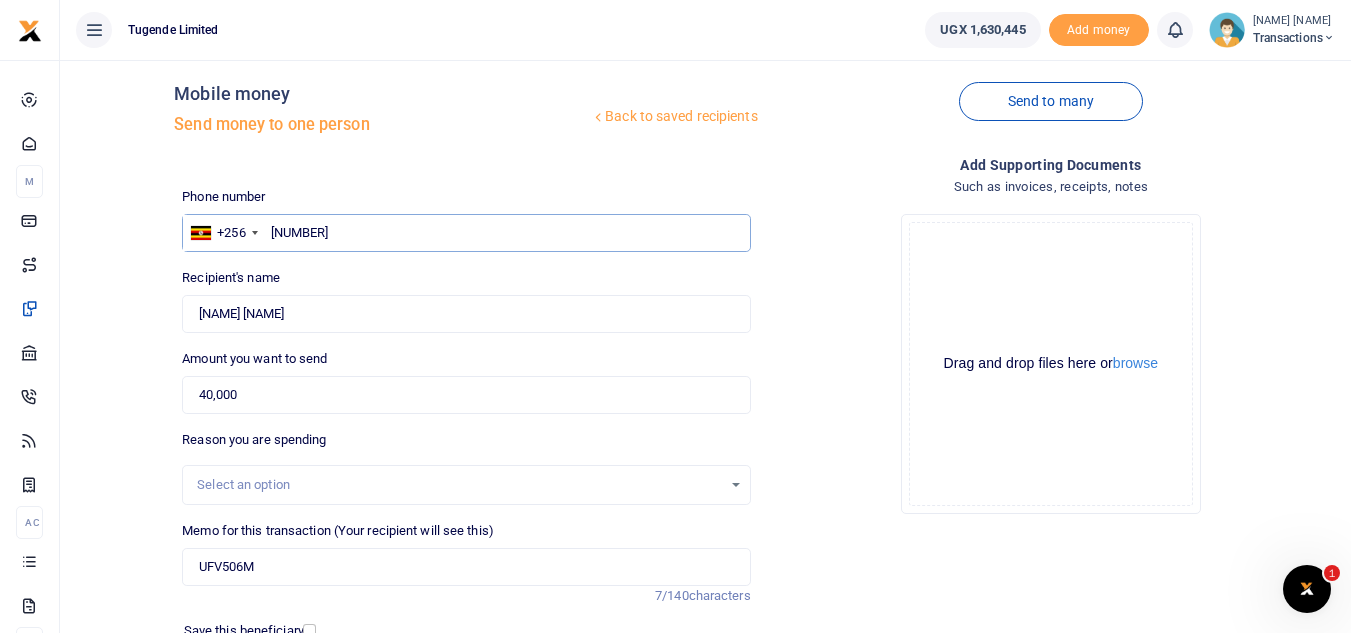 scroll, scrollTop: 233, scrollLeft: 0, axis: vertical 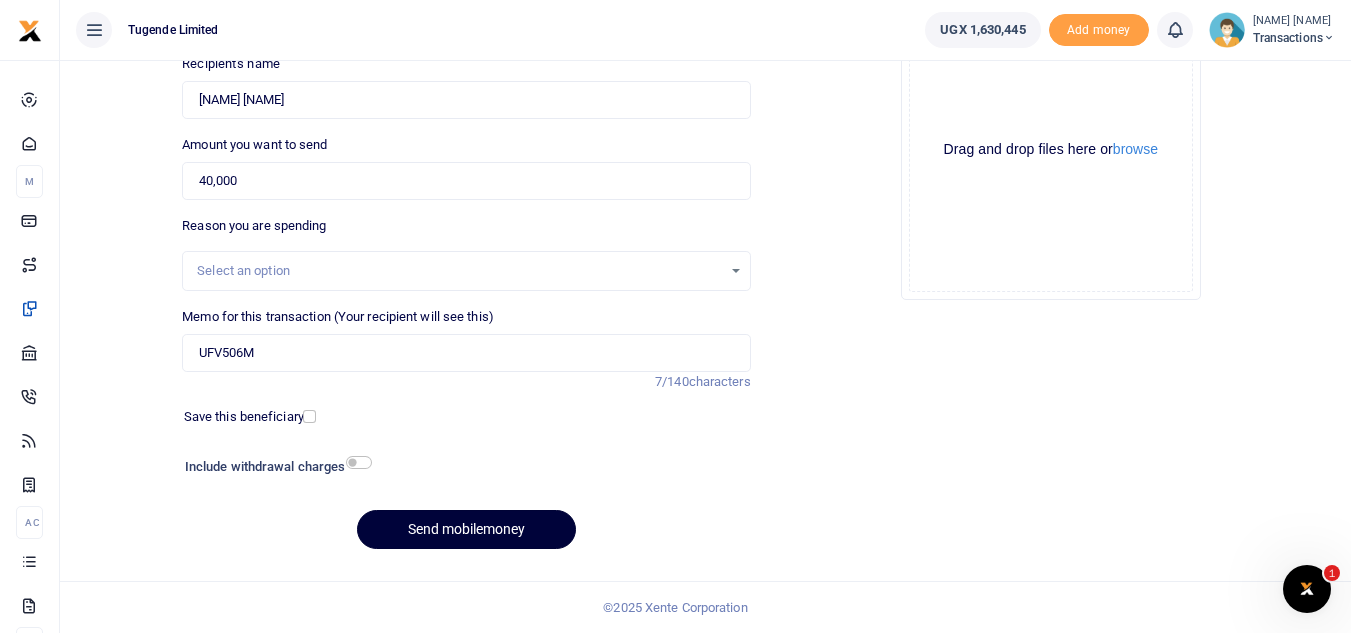 click on "Send mobilemoney" at bounding box center [466, 529] 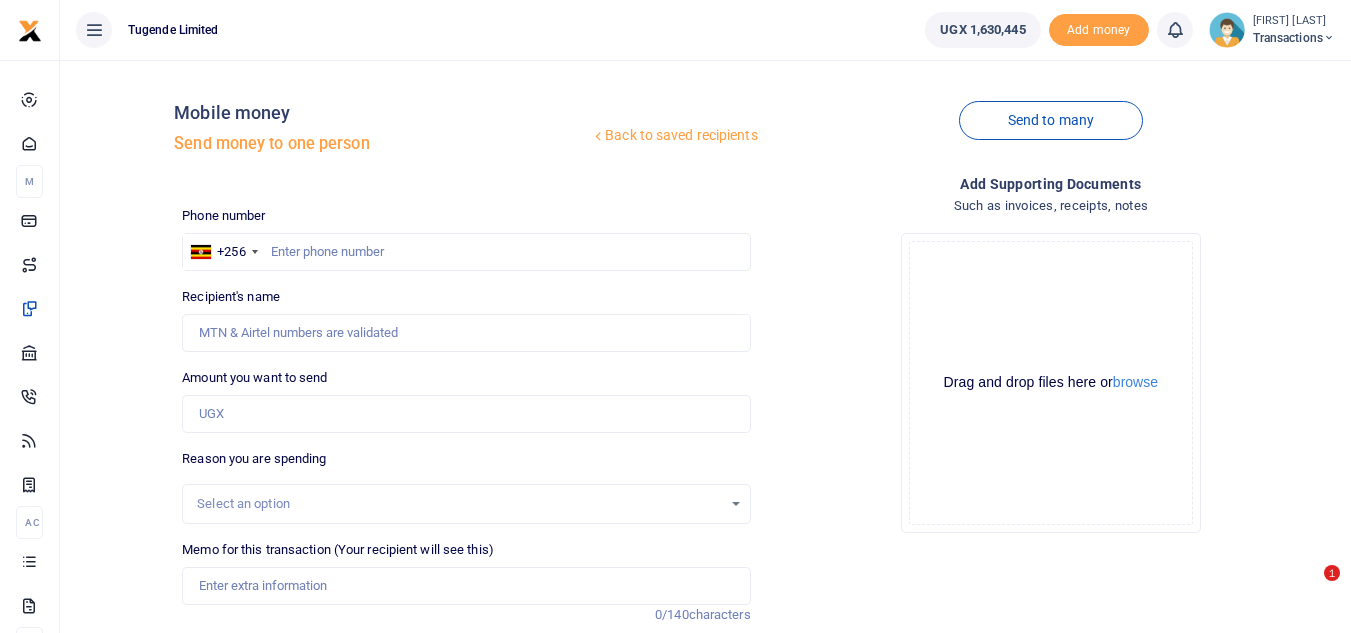 scroll, scrollTop: 233, scrollLeft: 0, axis: vertical 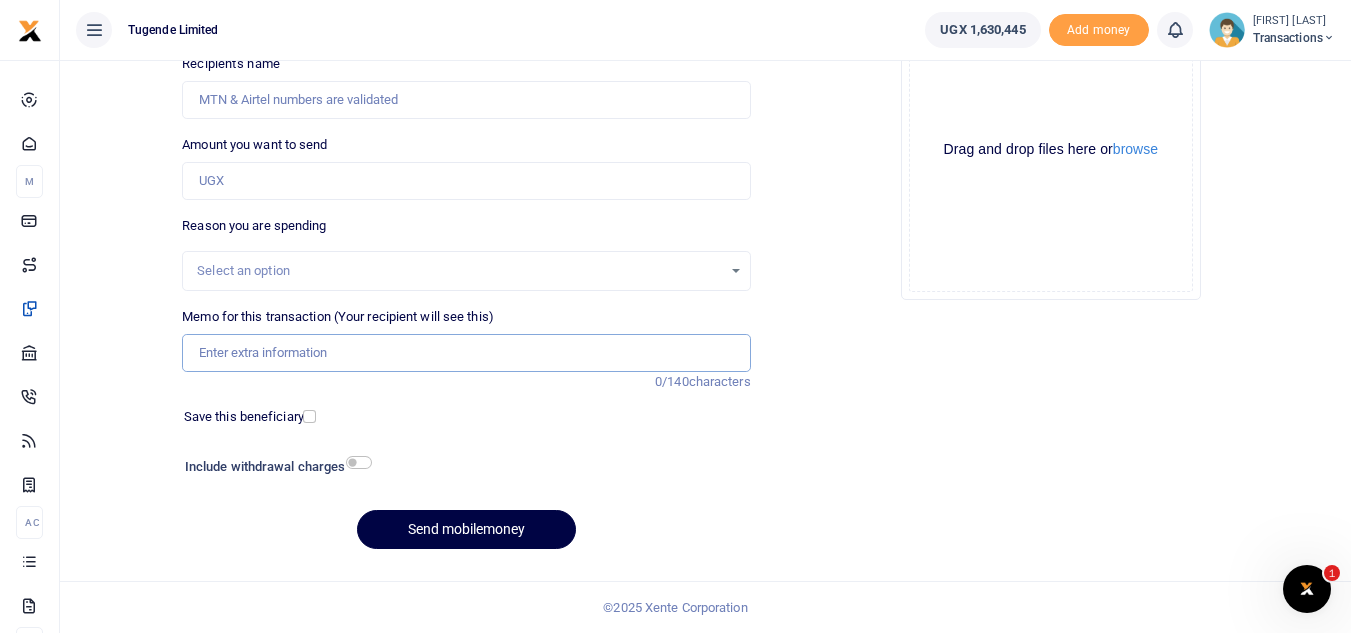 click on "Memo for this transaction (Your recipient will see this)" at bounding box center (466, 353) 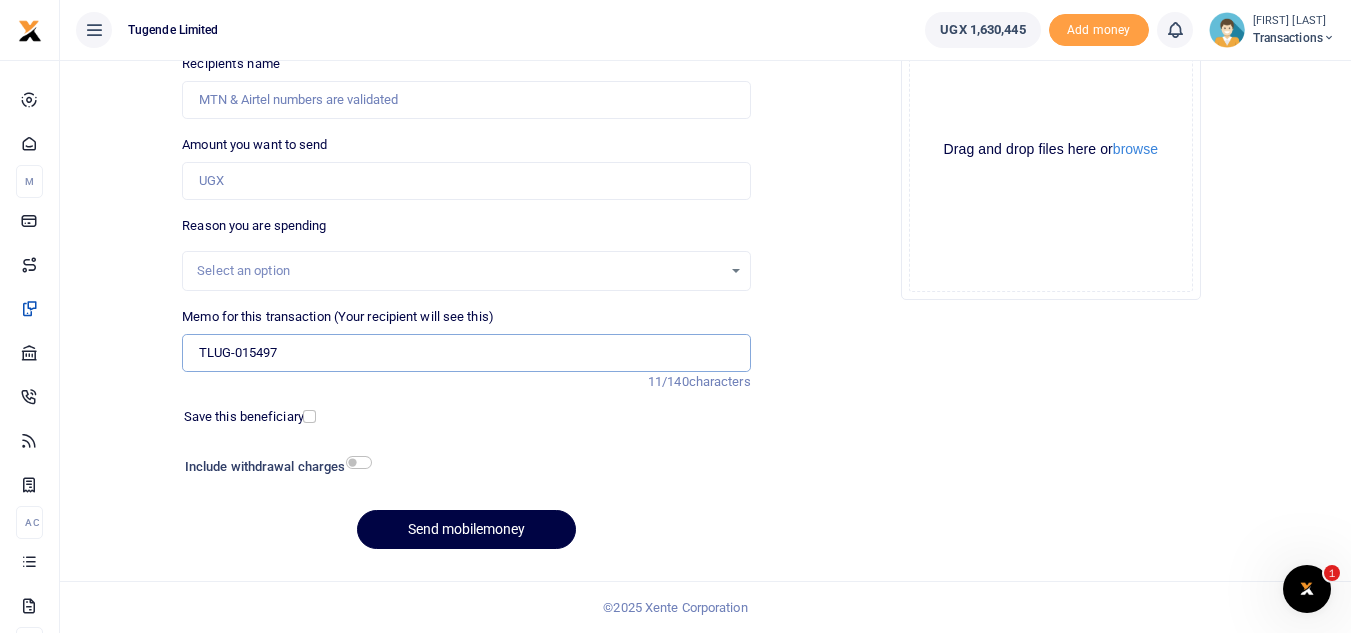 click on "TLUG-015497" at bounding box center [466, 353] 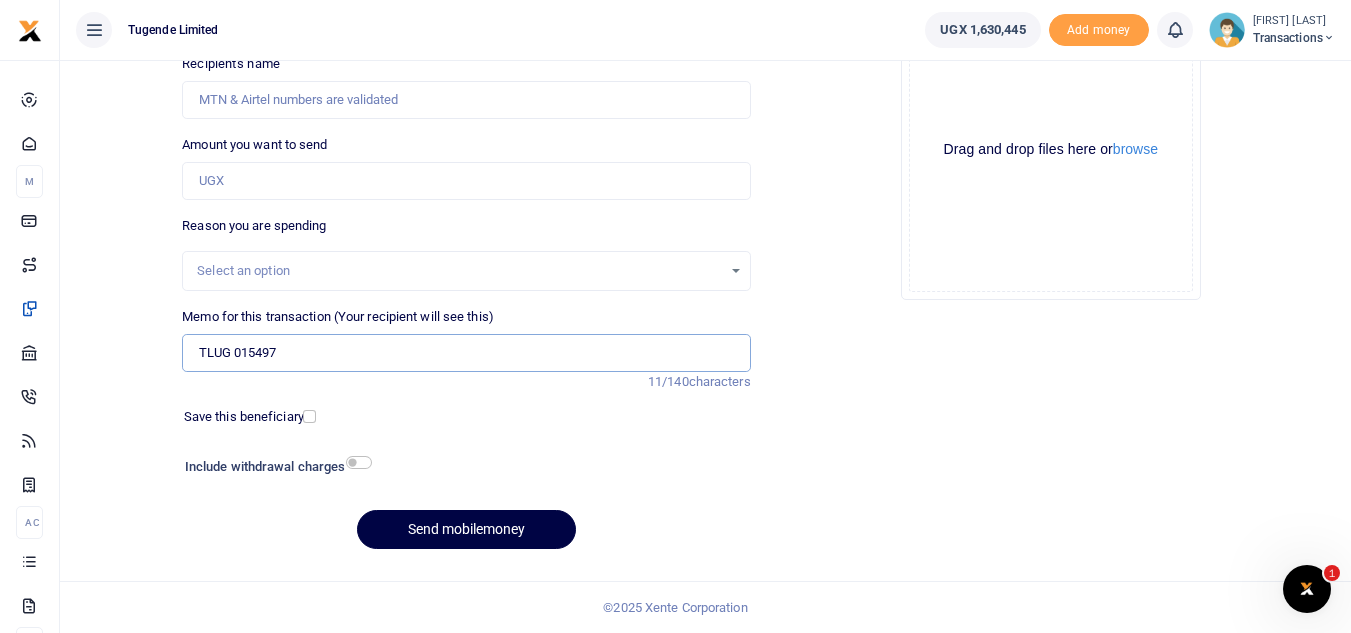 type on "TLUG 015497" 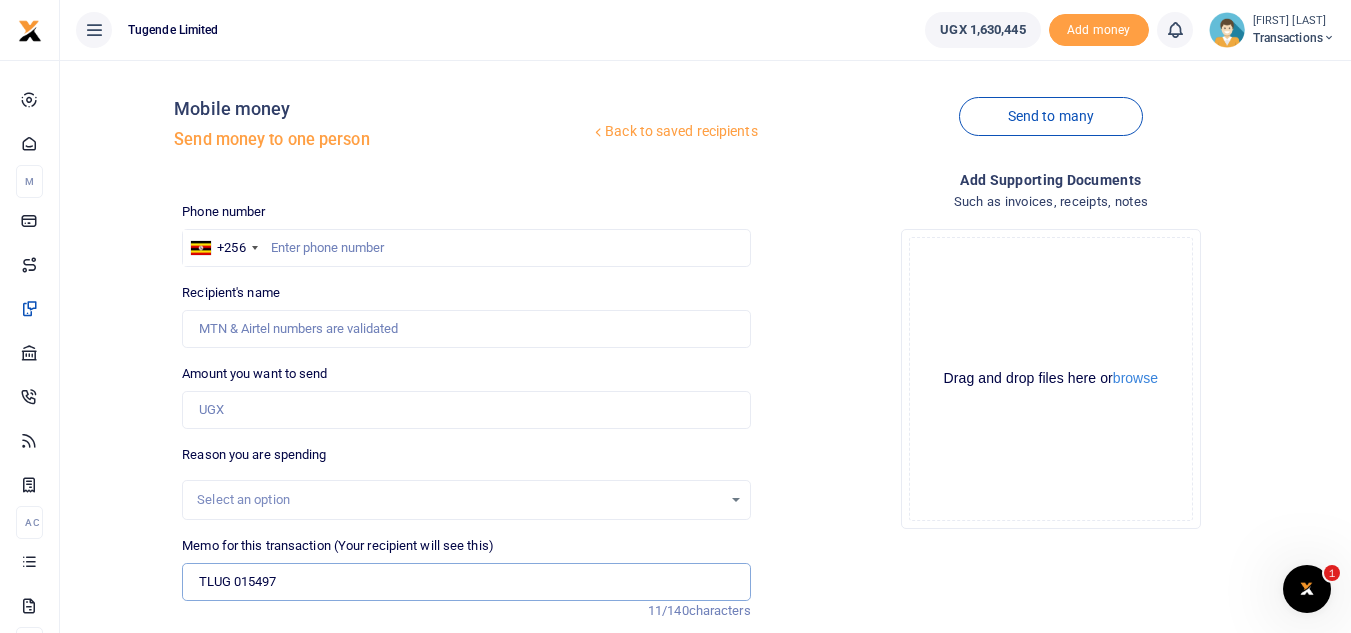 scroll, scrollTop: 3, scrollLeft: 0, axis: vertical 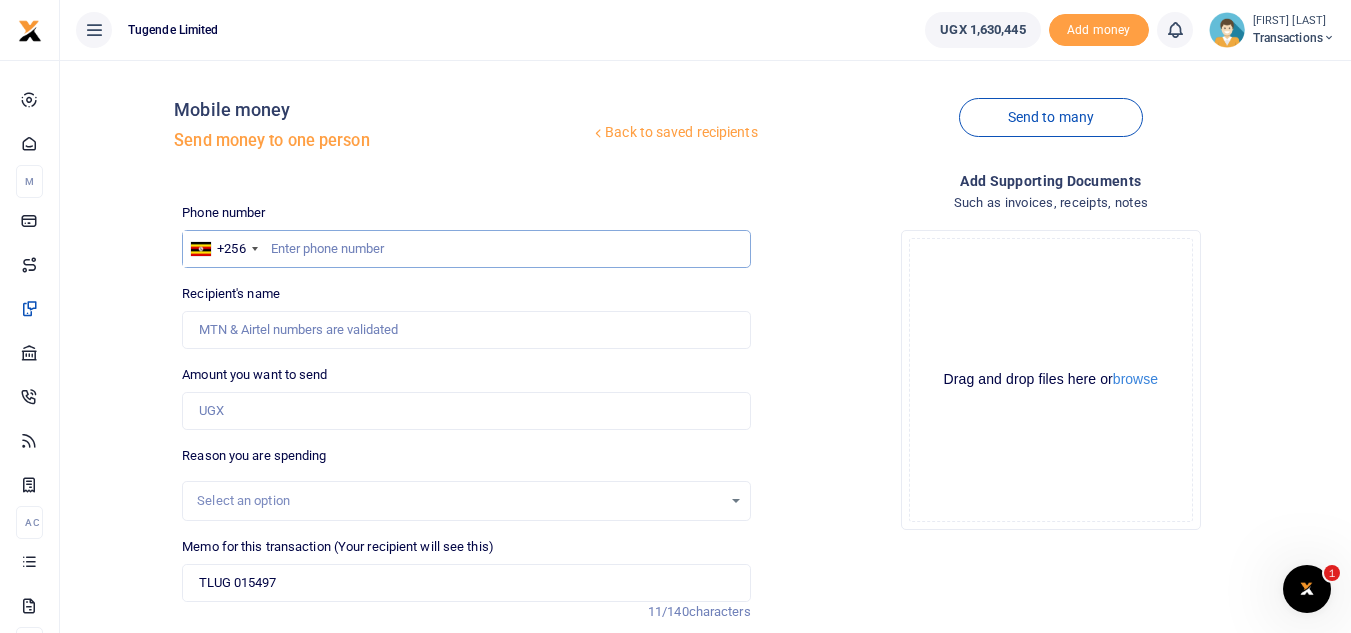click at bounding box center (466, 249) 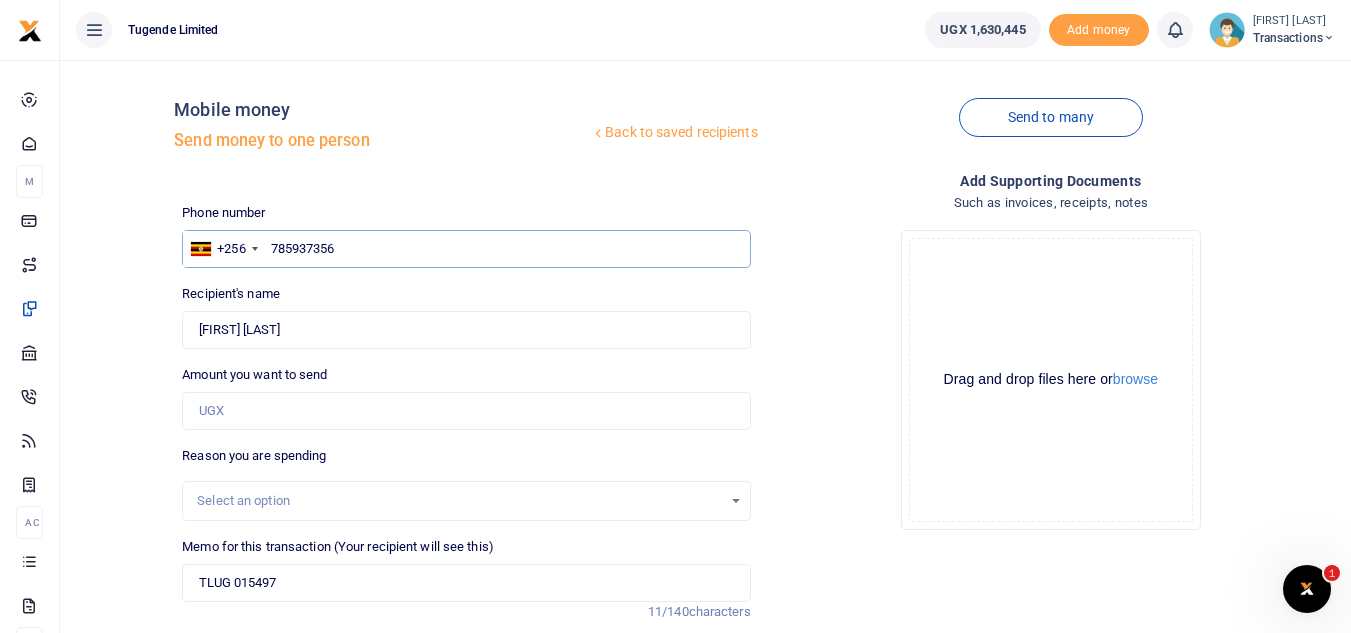 type on "785937356" 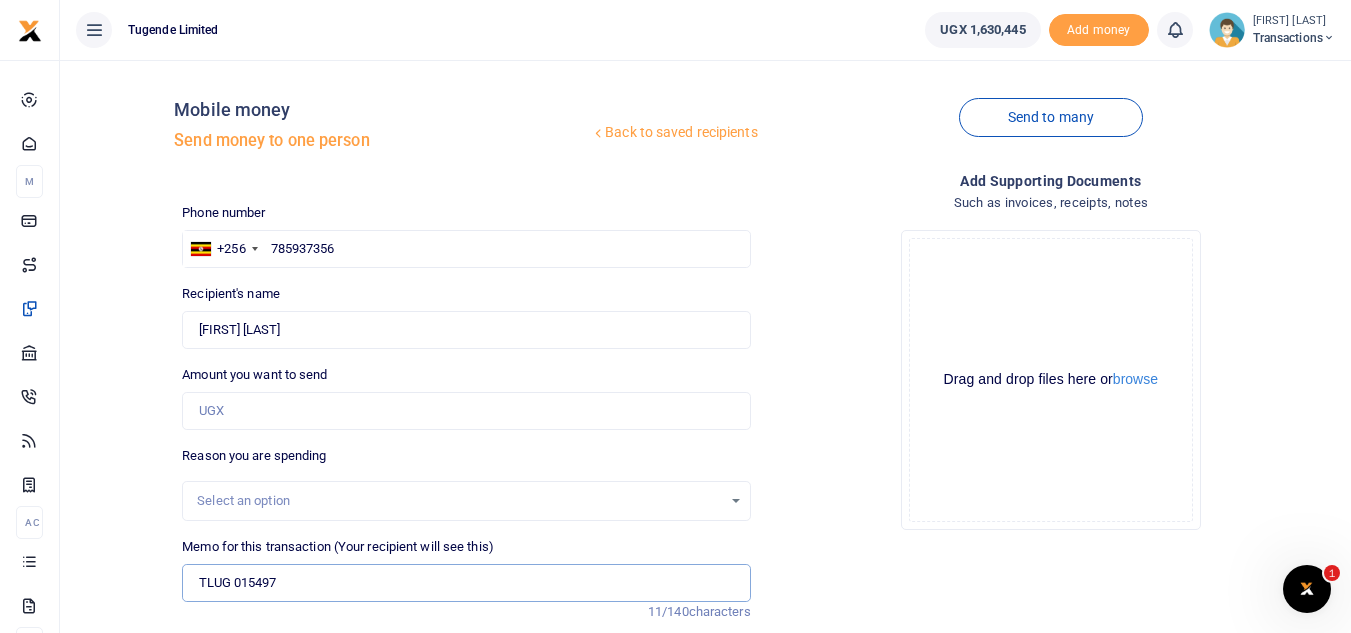click on "TLUG 015497" at bounding box center [466, 583] 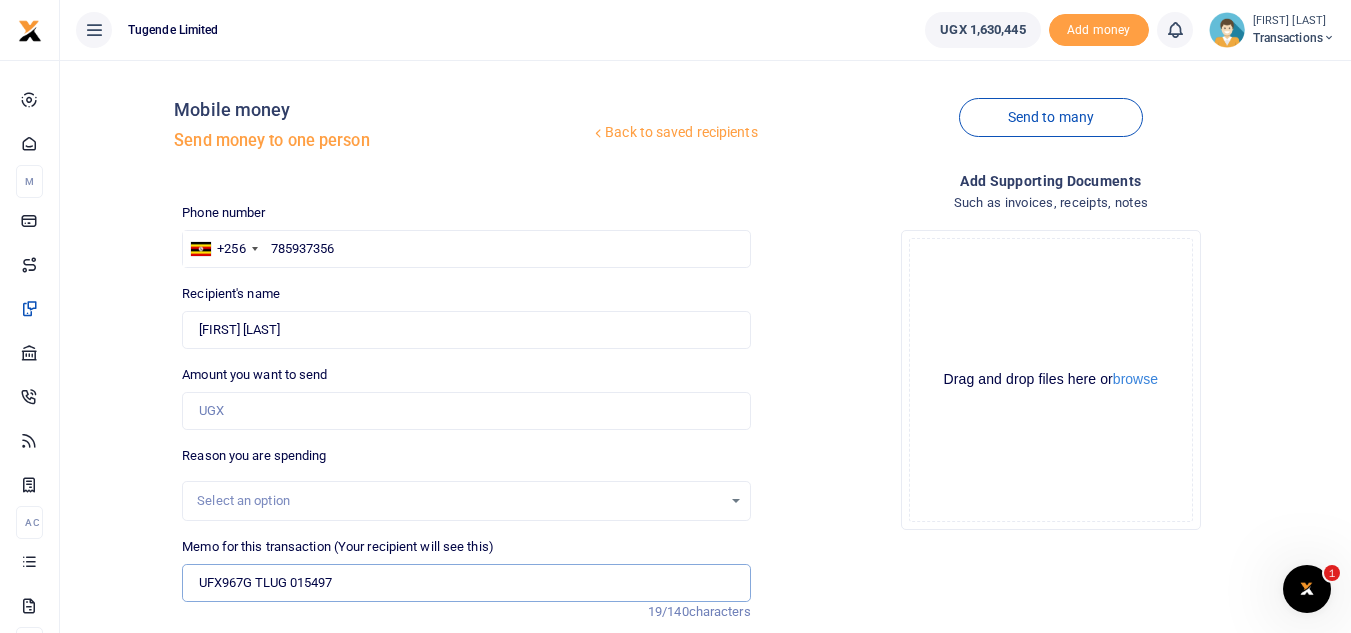 type on "UFX967G TLUG 015497" 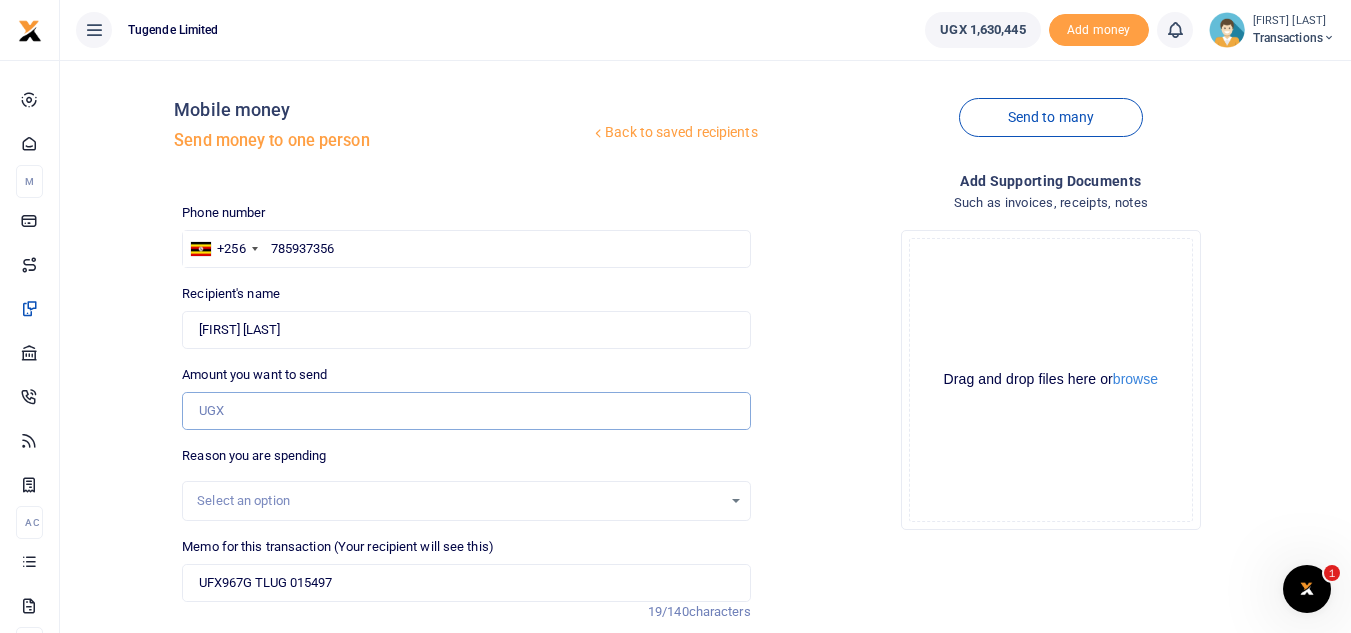click on "Amount you want to send" at bounding box center (466, 411) 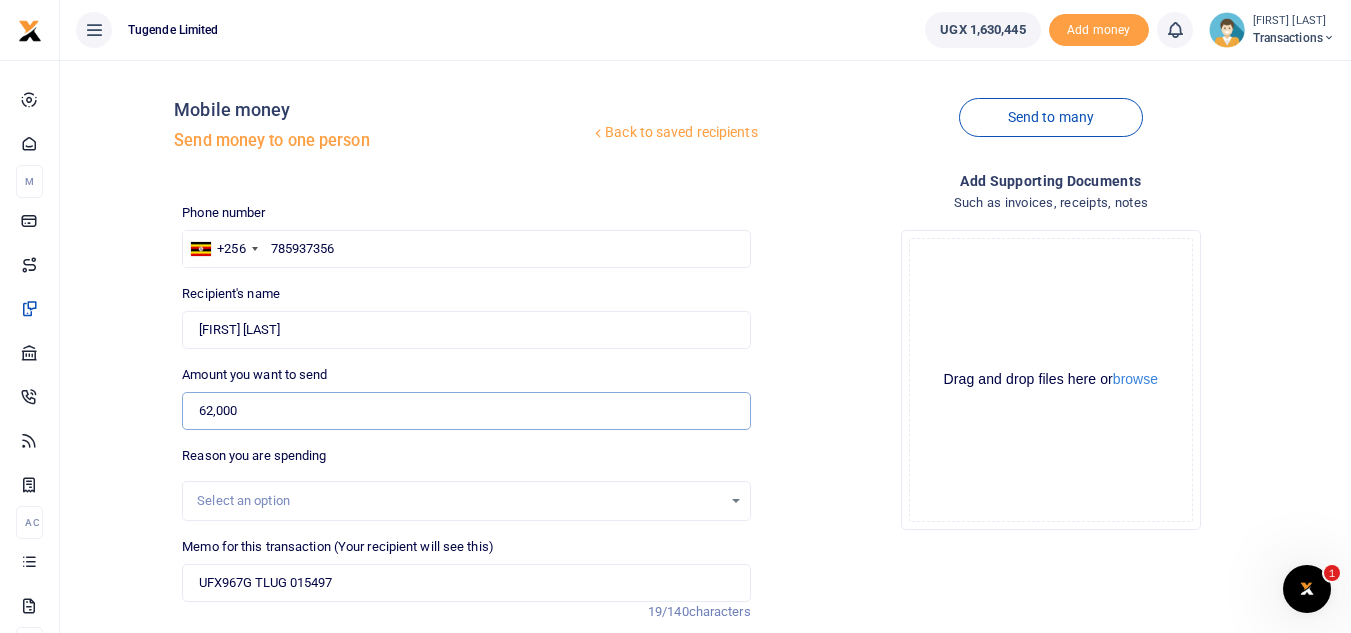 type on "62,000" 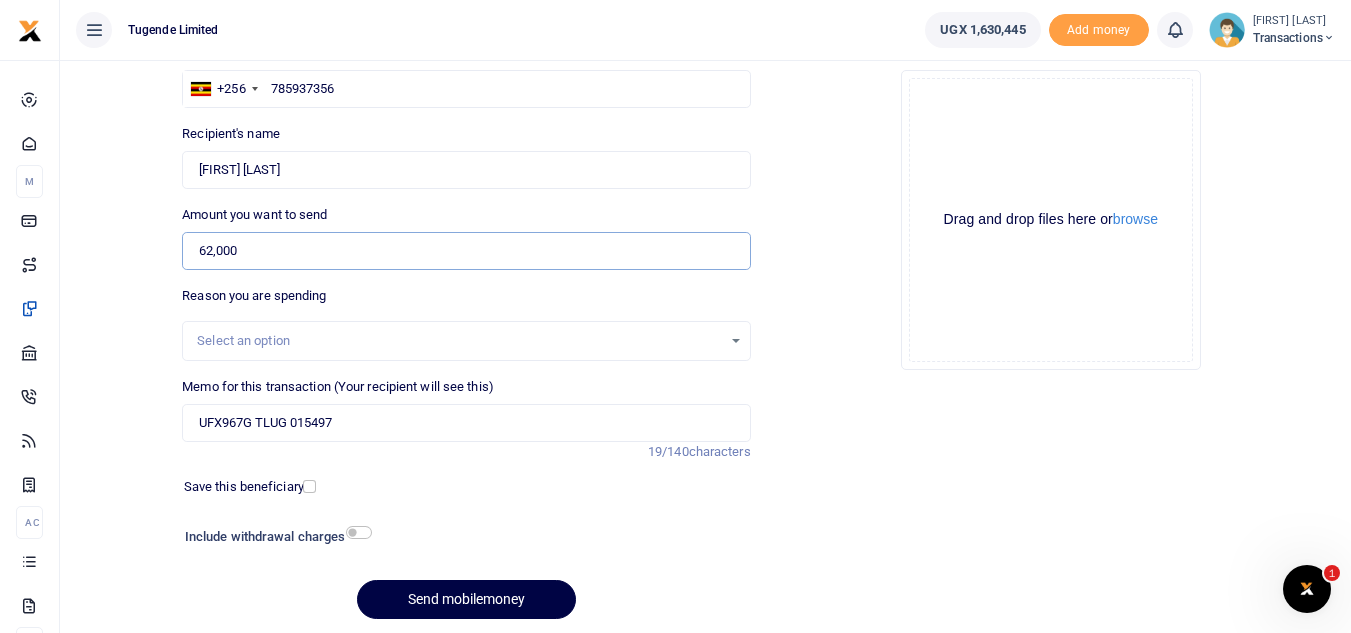 scroll, scrollTop: 233, scrollLeft: 0, axis: vertical 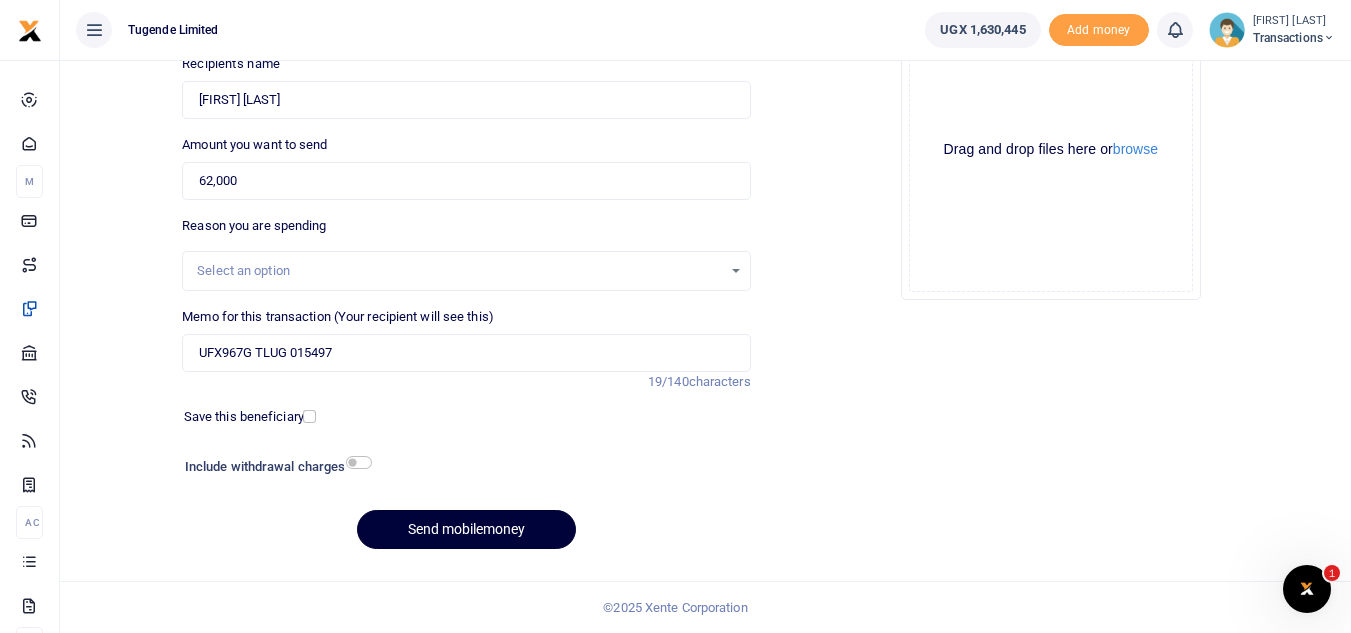 click on "Send mobilemoney" at bounding box center (466, 529) 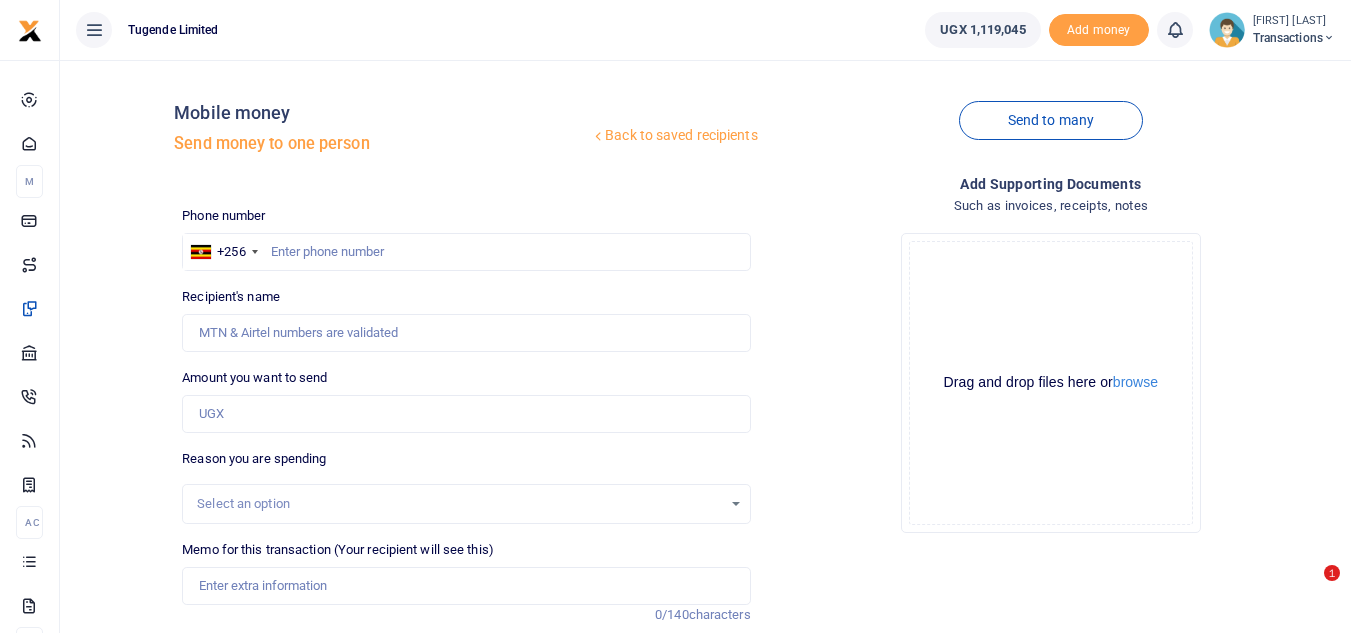 scroll, scrollTop: 233, scrollLeft: 0, axis: vertical 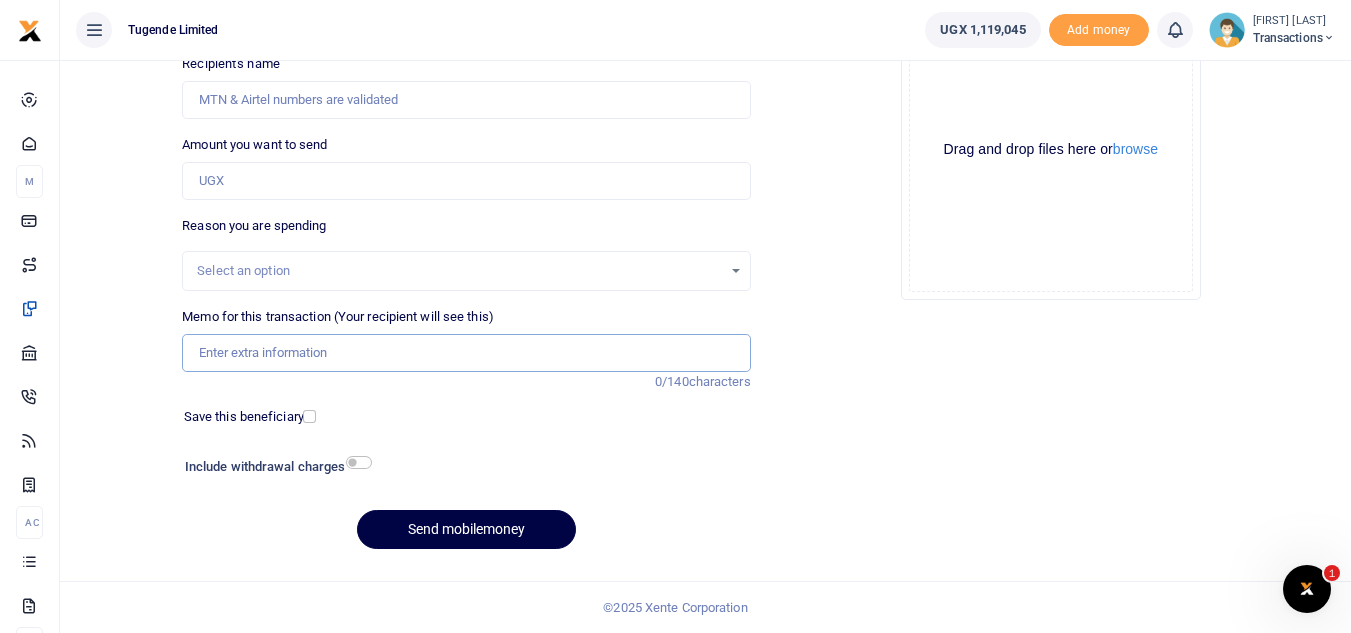 click on "Memo for this transaction (Your recipient will see this)" at bounding box center (466, 353) 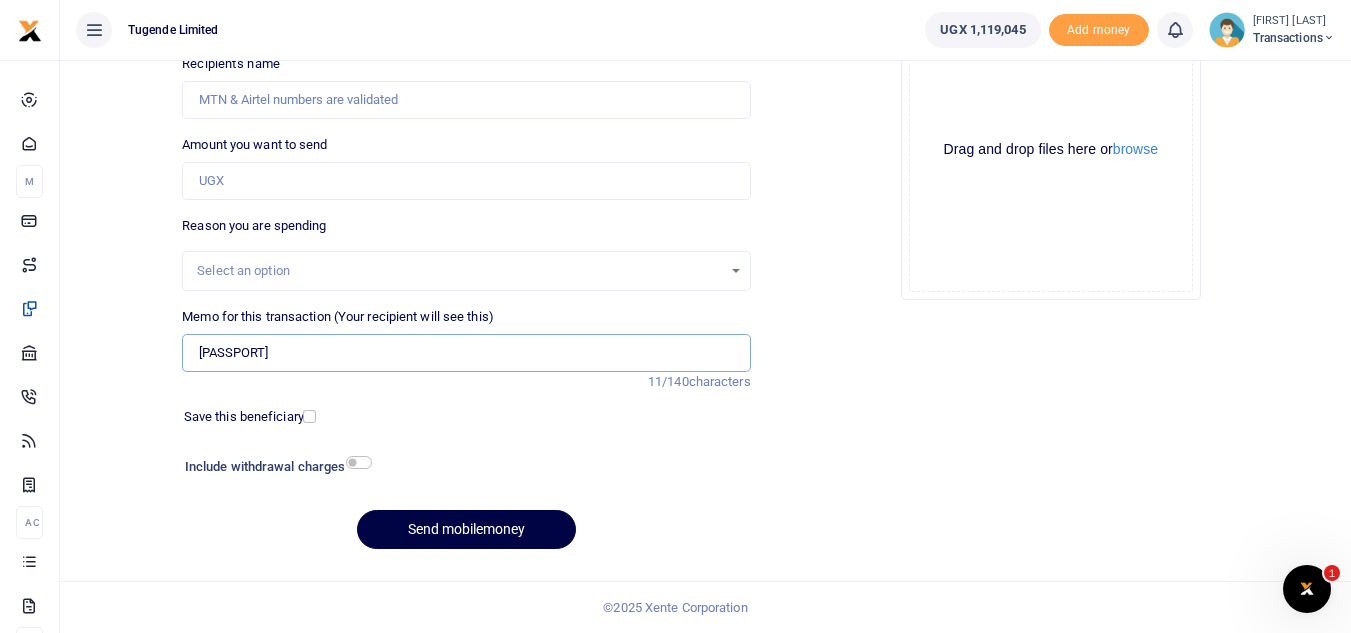 type on "TLUG-015496" 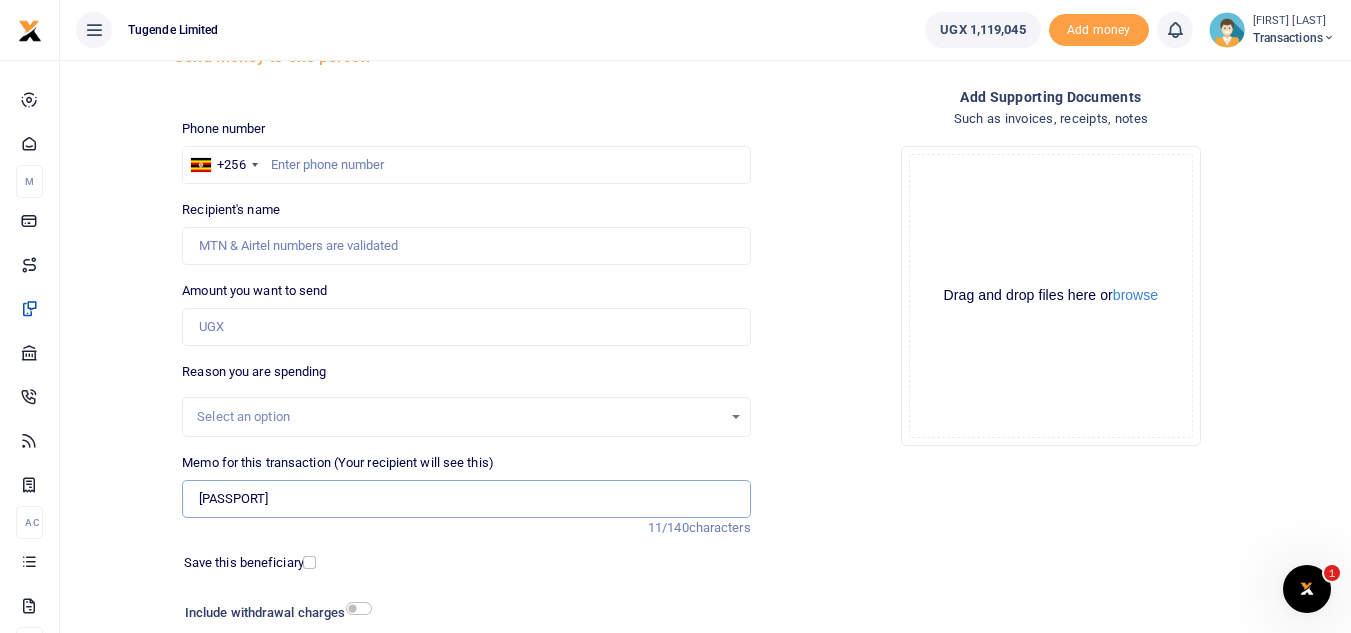 scroll, scrollTop: 85, scrollLeft: 0, axis: vertical 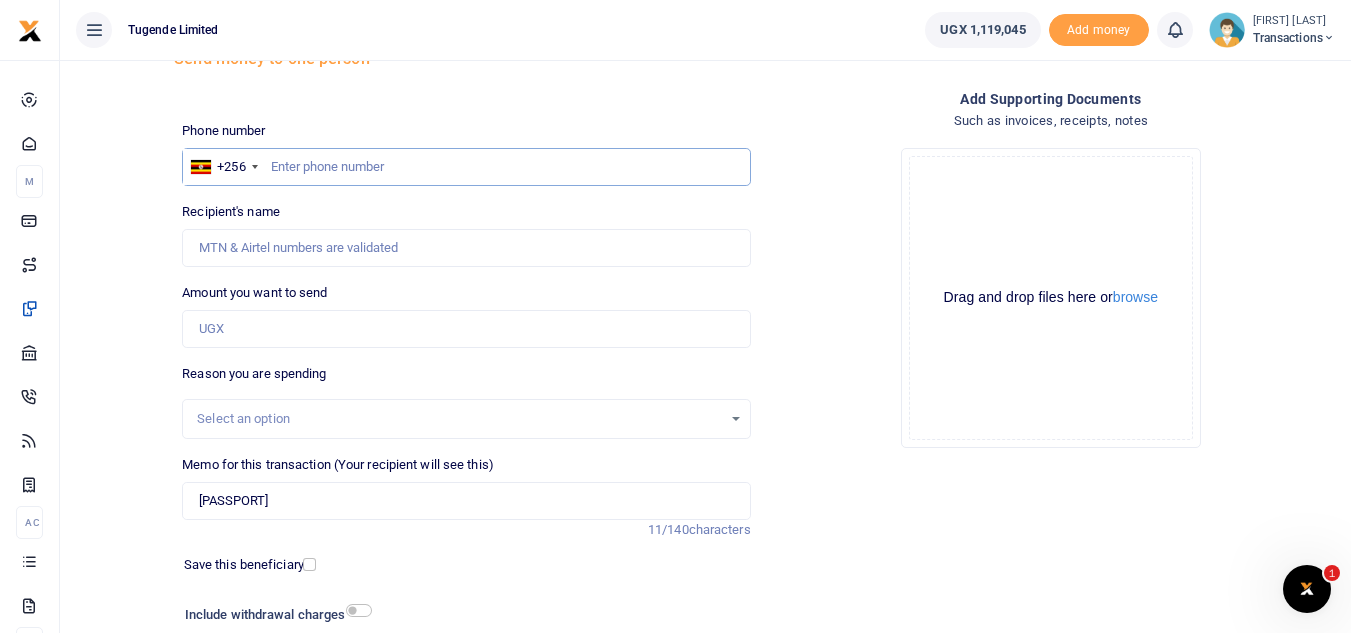 click at bounding box center (466, 167) 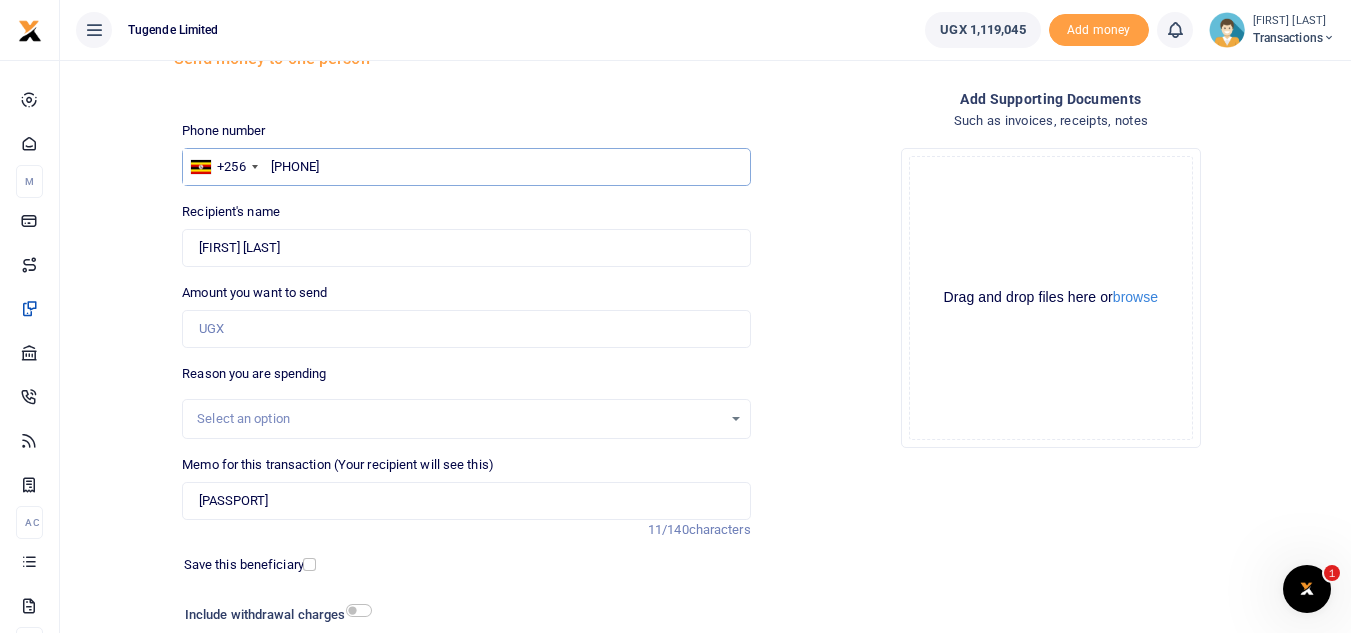 type on "770959568" 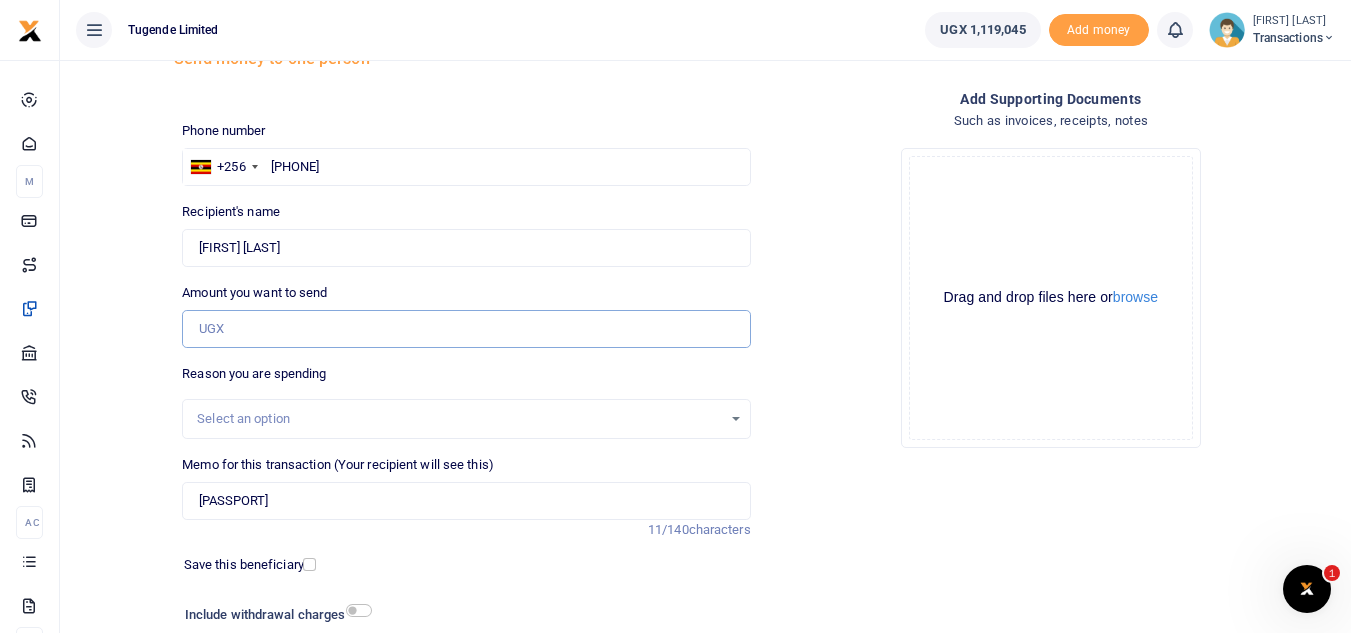 click on "Amount you want to send" at bounding box center [466, 329] 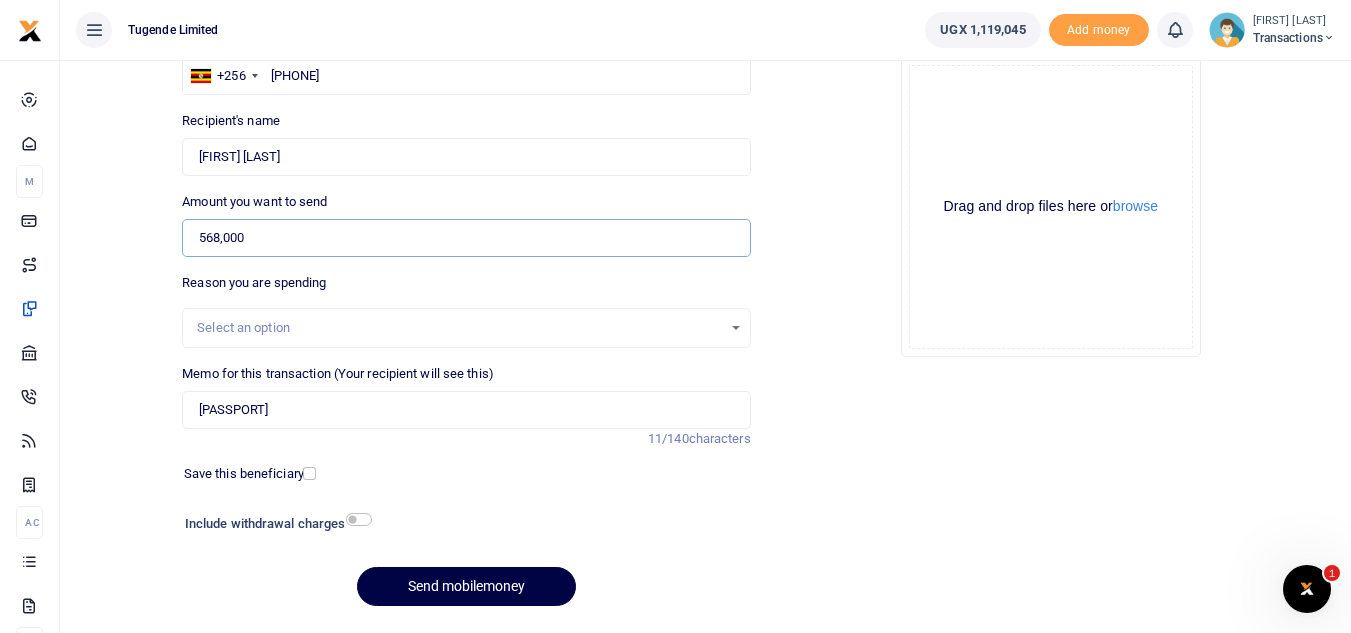 scroll, scrollTop: 233, scrollLeft: 0, axis: vertical 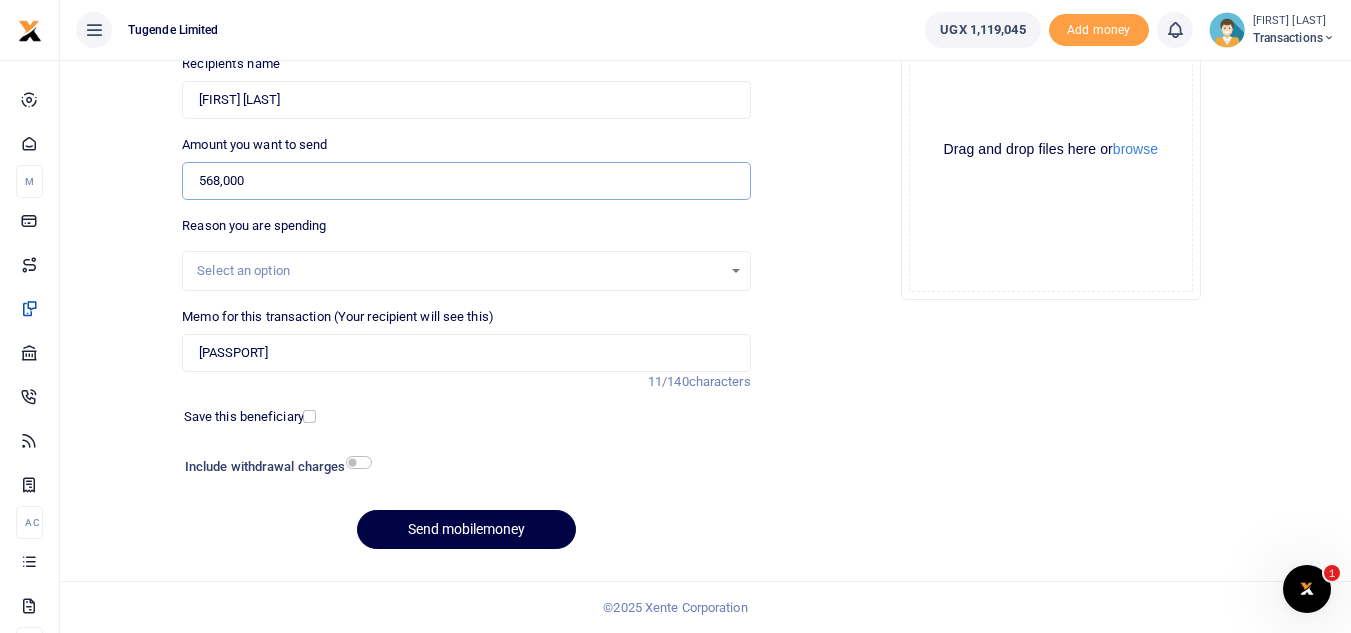 type on "568,000" 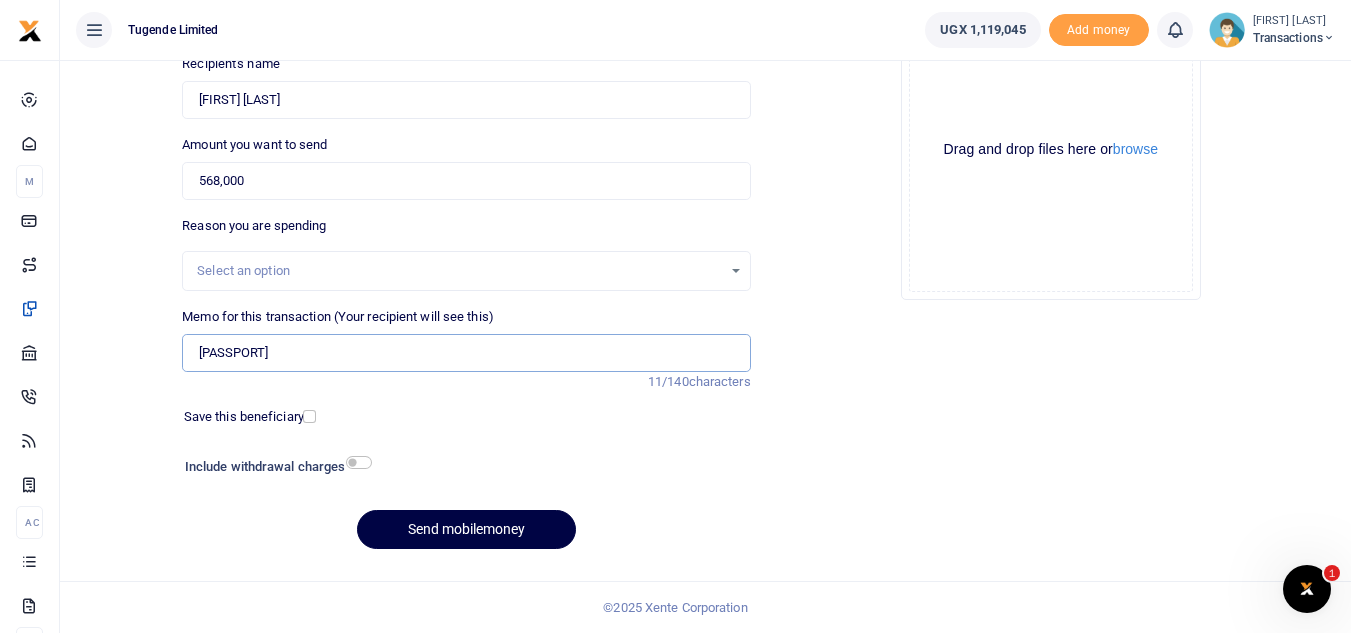 click on "TLUG-015496" at bounding box center [466, 353] 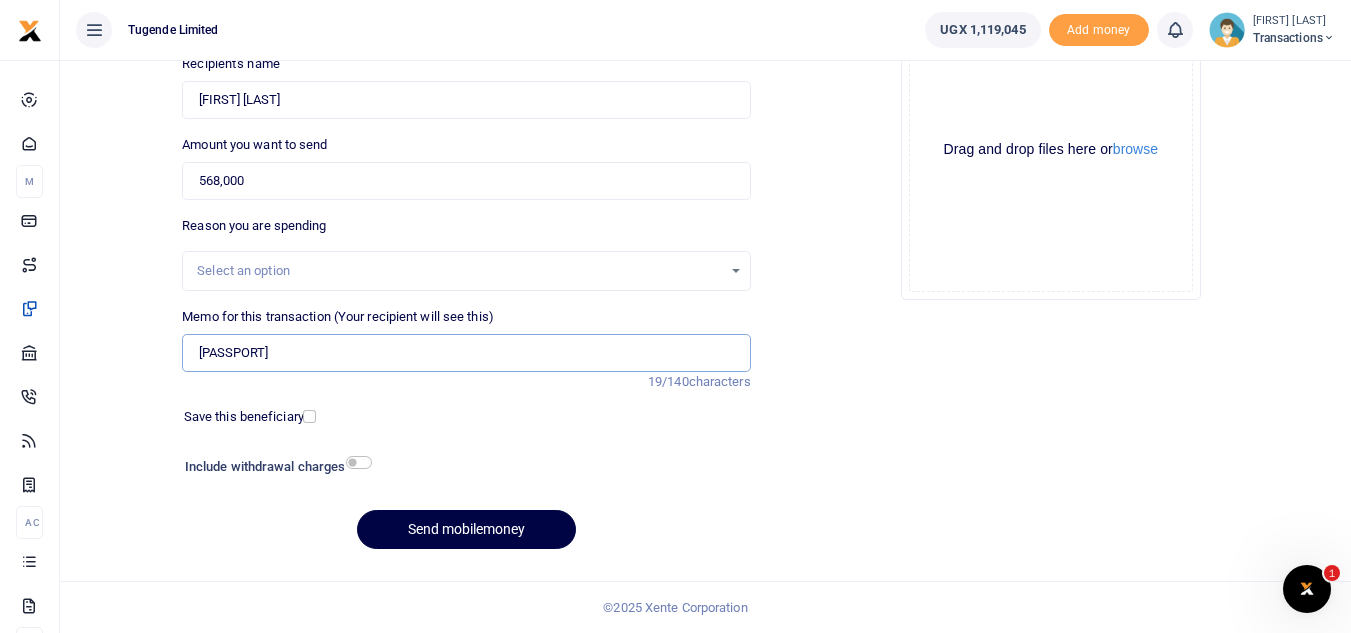 click on "UFQ847C TLUG-015496" at bounding box center [466, 353] 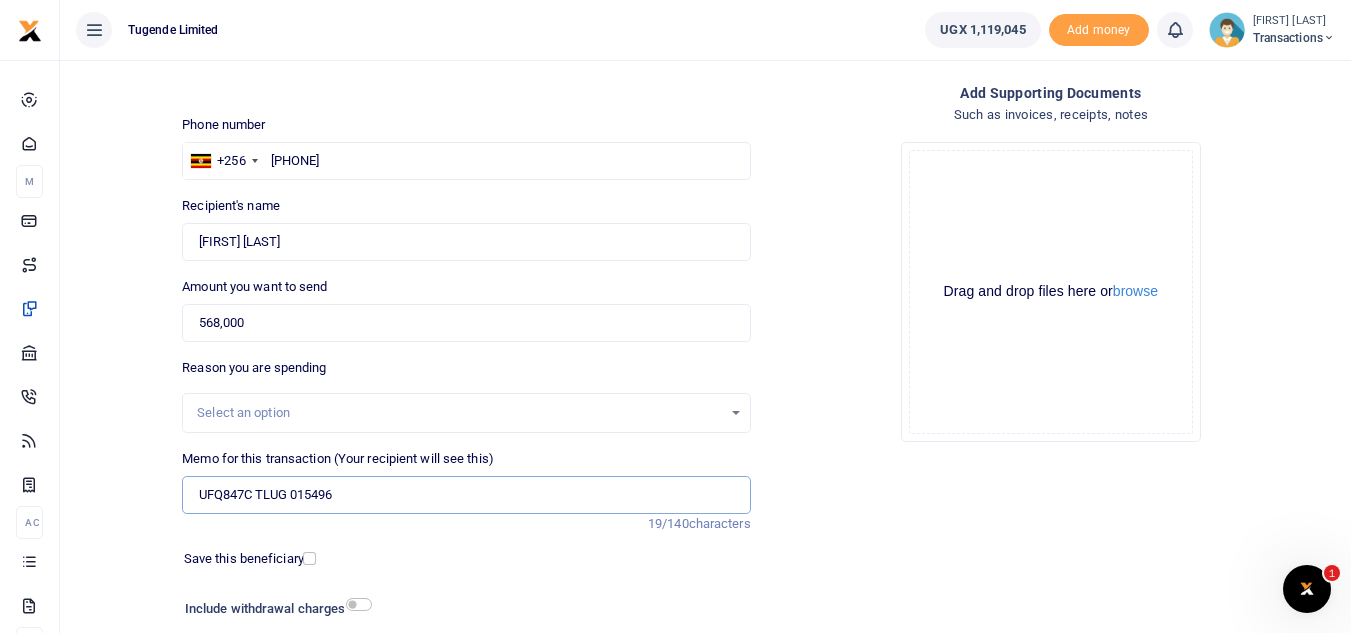 scroll, scrollTop: 89, scrollLeft: 0, axis: vertical 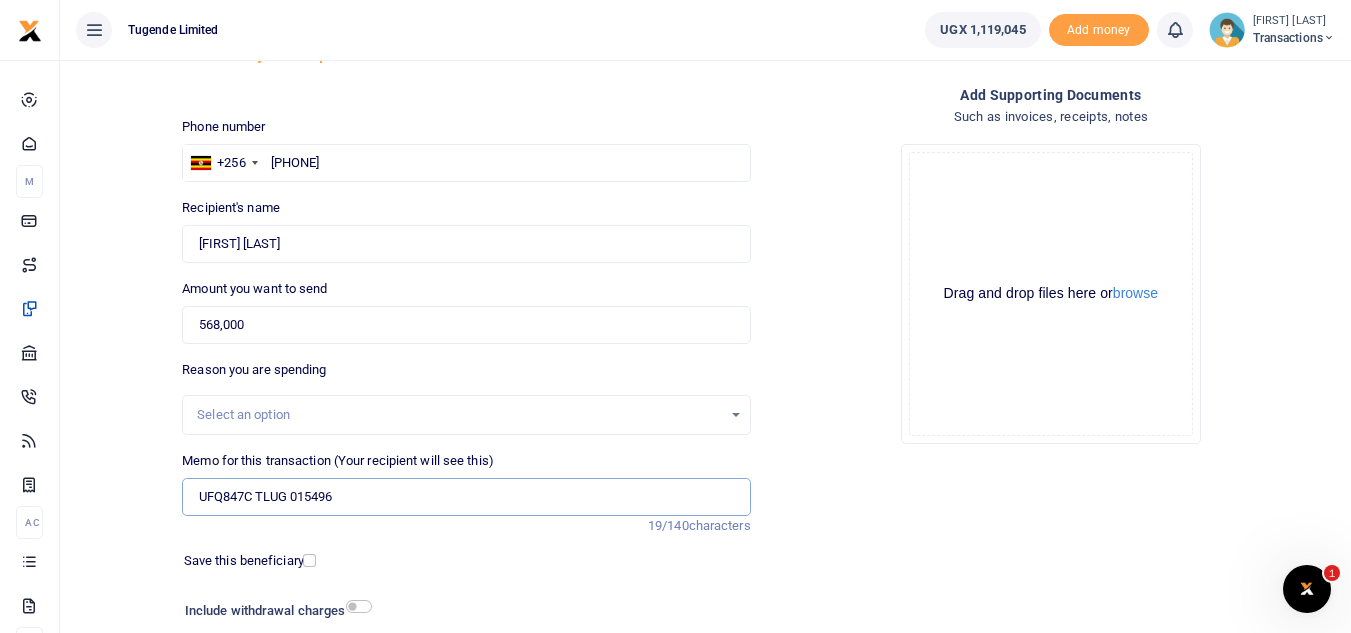type on "UFQ847C TLUG 015496" 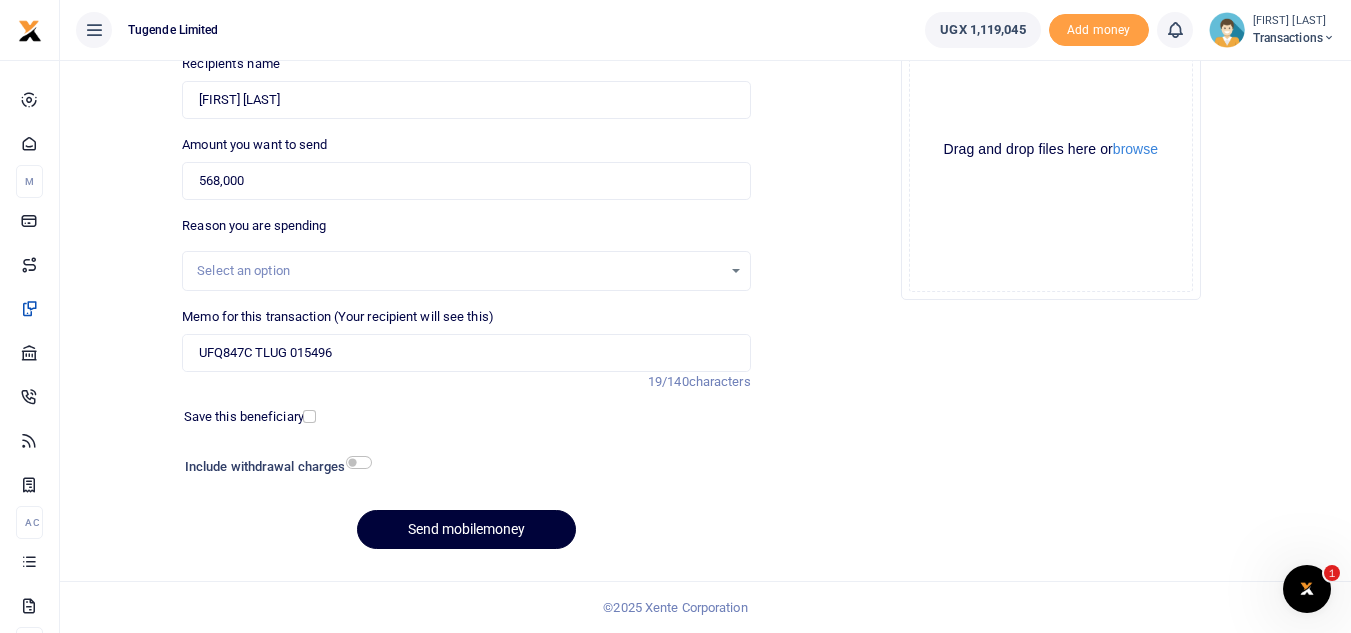 click on "Send mobilemoney" at bounding box center (466, 529) 